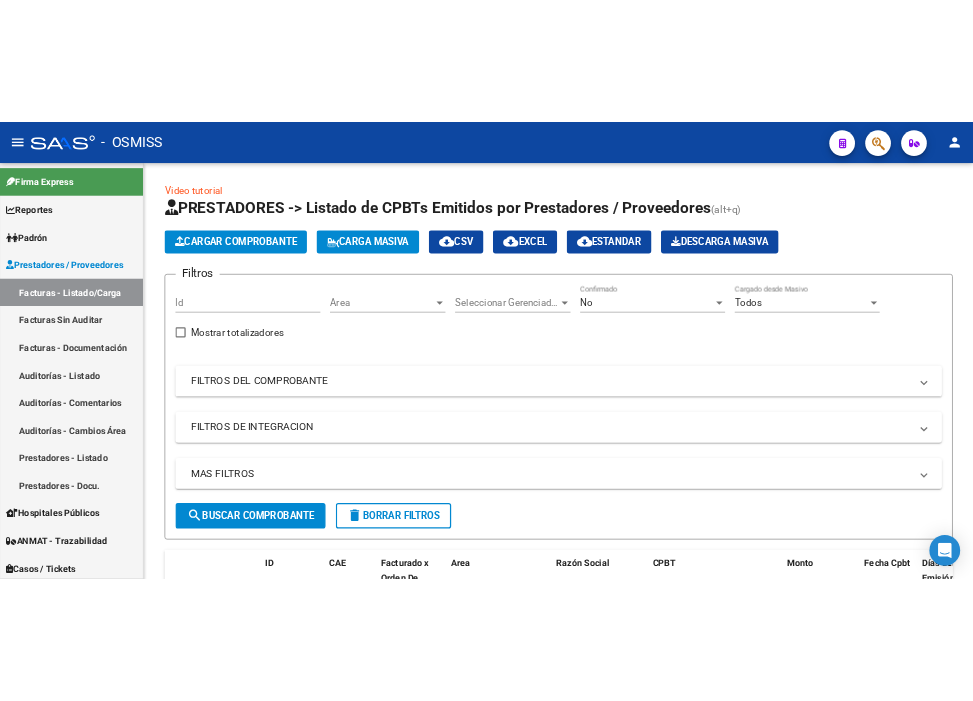 scroll, scrollTop: 0, scrollLeft: 0, axis: both 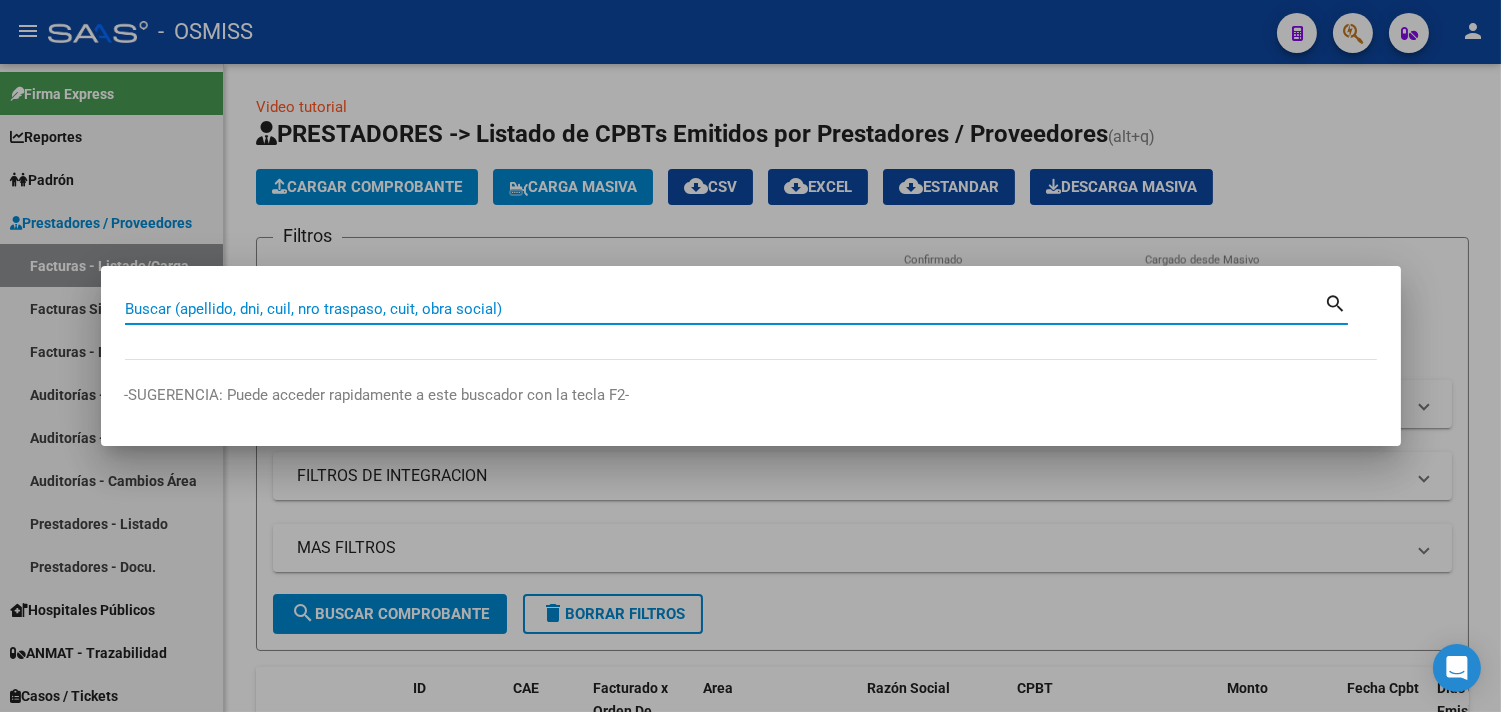 click at bounding box center [750, 356] 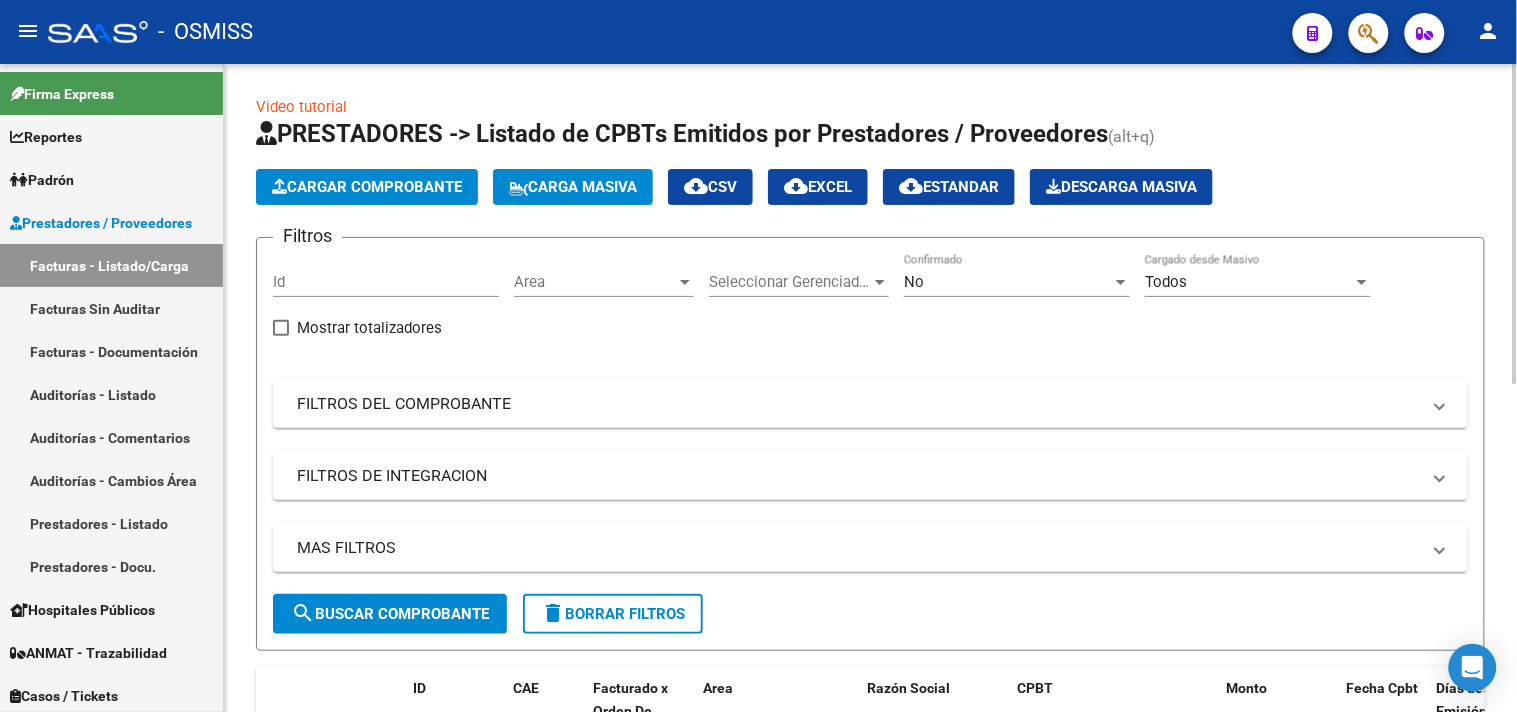 click on "Cargar Comprobante" 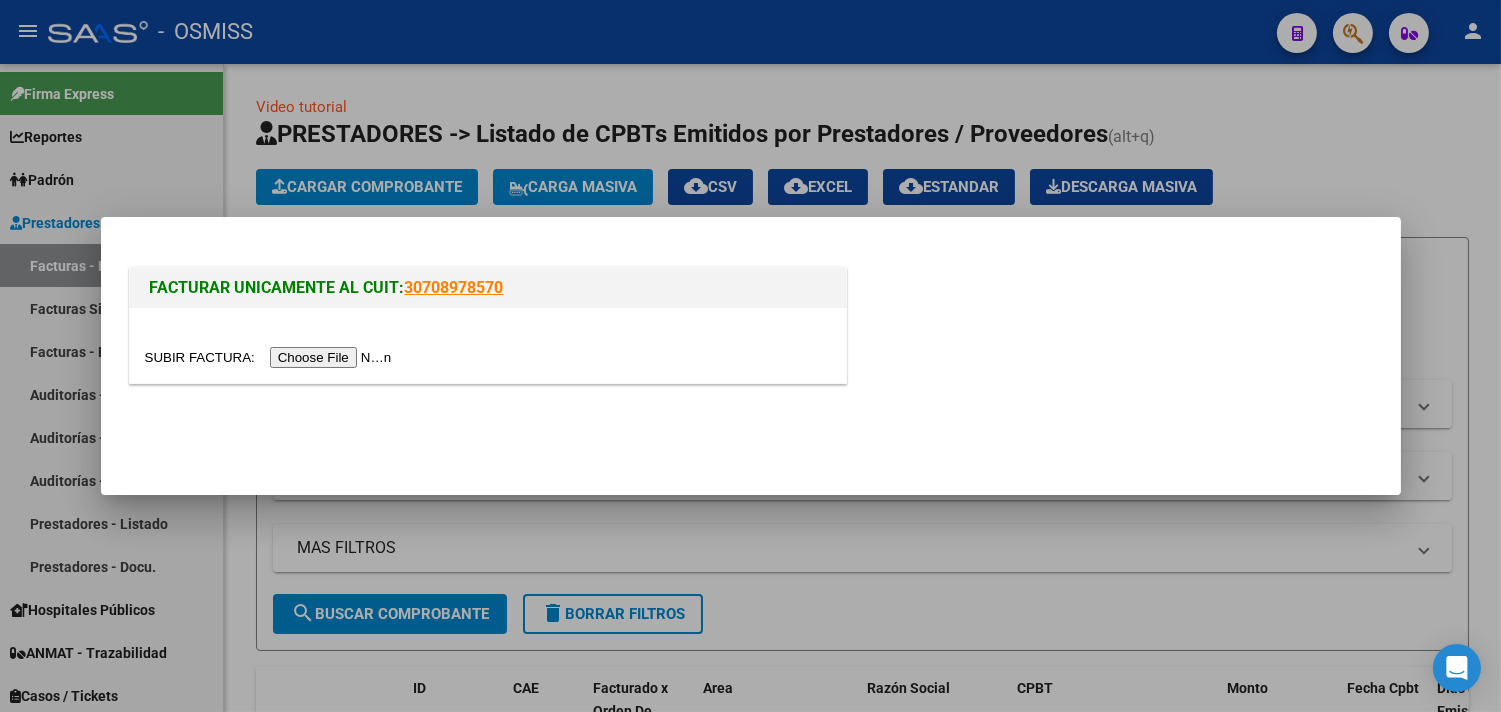 click at bounding box center (271, 357) 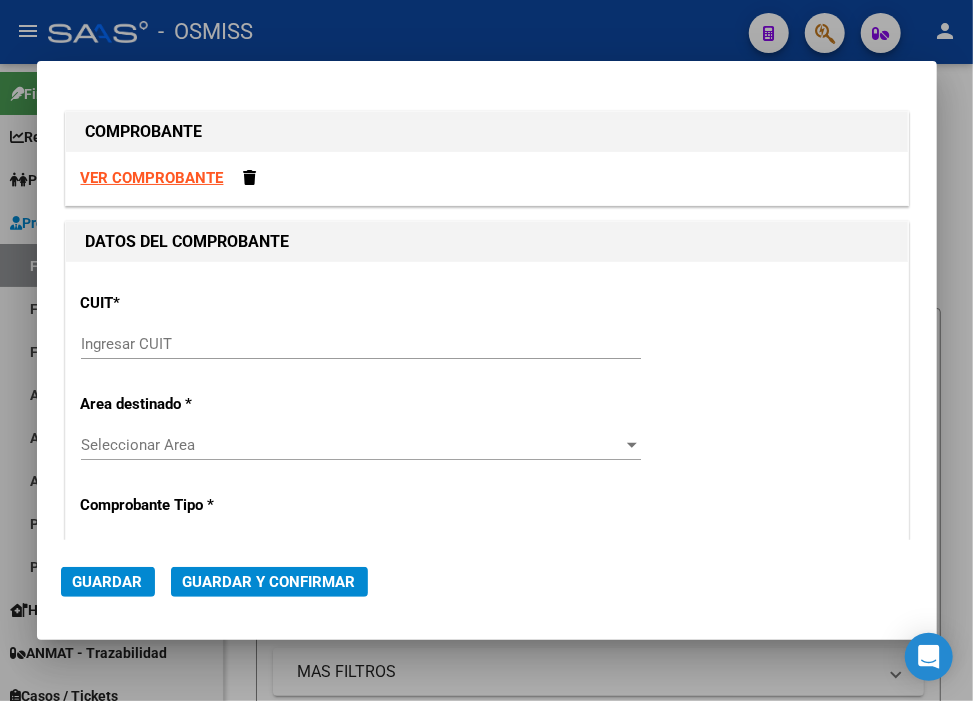 click on "Ingresar CUIT" at bounding box center (361, 344) 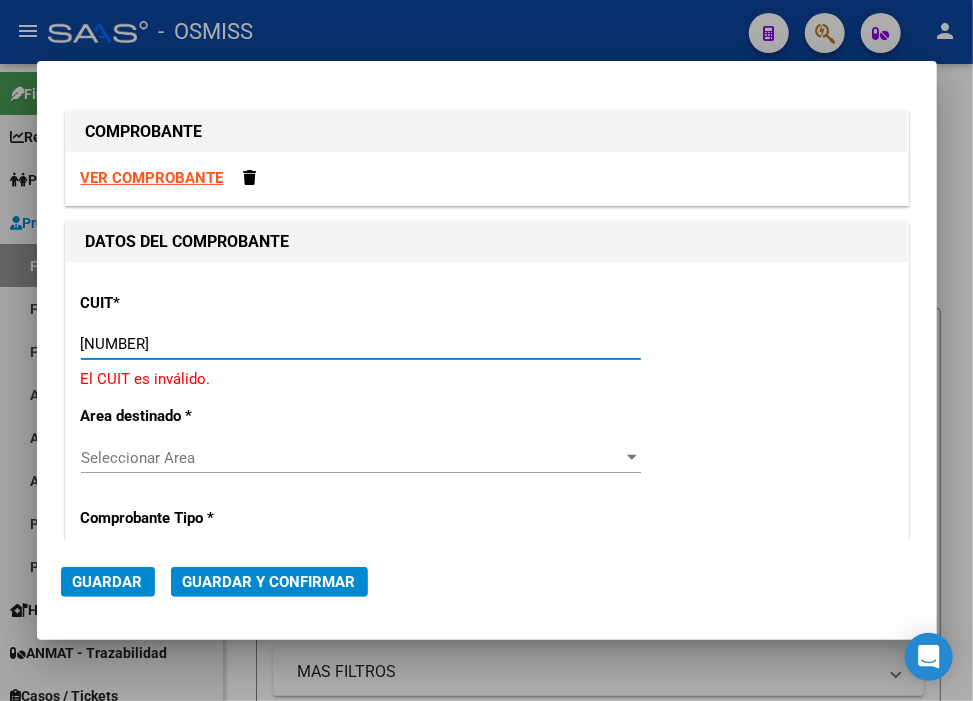 type on "[NUMBER]" 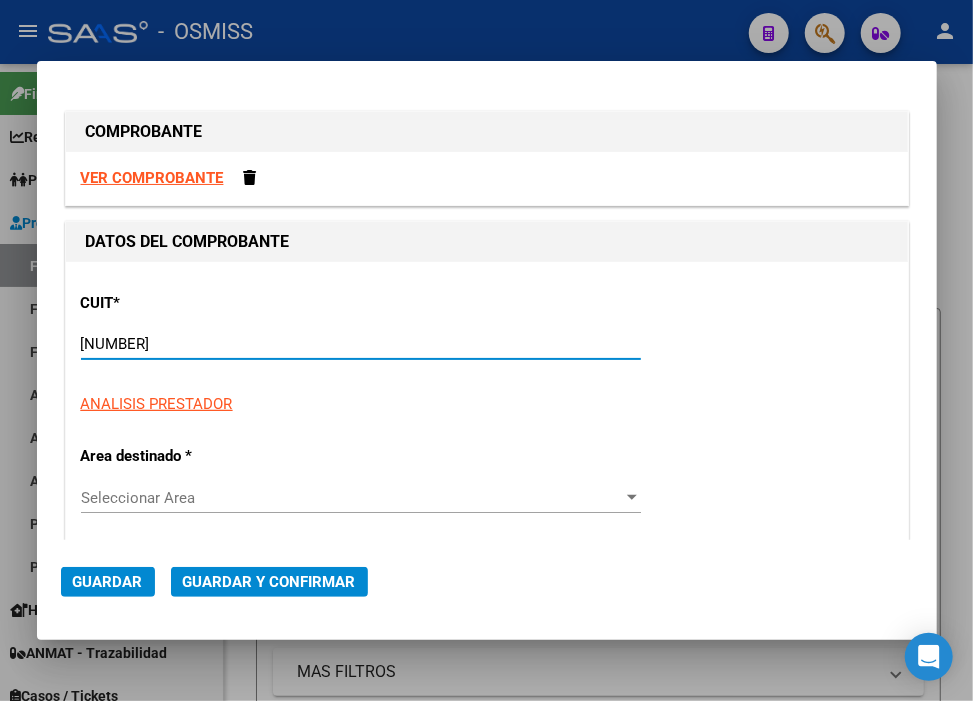 type on "3" 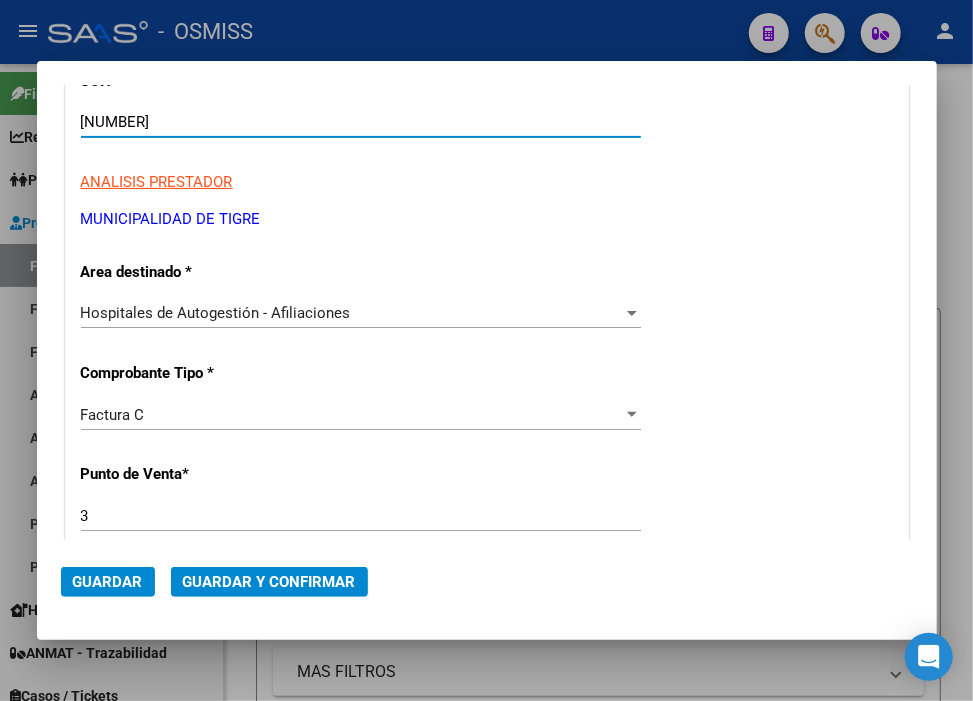 scroll, scrollTop: 444, scrollLeft: 0, axis: vertical 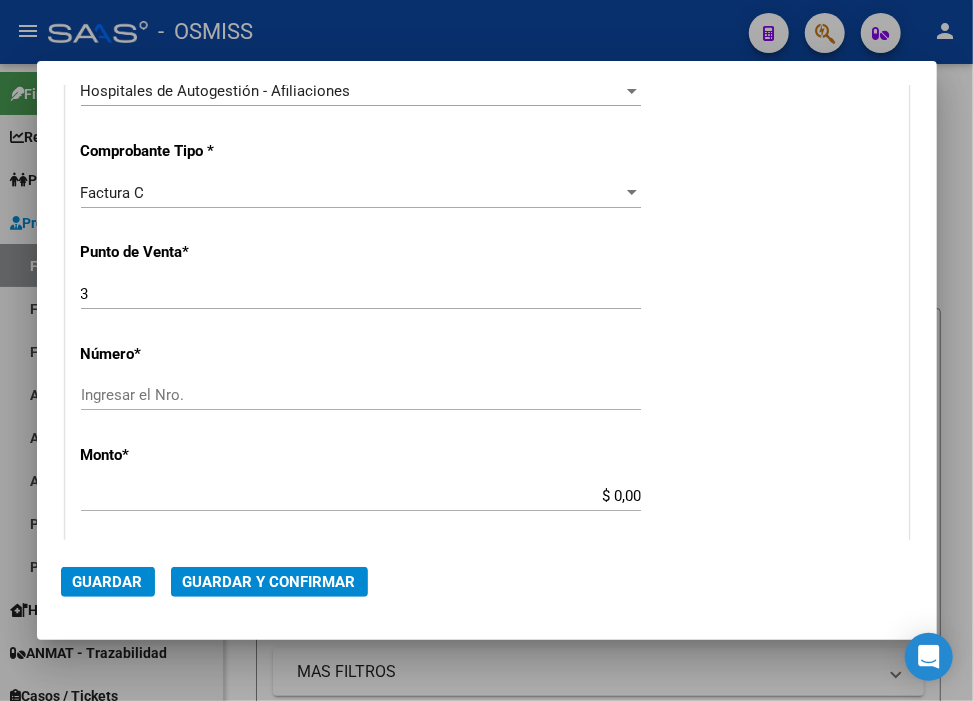 type on "[NUMBER]" 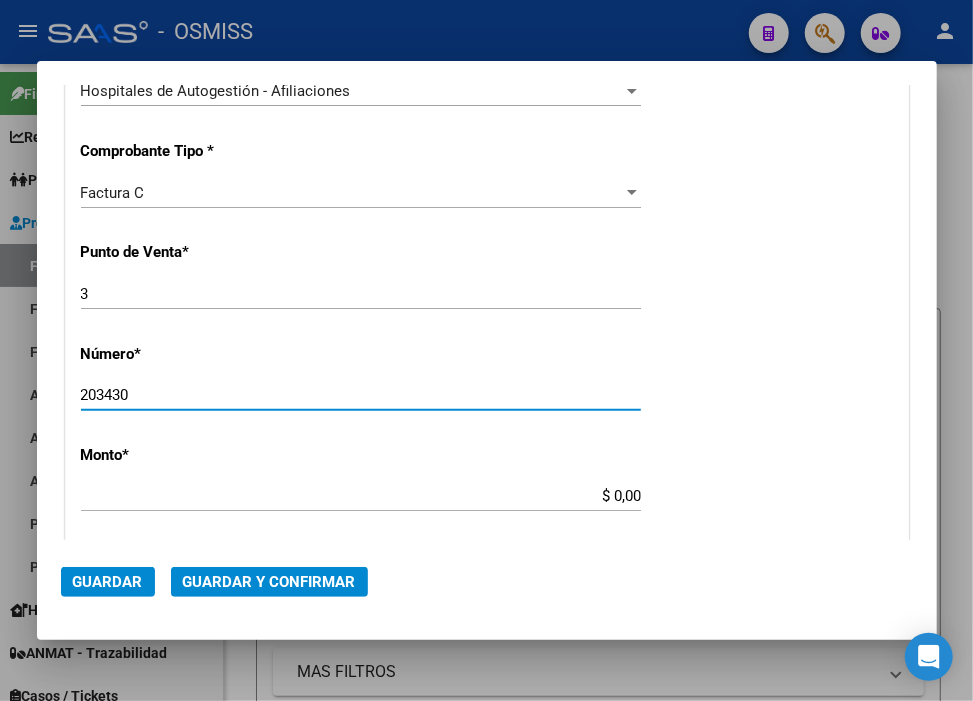type on "203430" 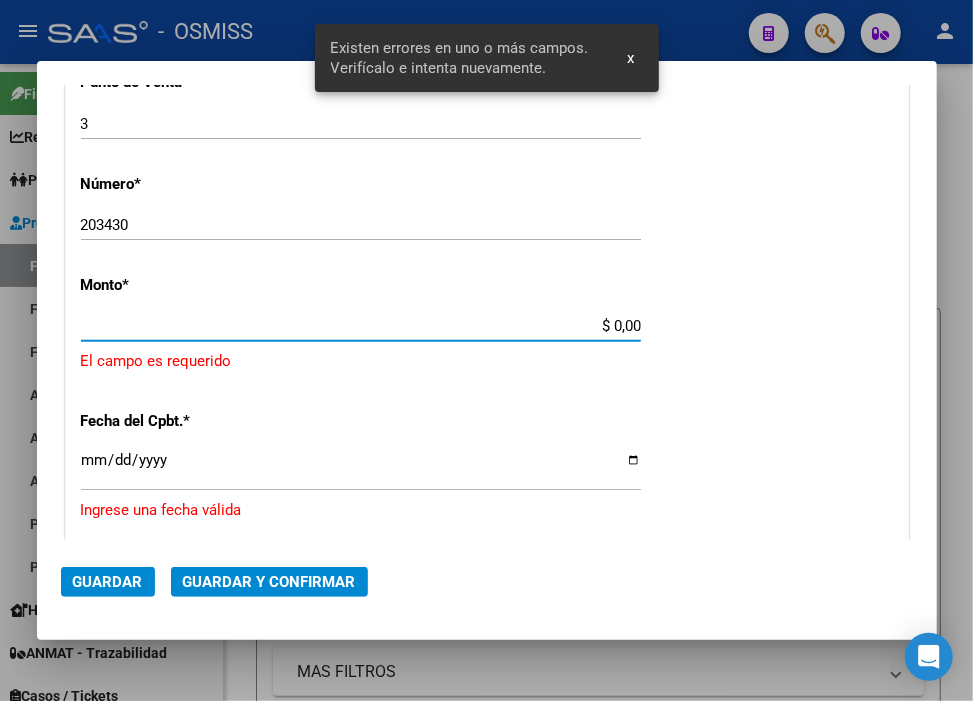 scroll, scrollTop: 618, scrollLeft: 0, axis: vertical 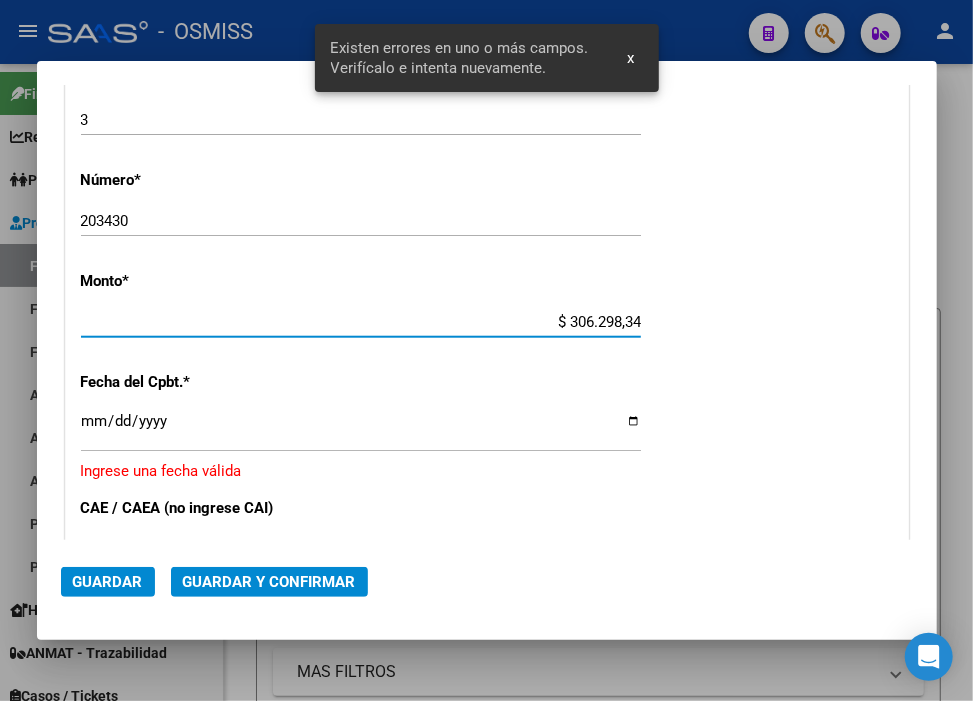 type on "$ 3.062.983,42" 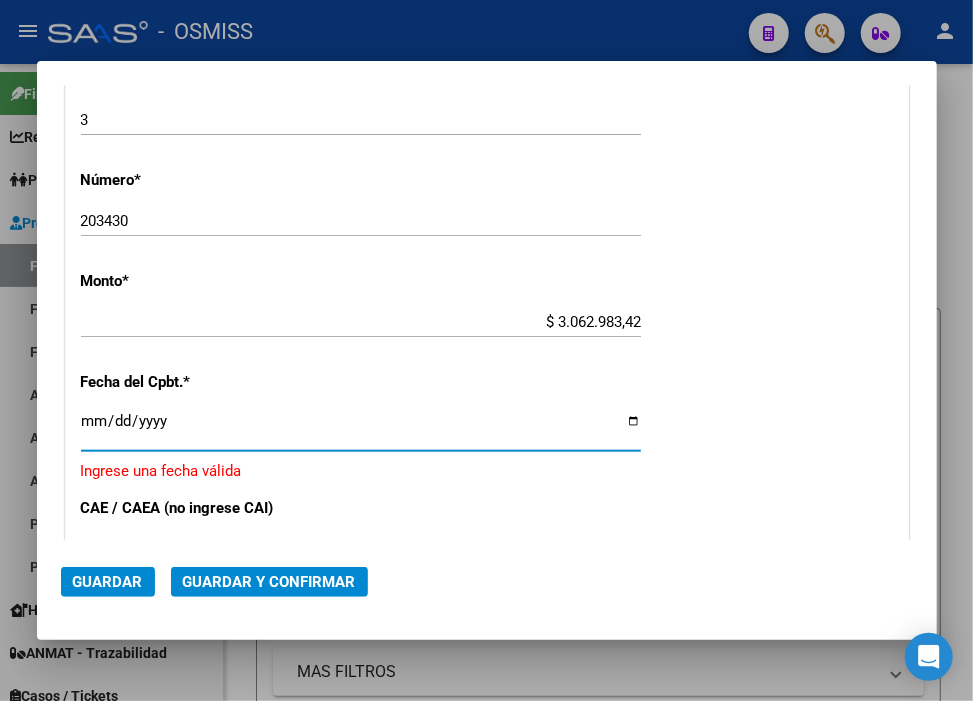 click on "Ingresar la fecha" at bounding box center [361, 429] 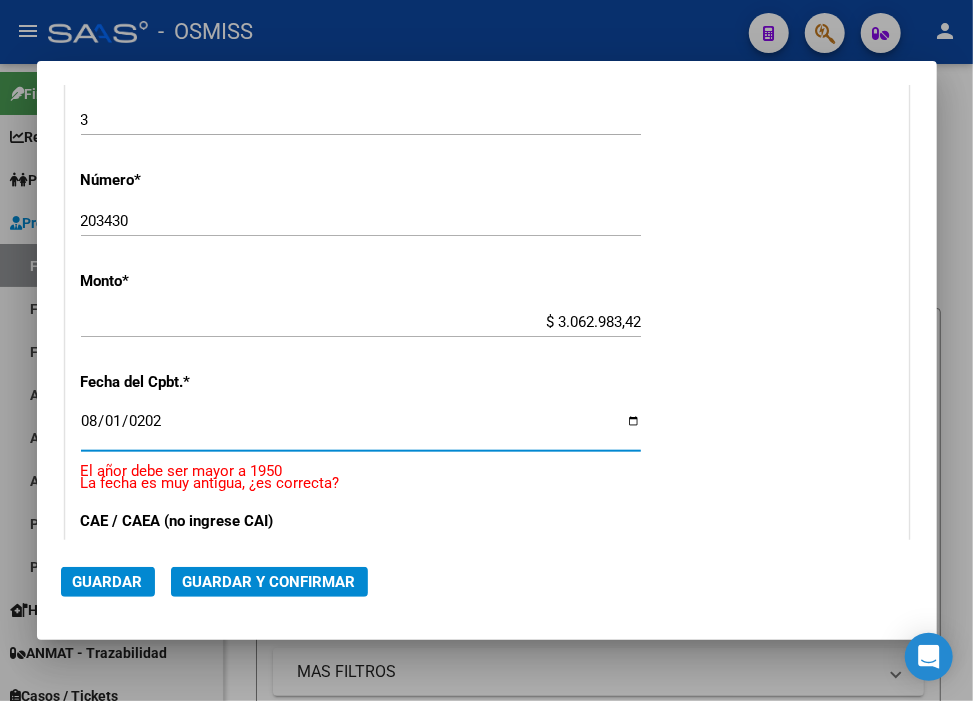 type on "2025-08-01" 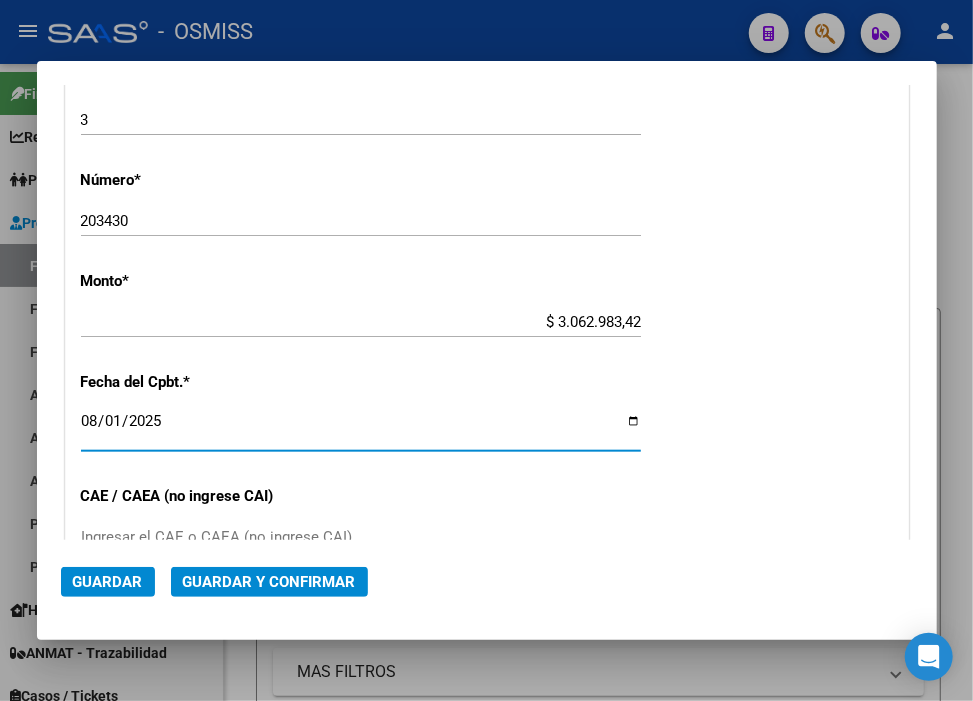 click on "Guardar y Confirmar" 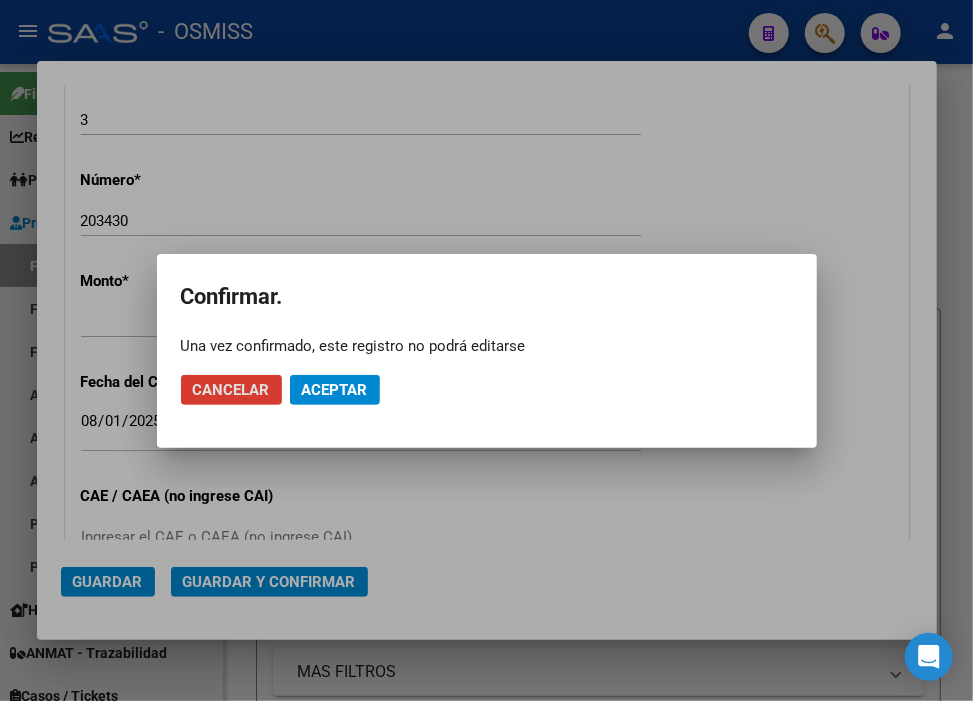 click on "Aceptar" 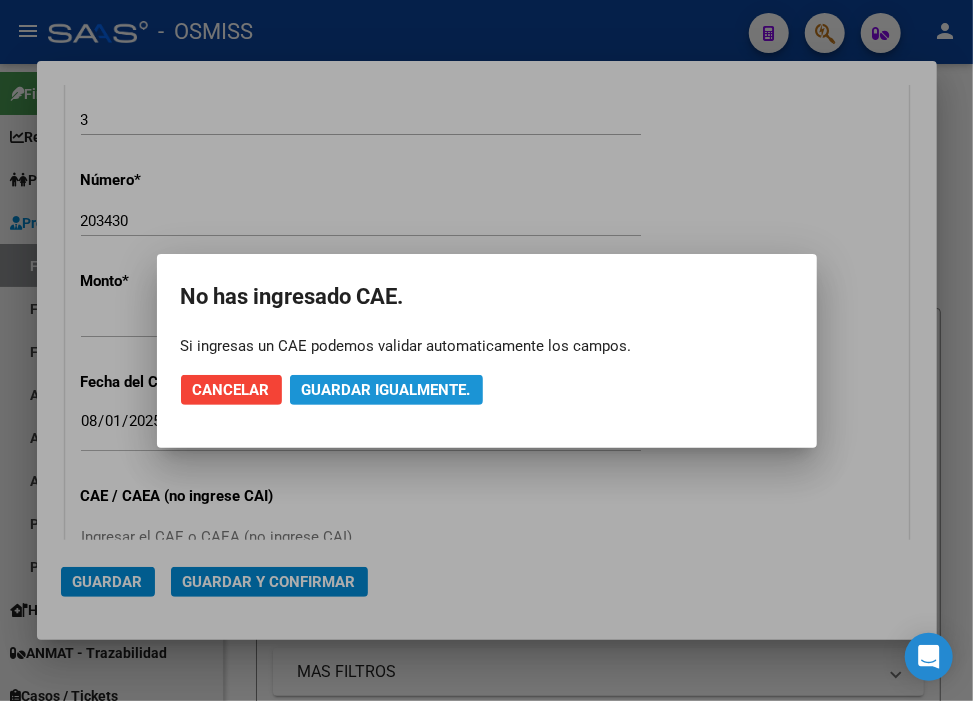 click on "Guardar igualmente." 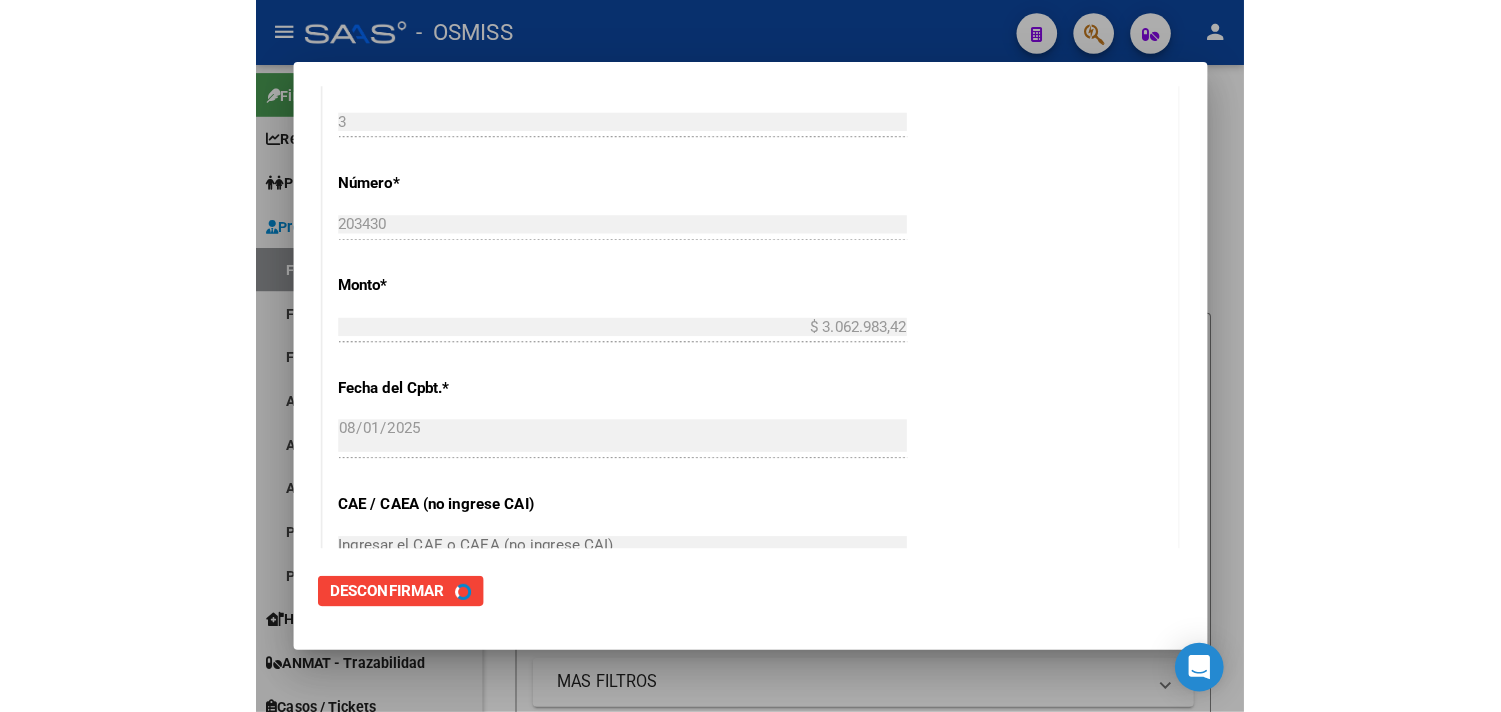scroll, scrollTop: 0, scrollLeft: 0, axis: both 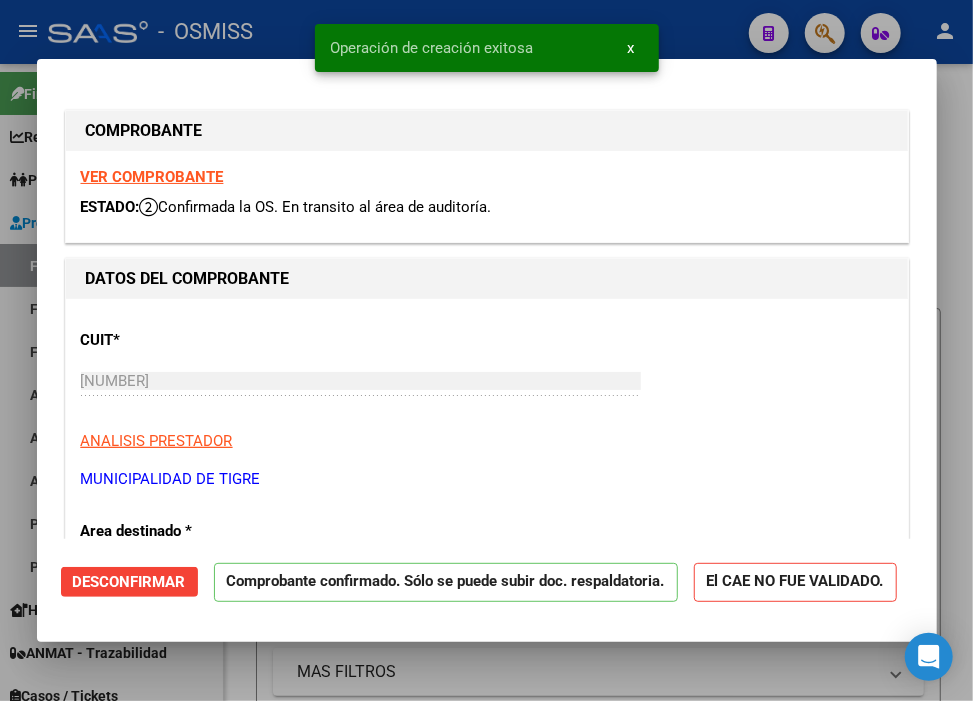 type on "2025-09-30" 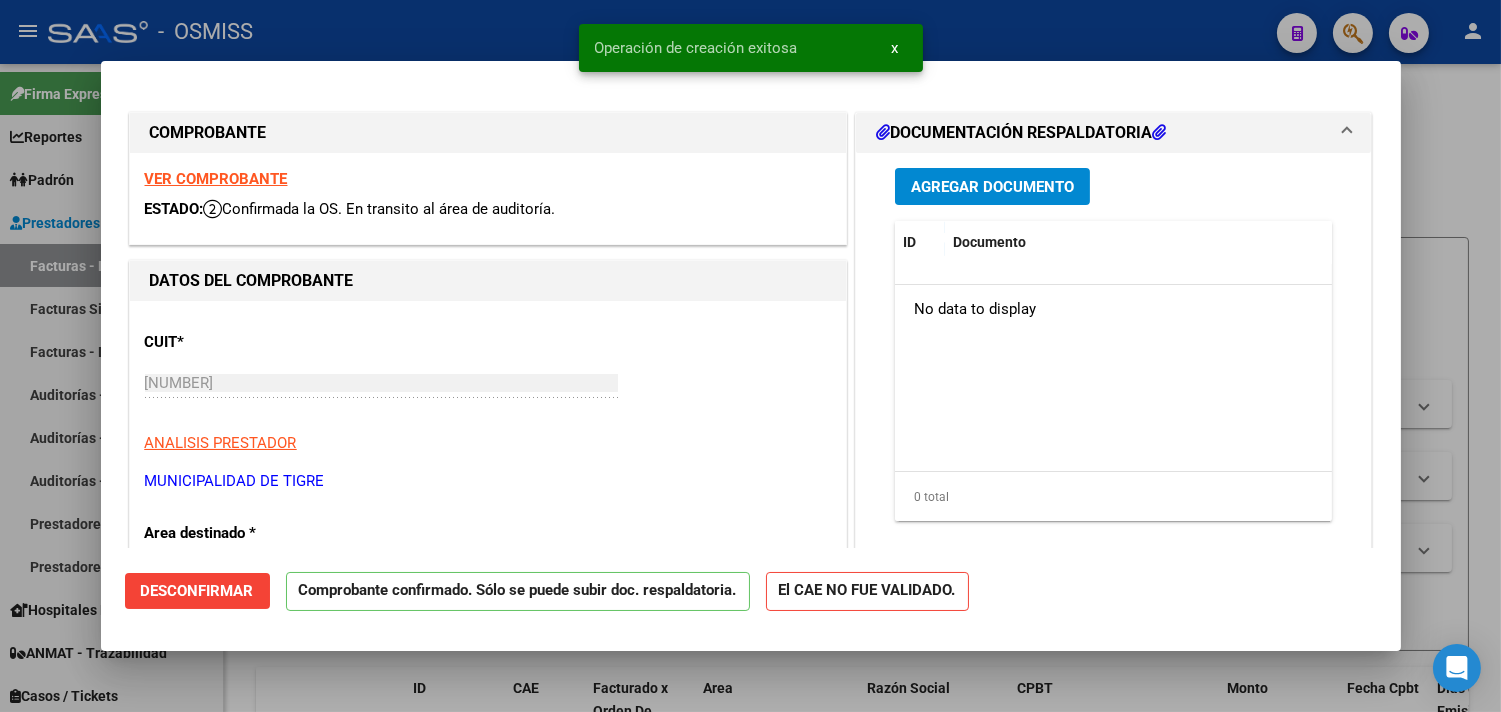 click at bounding box center [750, 356] 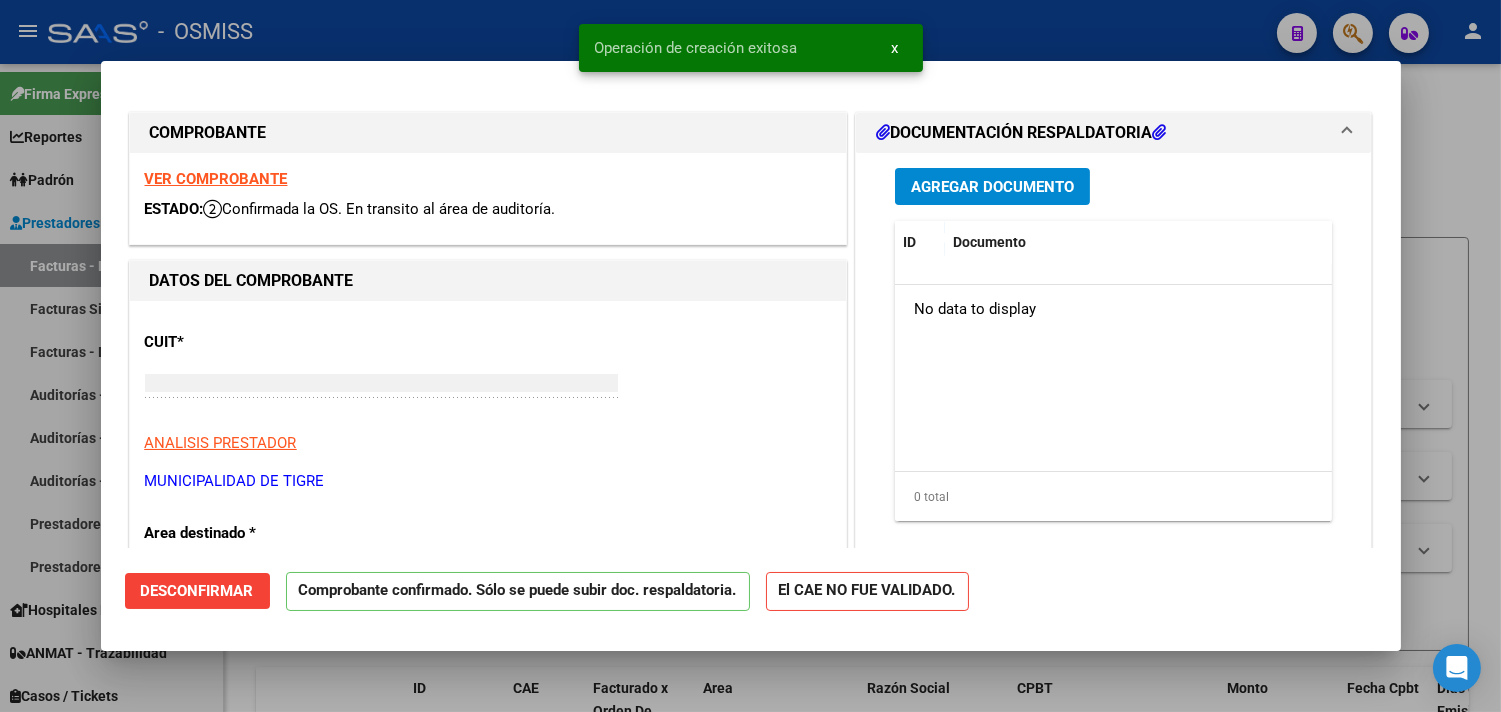 type 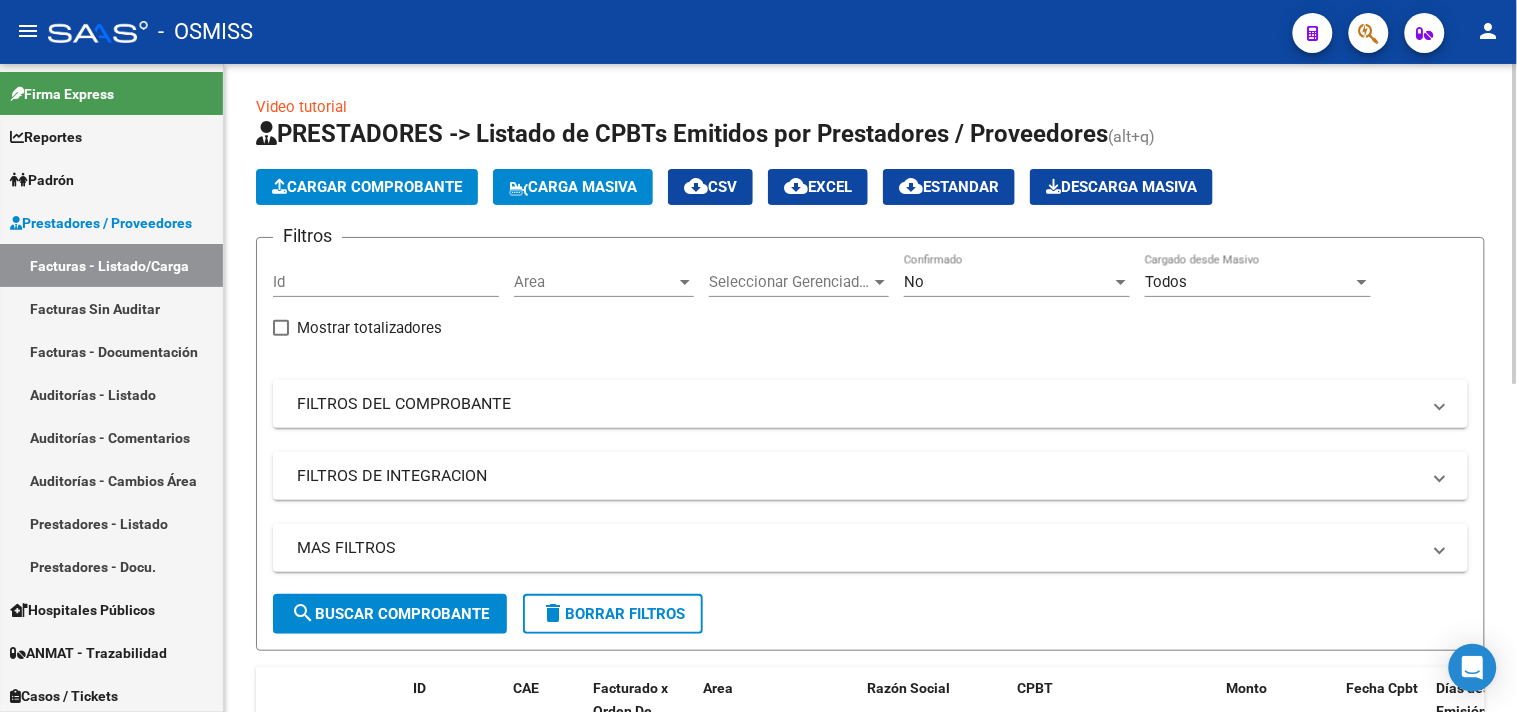 click on "Cargar Comprobante" 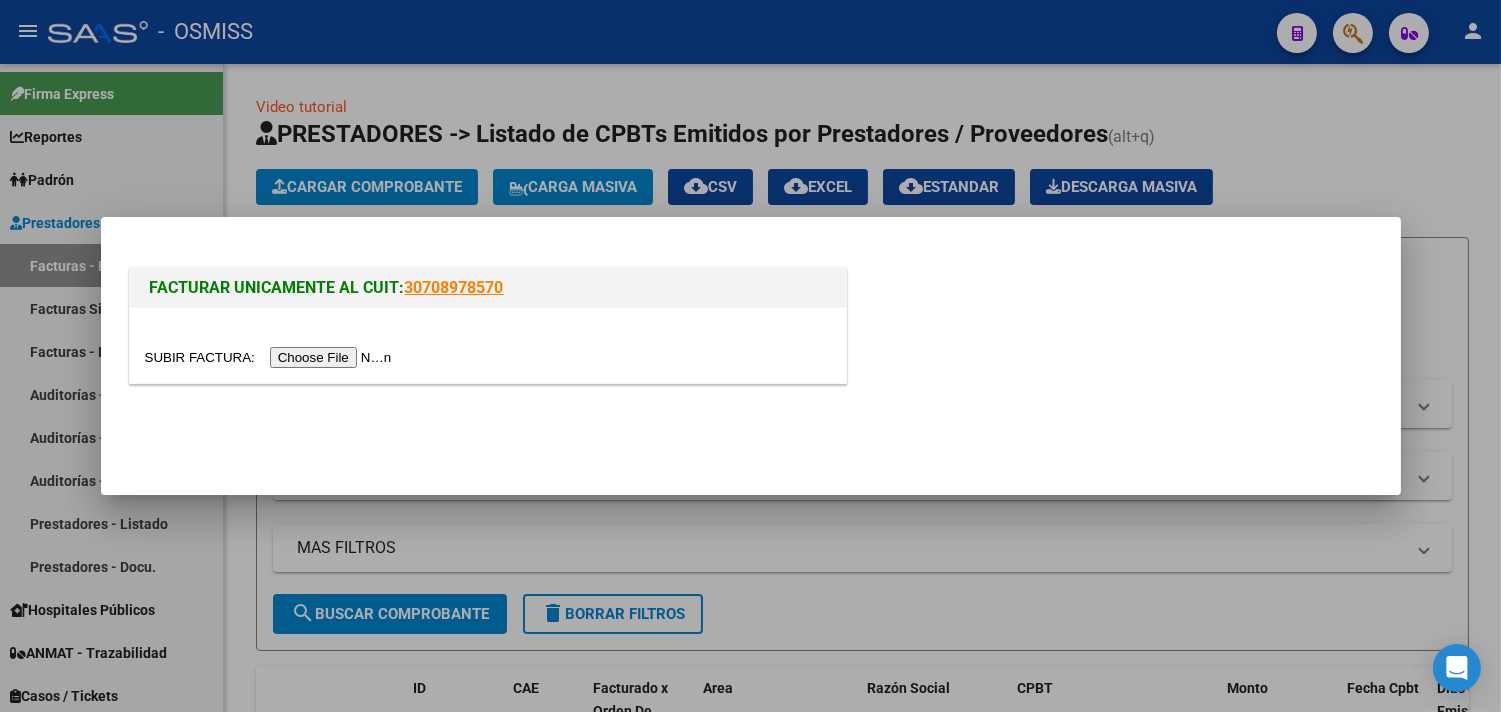 click at bounding box center [271, 357] 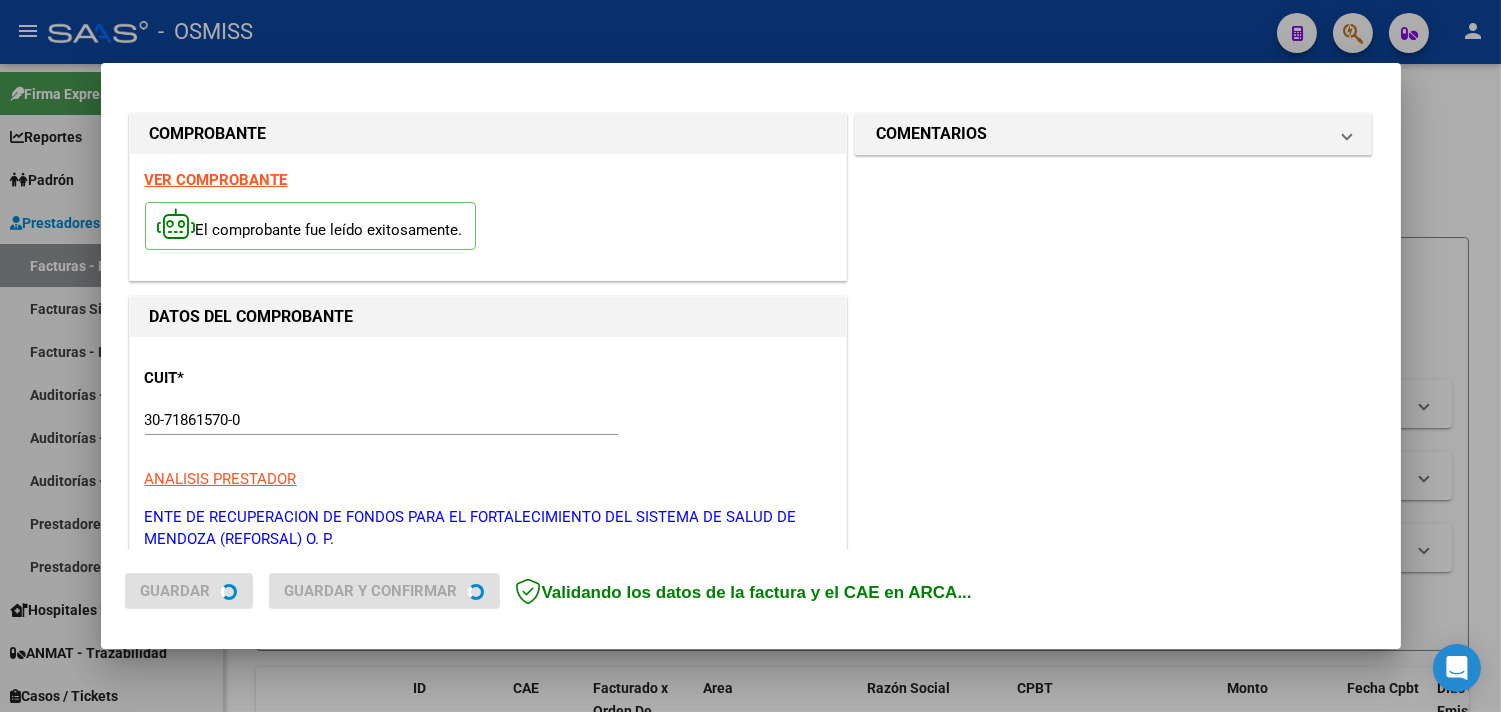 type on "2025-09-07" 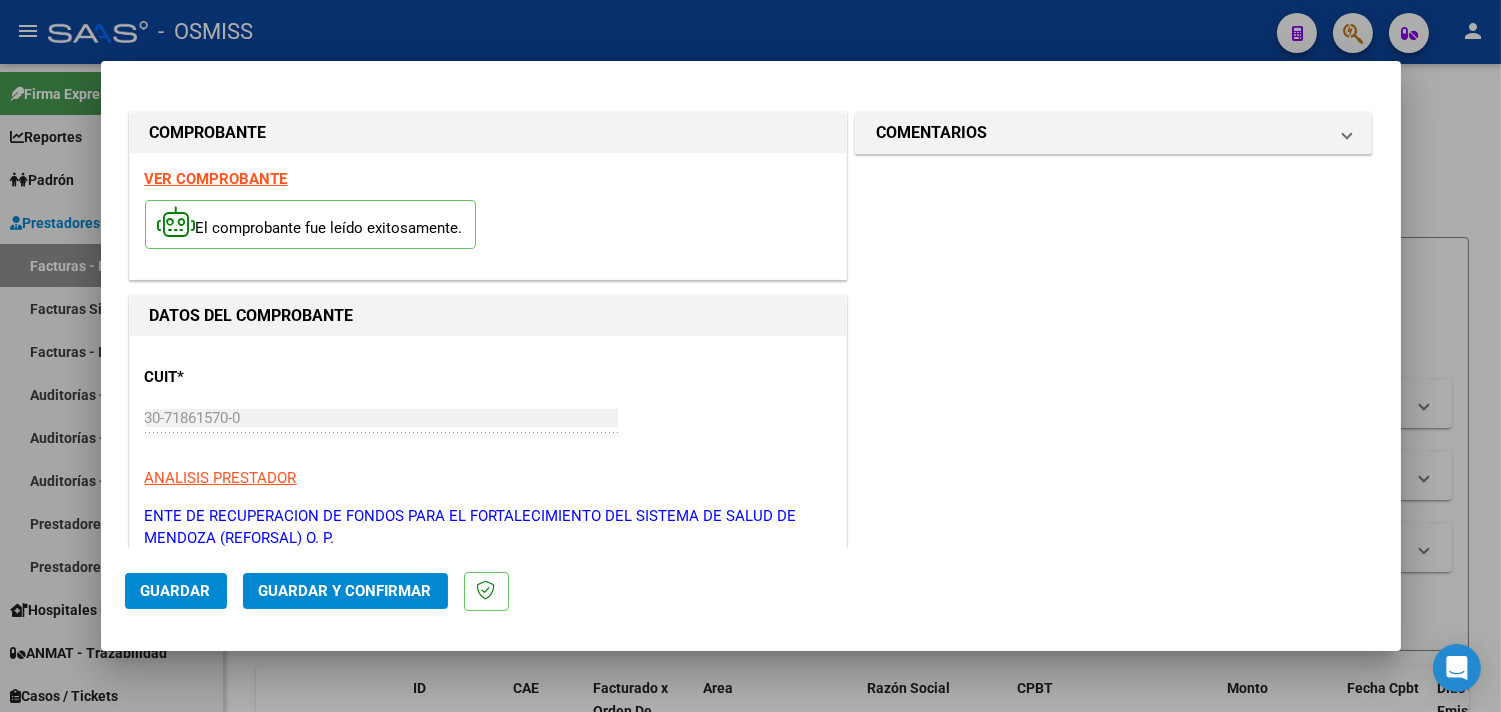 scroll, scrollTop: 444, scrollLeft: 0, axis: vertical 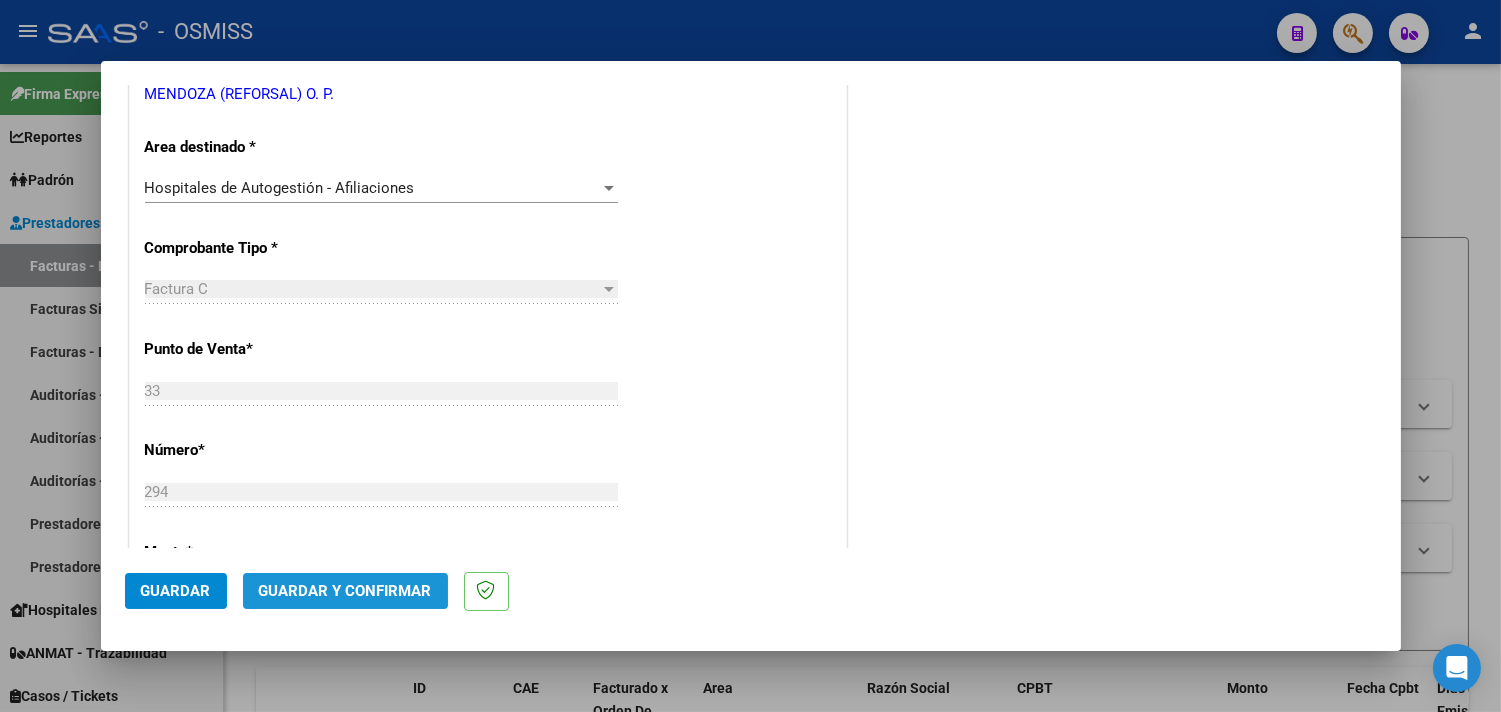 click on "Guardar y Confirmar" 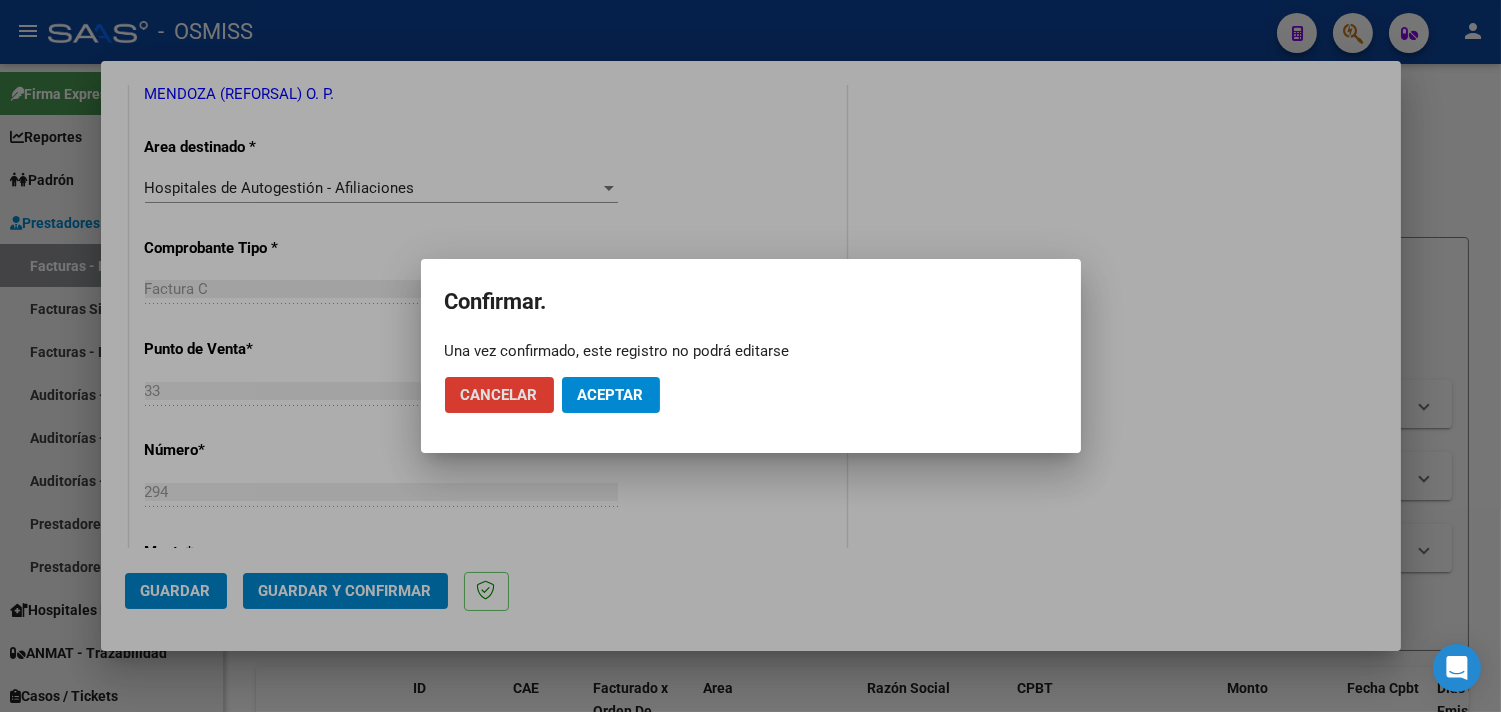 click on "Aceptar" 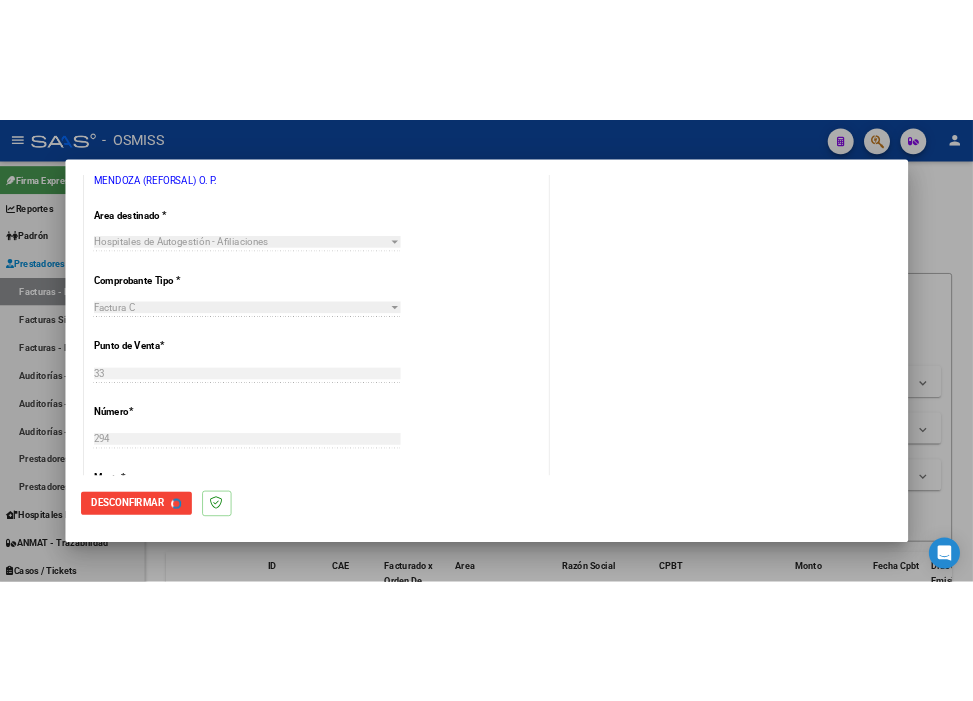 scroll, scrollTop: 0, scrollLeft: 0, axis: both 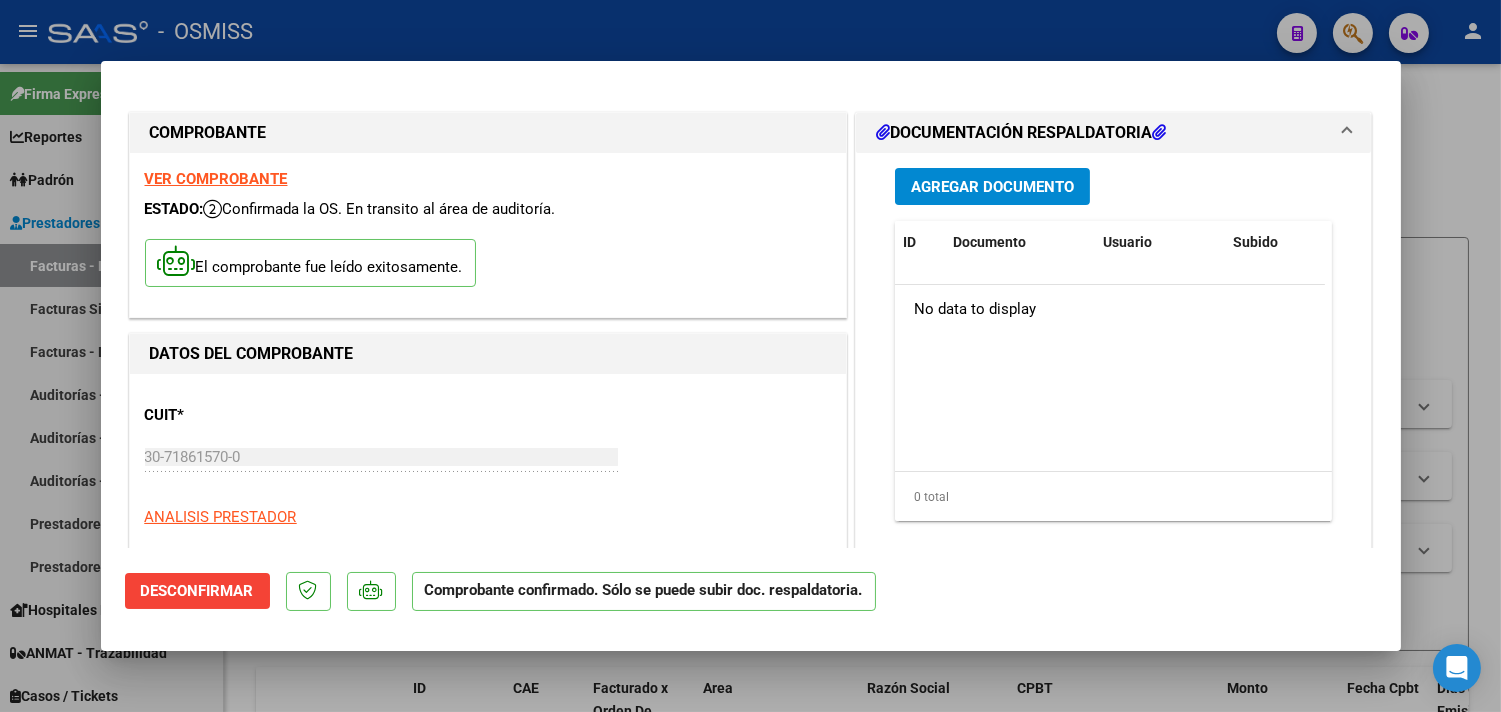 click at bounding box center [750, 356] 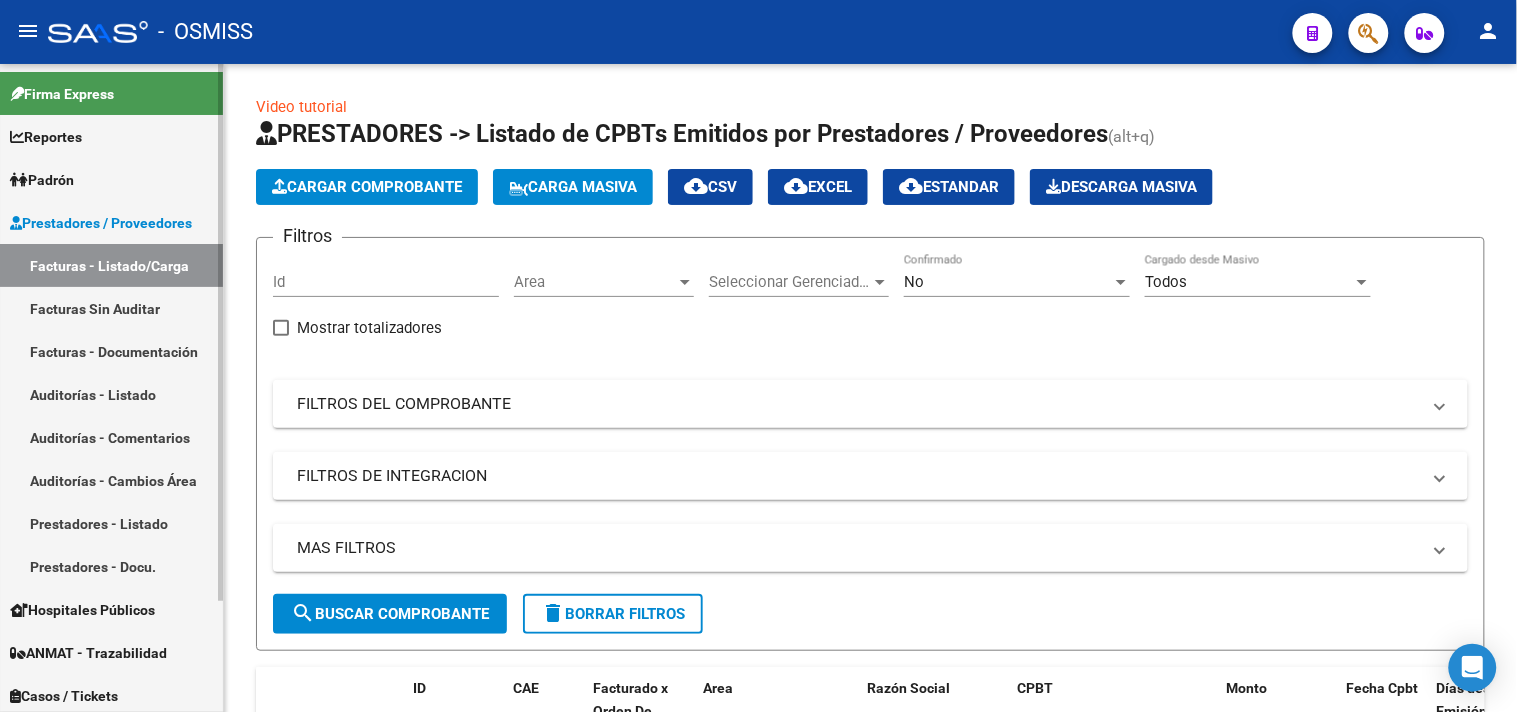 click on "Facturas - Listado/Carga" at bounding box center (111, 265) 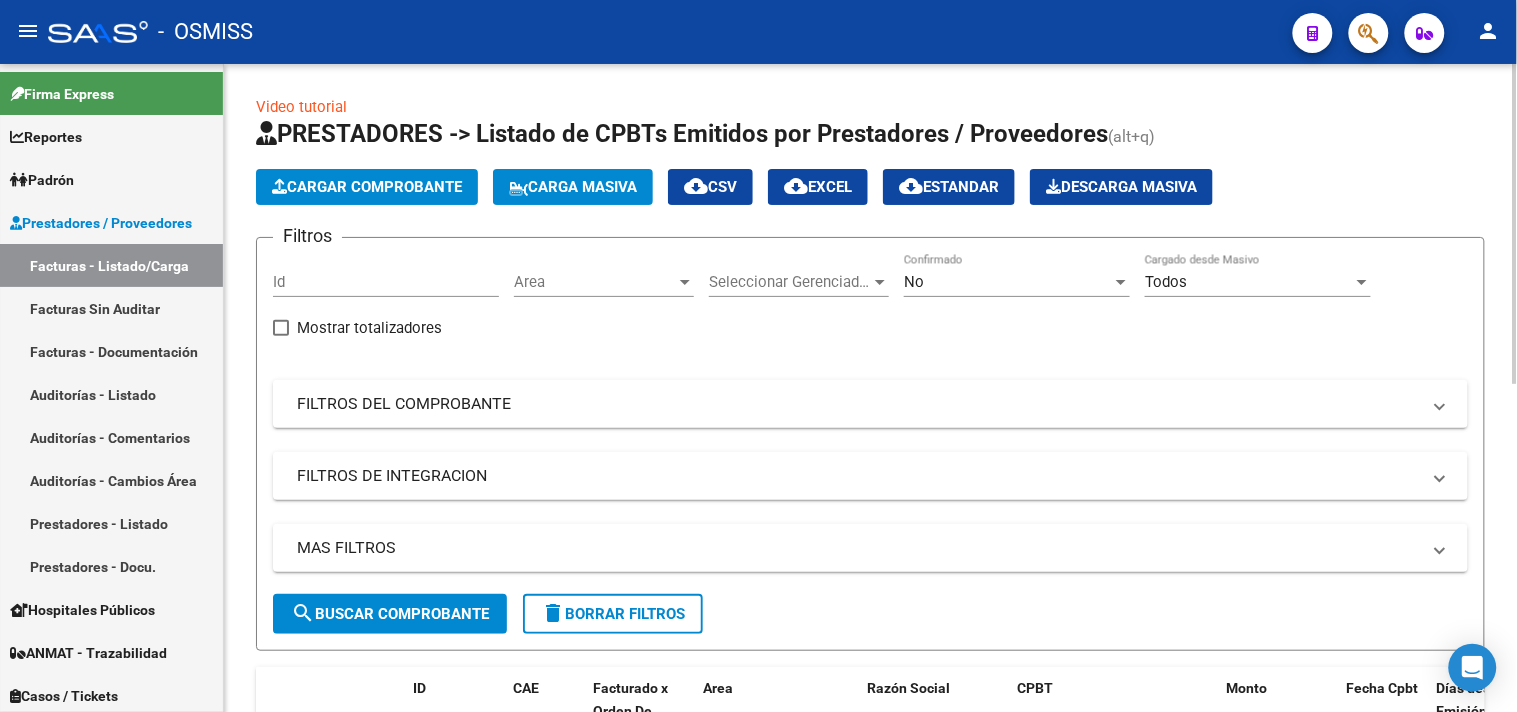 click on "Cargar Comprobante" 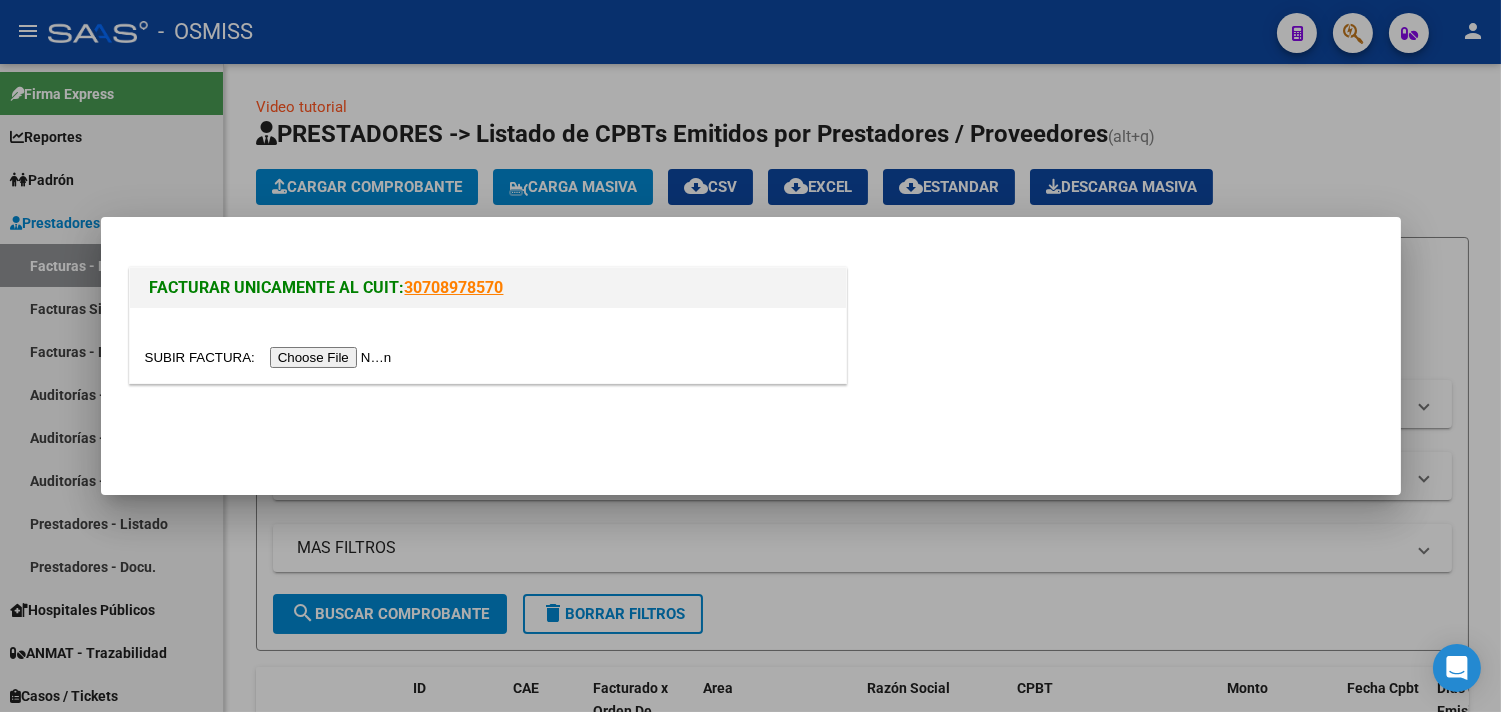 click at bounding box center [271, 357] 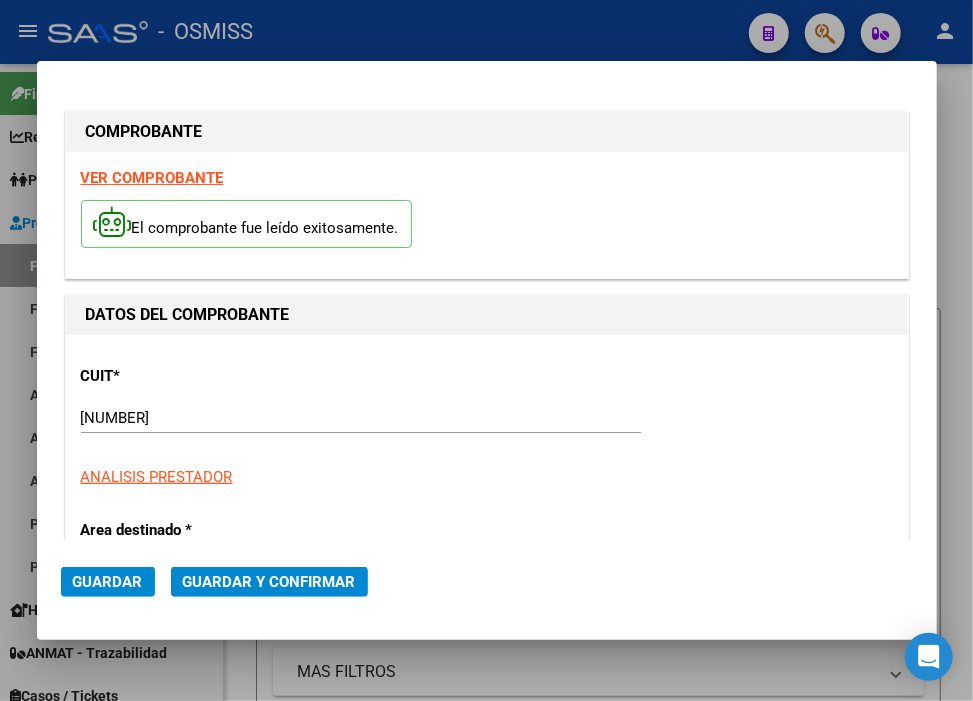 click on "[NUMBER]" at bounding box center [361, 418] 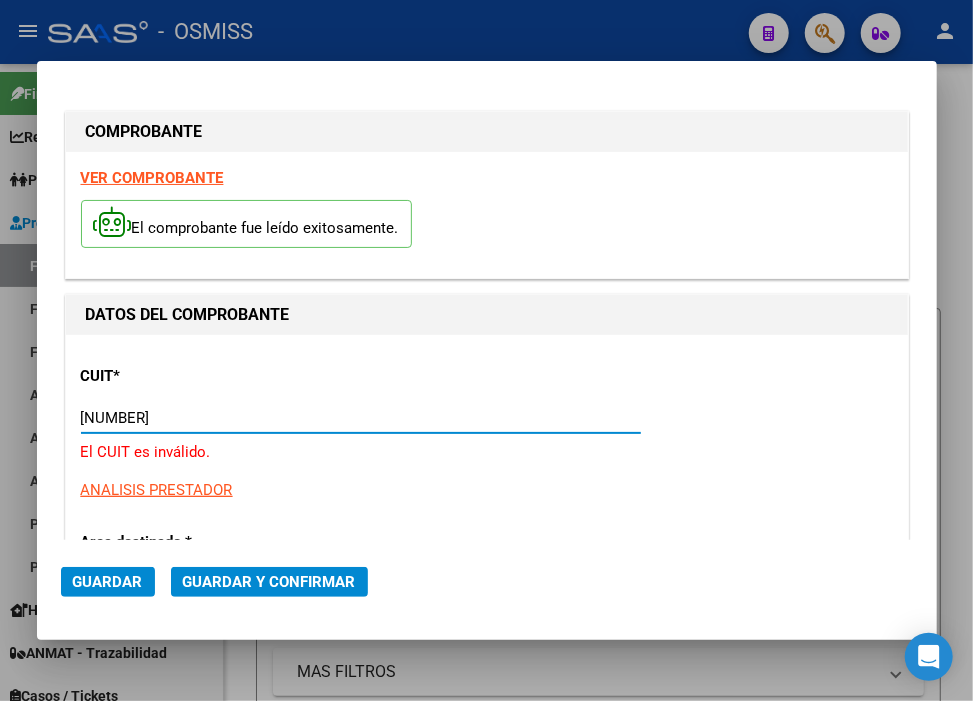 type on "[NUMBER]" 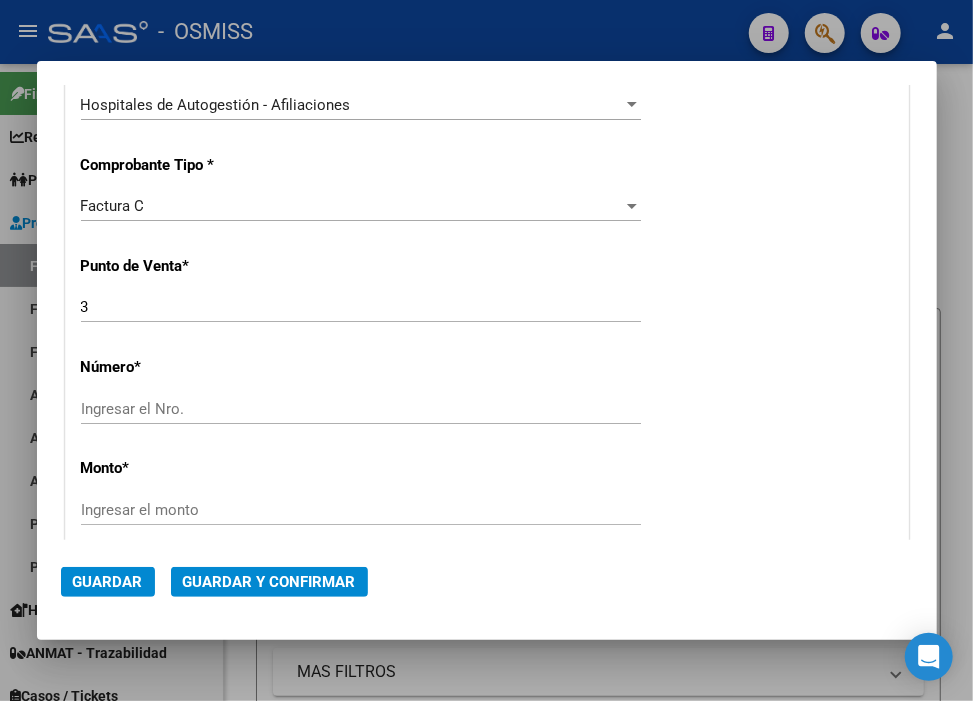 scroll, scrollTop: 555, scrollLeft: 0, axis: vertical 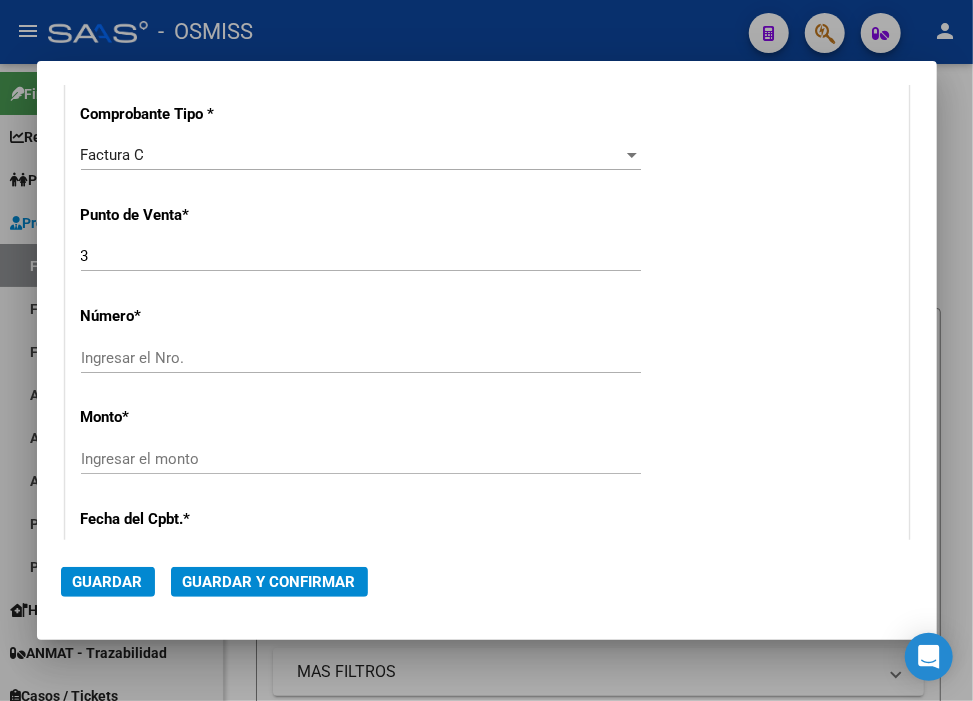 click on "Ingresar el Nro." at bounding box center [361, 358] 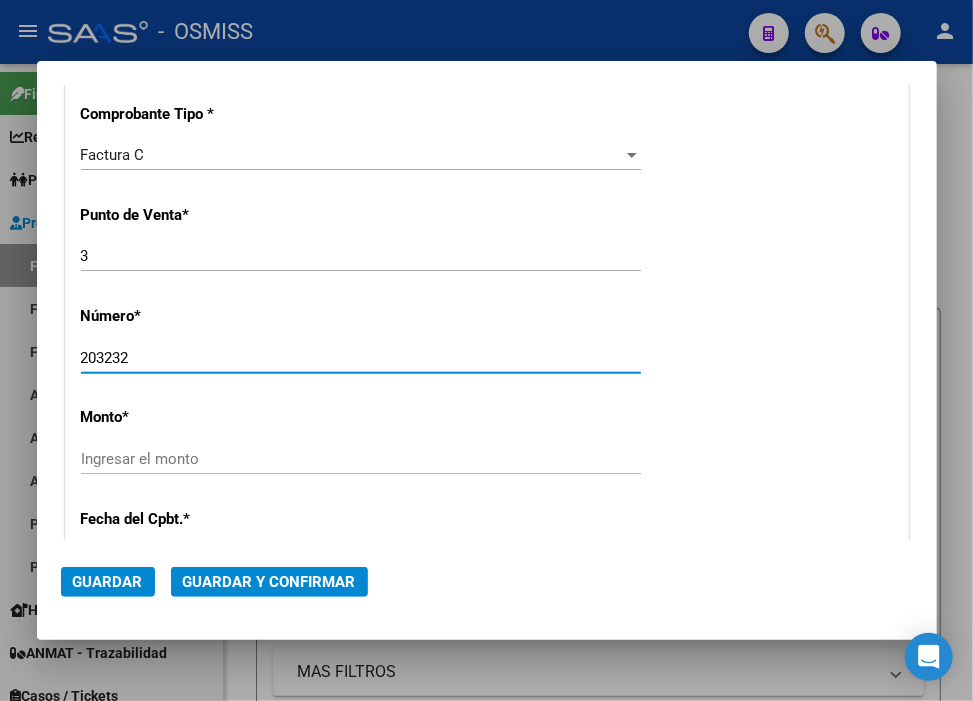 type on "203232" 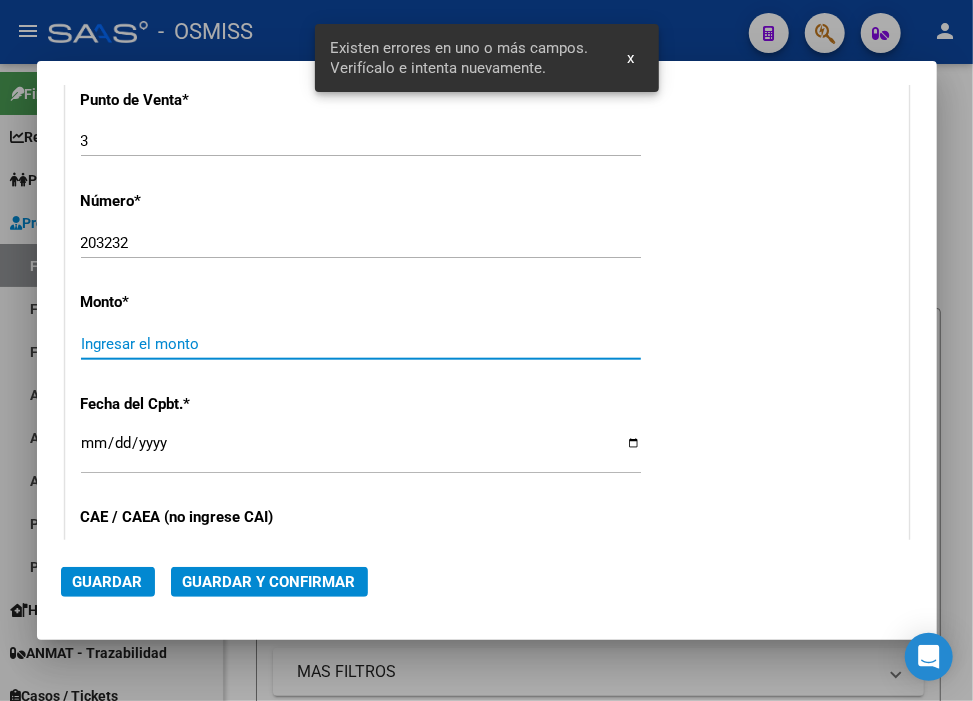 scroll, scrollTop: 691, scrollLeft: 0, axis: vertical 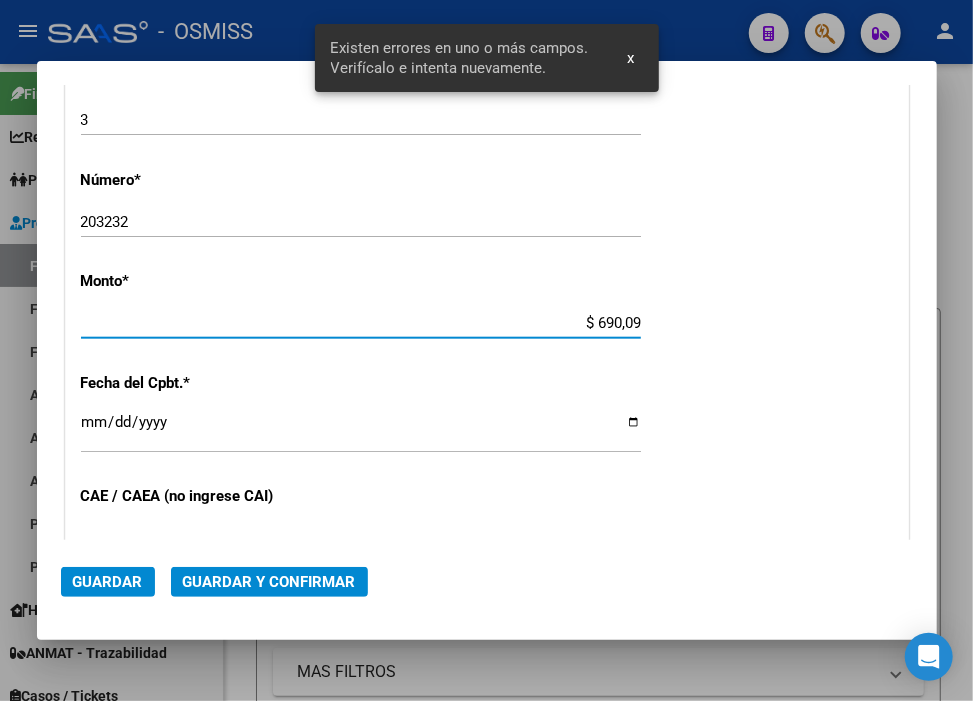 click on "Monto  *   $ 690,09 Ingresar el monto" 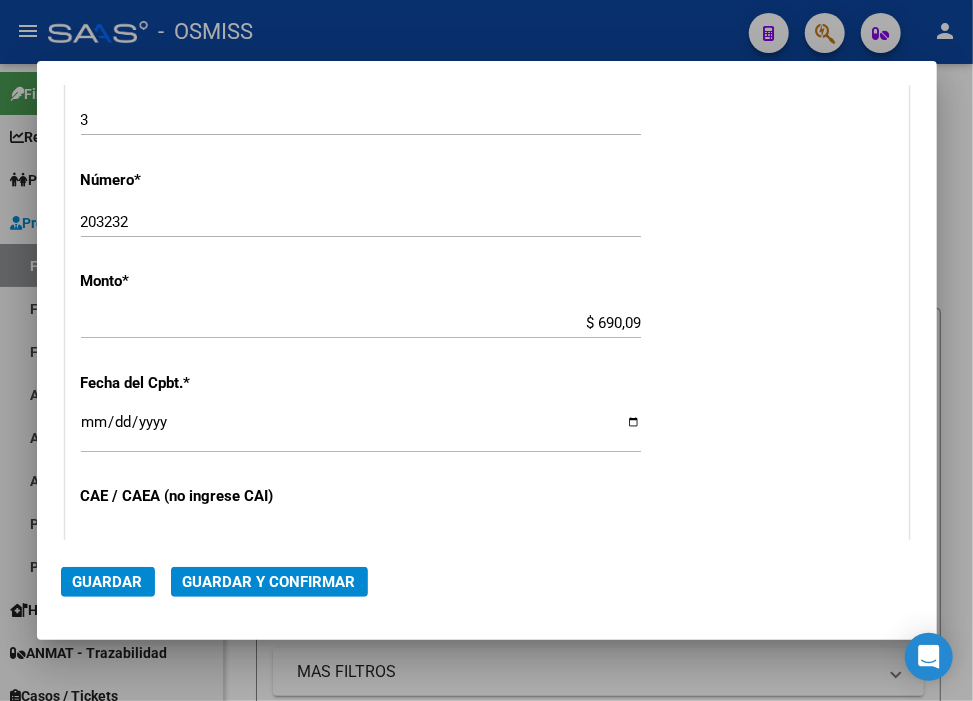 click on "$ 690,09" at bounding box center (361, 323) 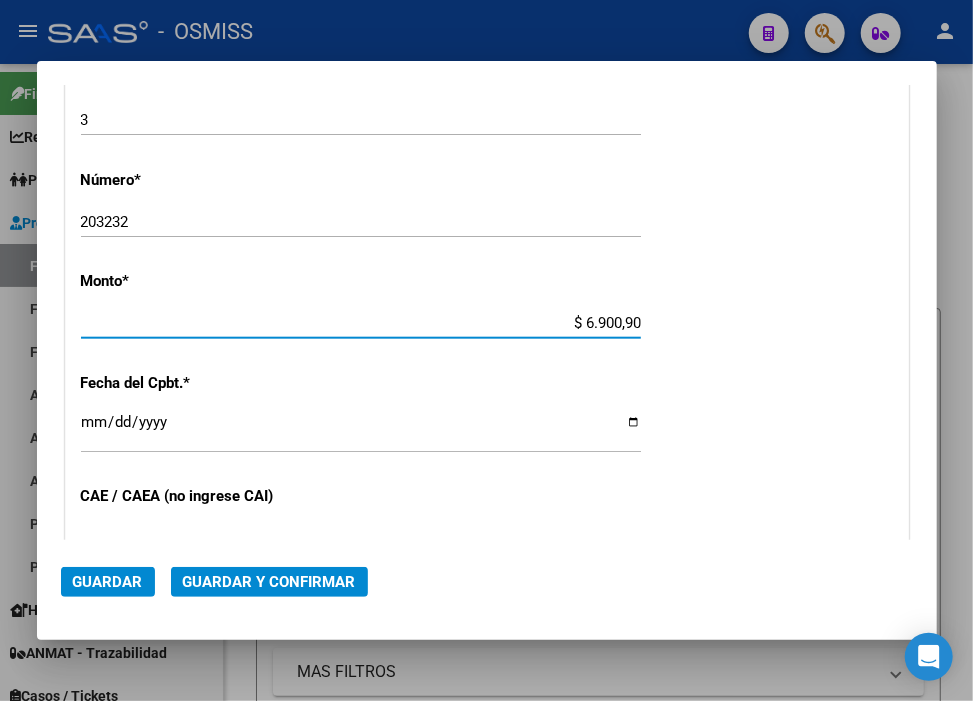 type on "$ 69.009,00" 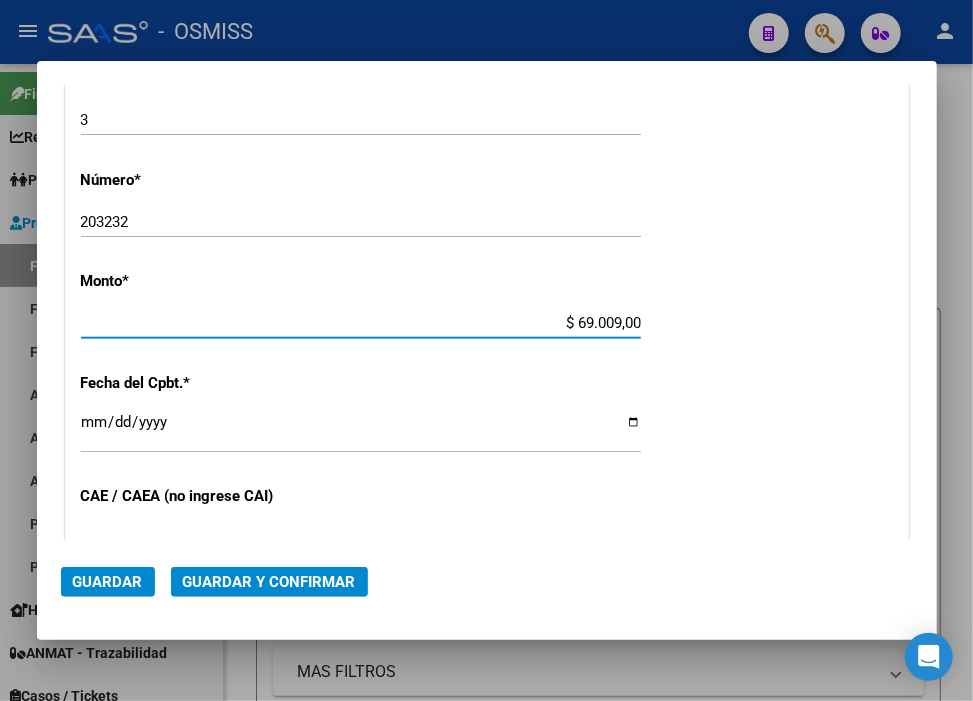 click on "Ingresar la fecha" at bounding box center [361, 430] 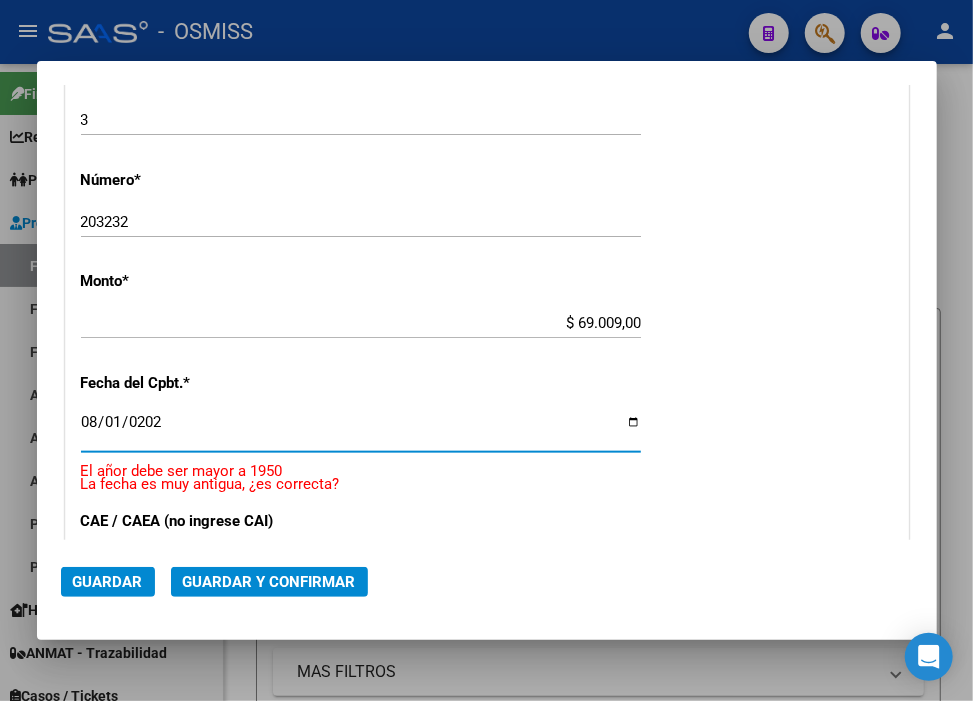 type on "2025-08-01" 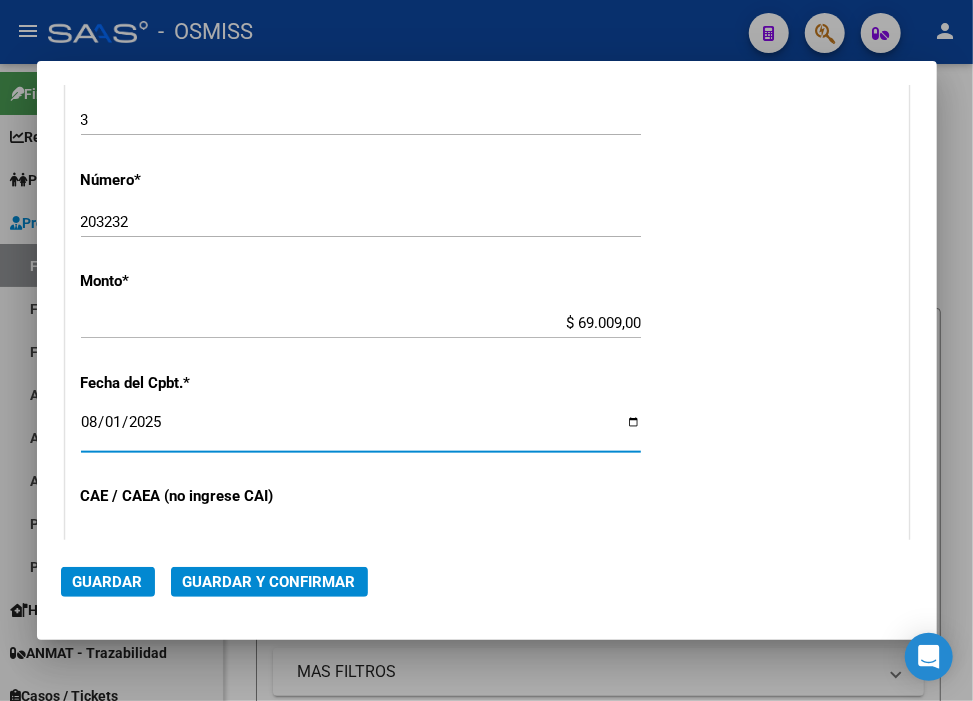 click on "Guardar y Confirmar" 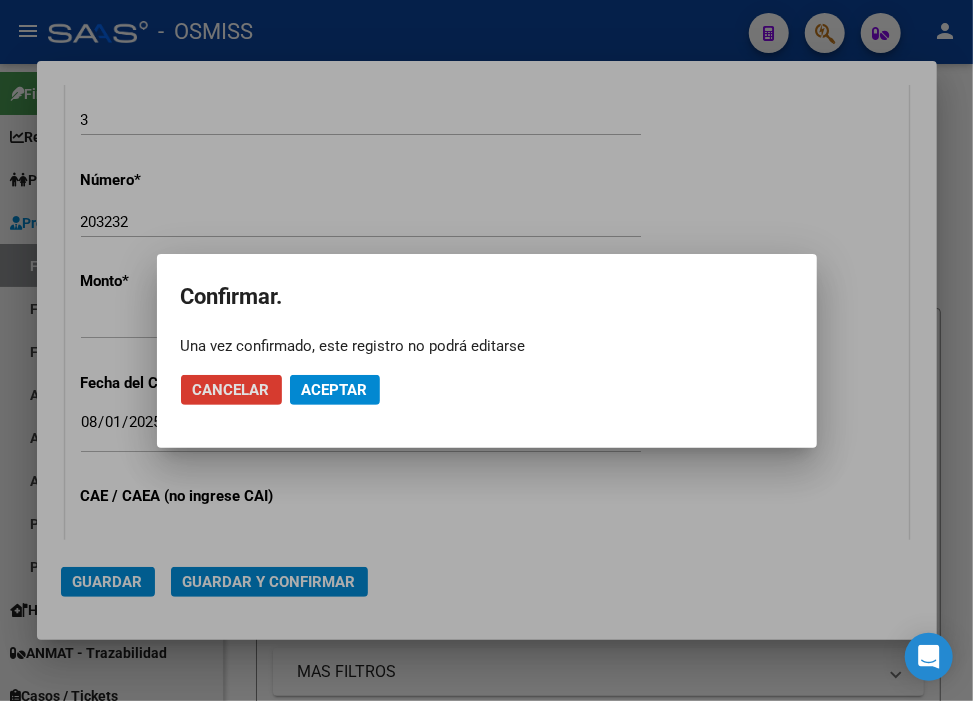 click on "Aceptar" 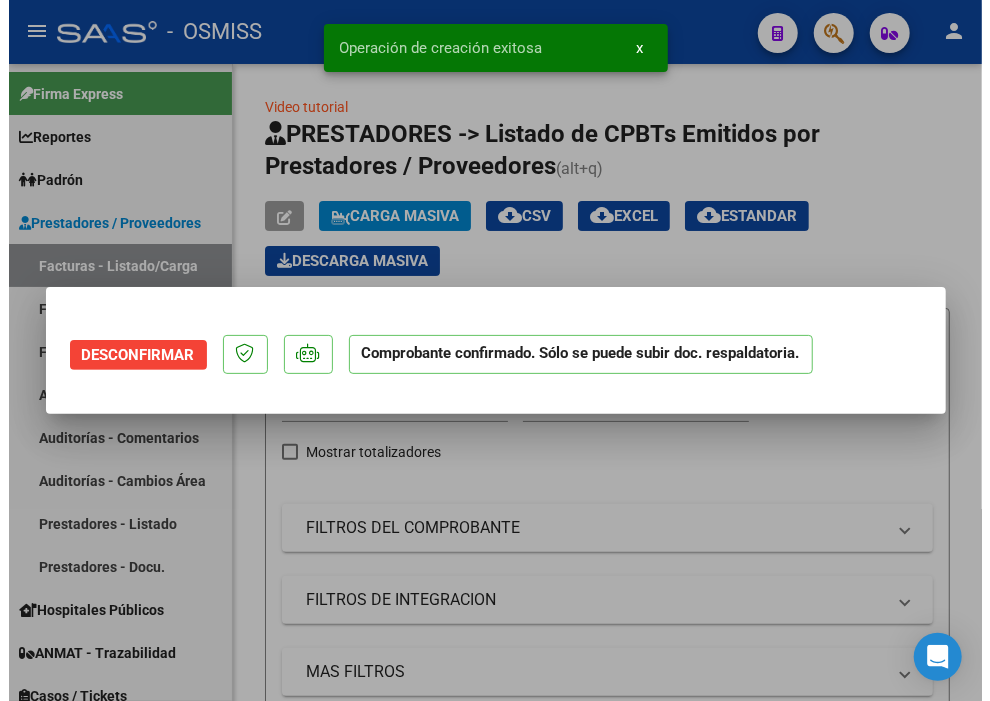scroll, scrollTop: 0, scrollLeft: 0, axis: both 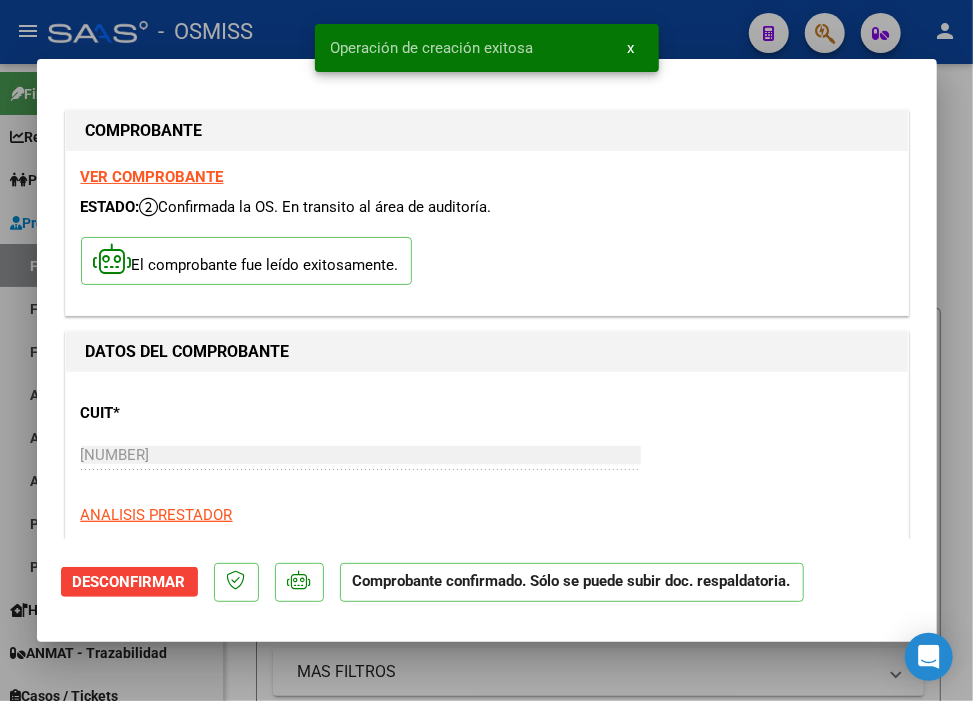 type on "2025-09-30" 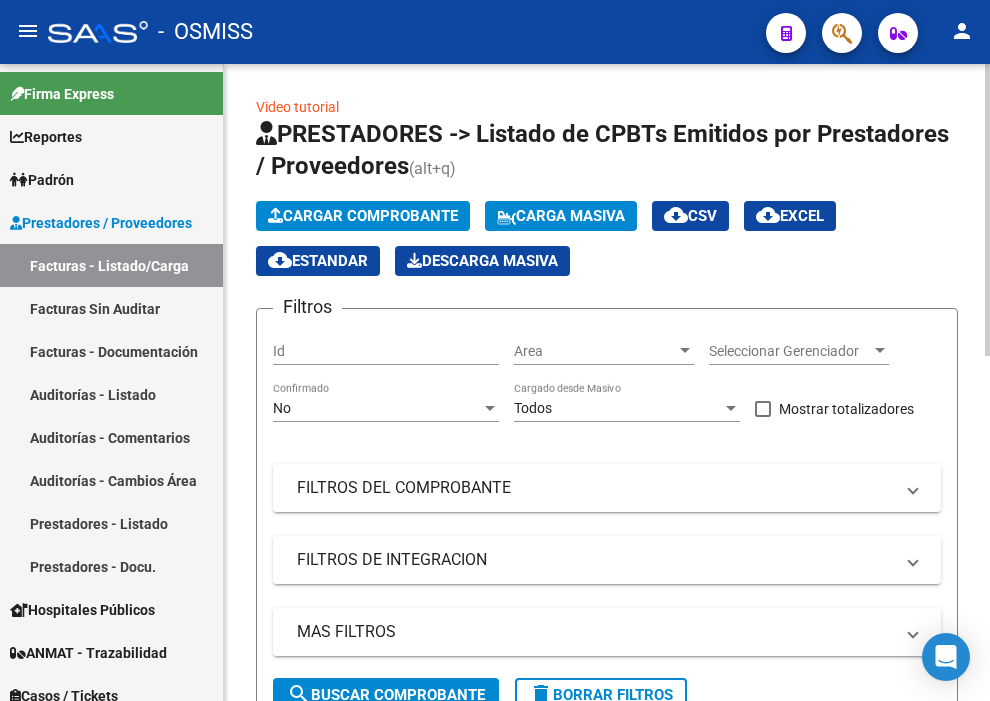click on "Cargar Comprobante" 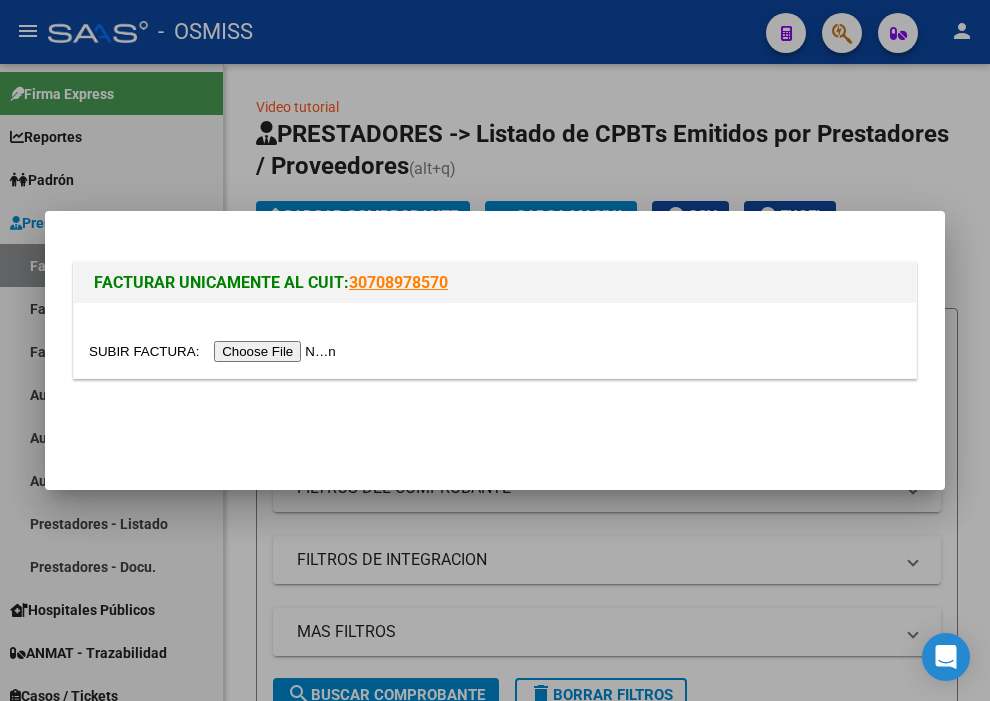 click at bounding box center (215, 351) 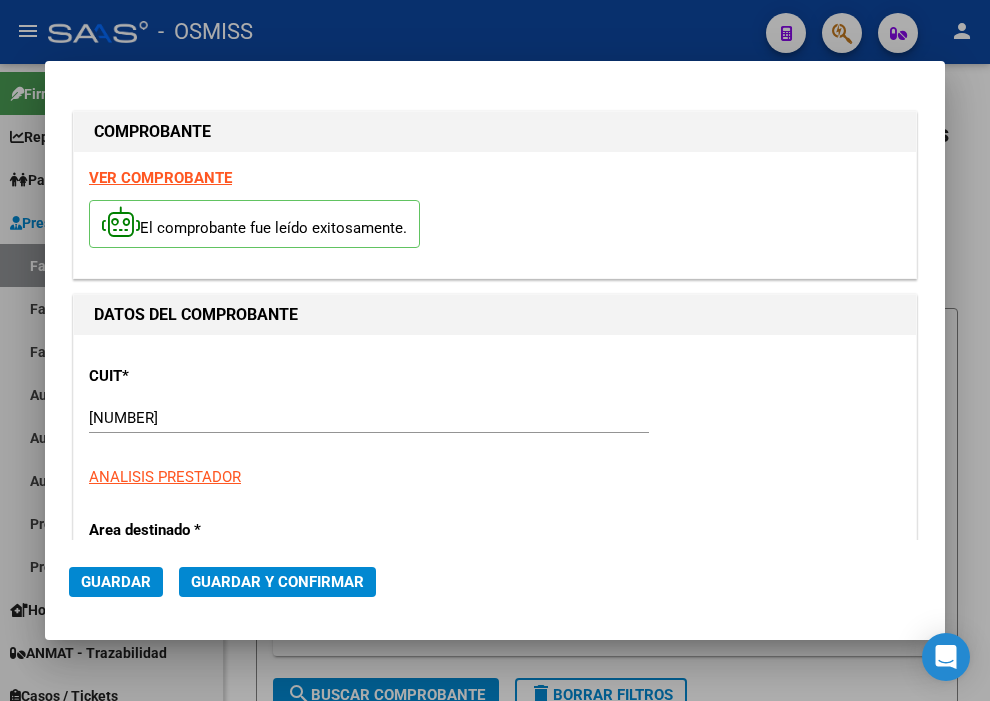 type on "2025-09-07" 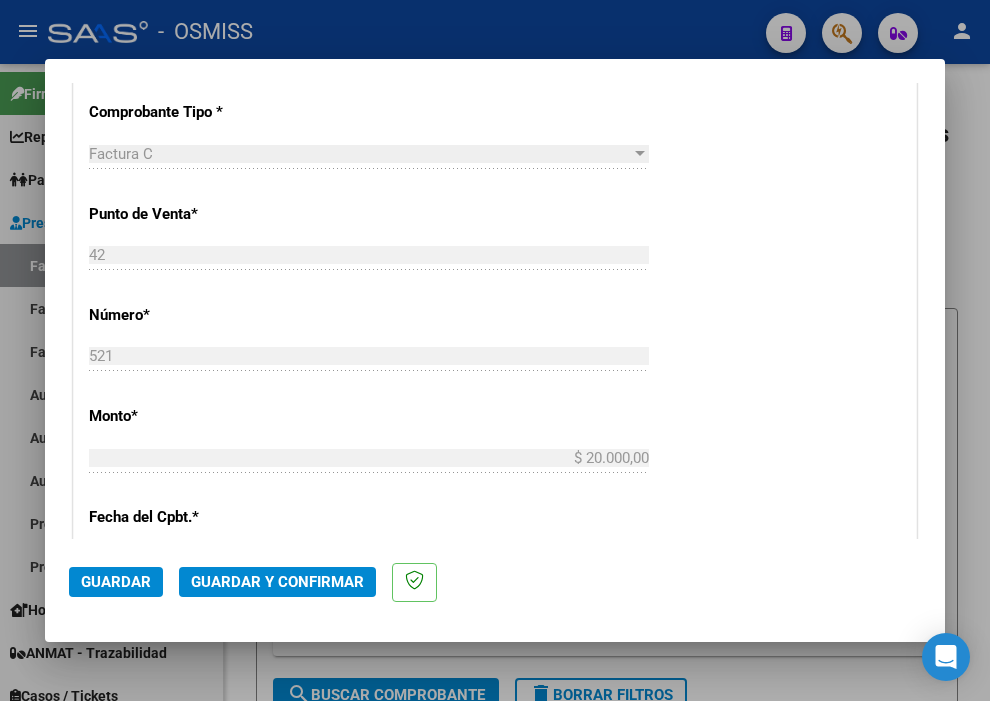 scroll, scrollTop: 666, scrollLeft: 0, axis: vertical 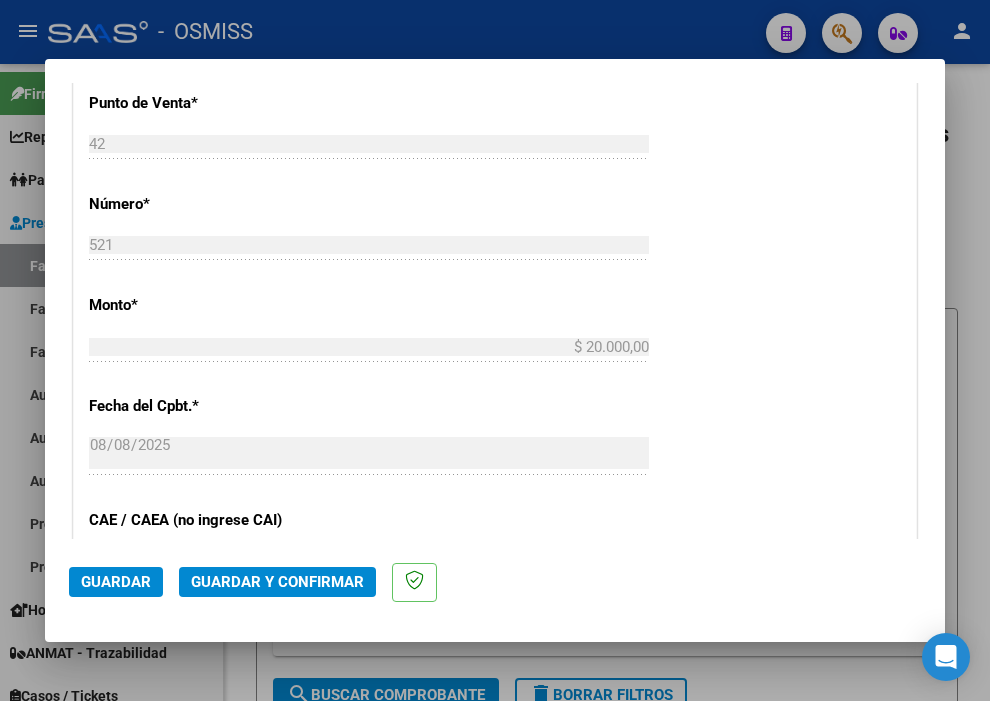 click on "Guardar y Confirmar" 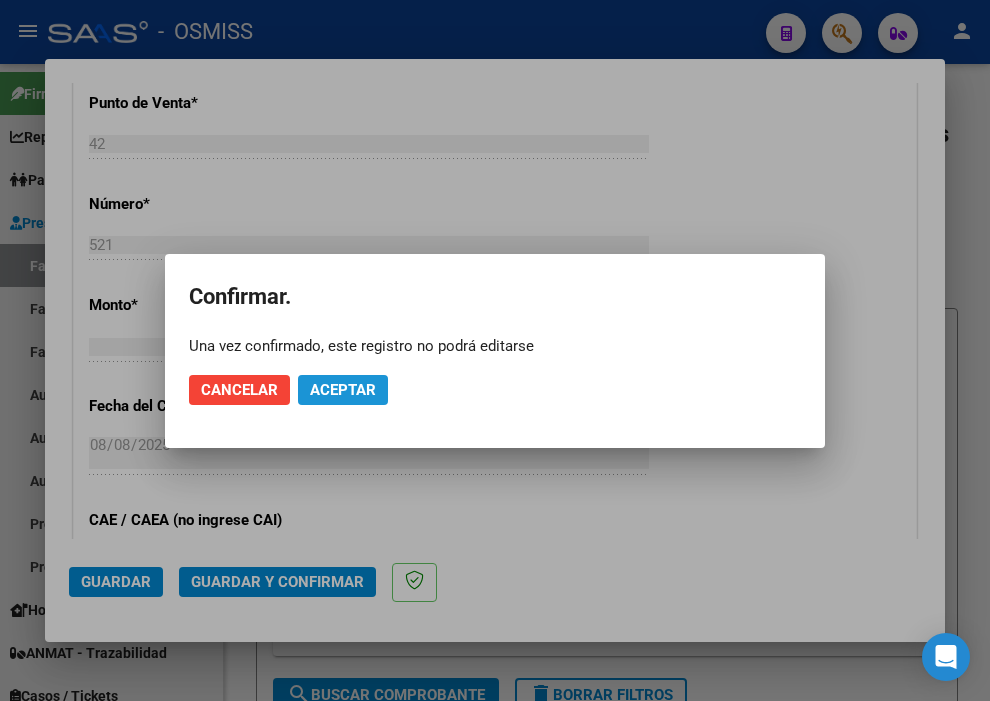 click on "Aceptar" 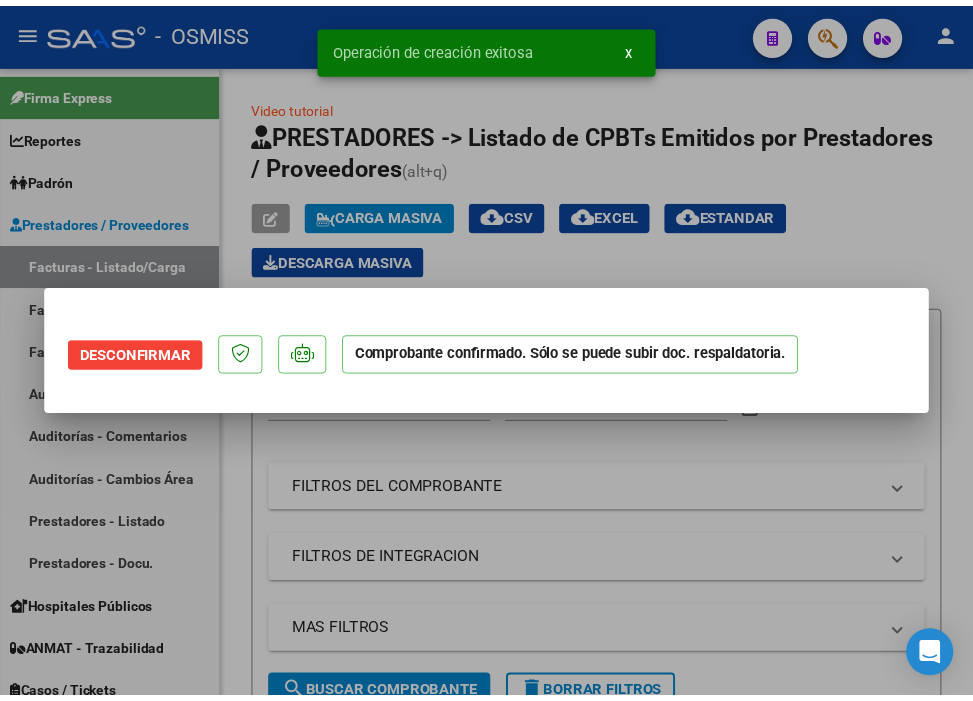 scroll, scrollTop: 0, scrollLeft: 0, axis: both 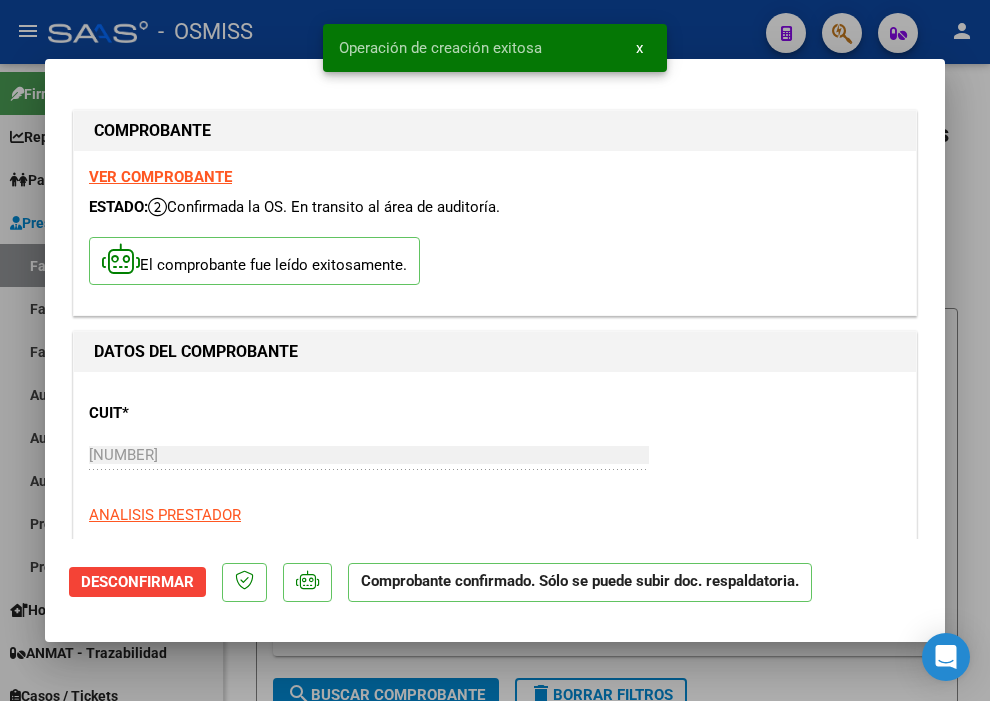 click at bounding box center [495, 350] 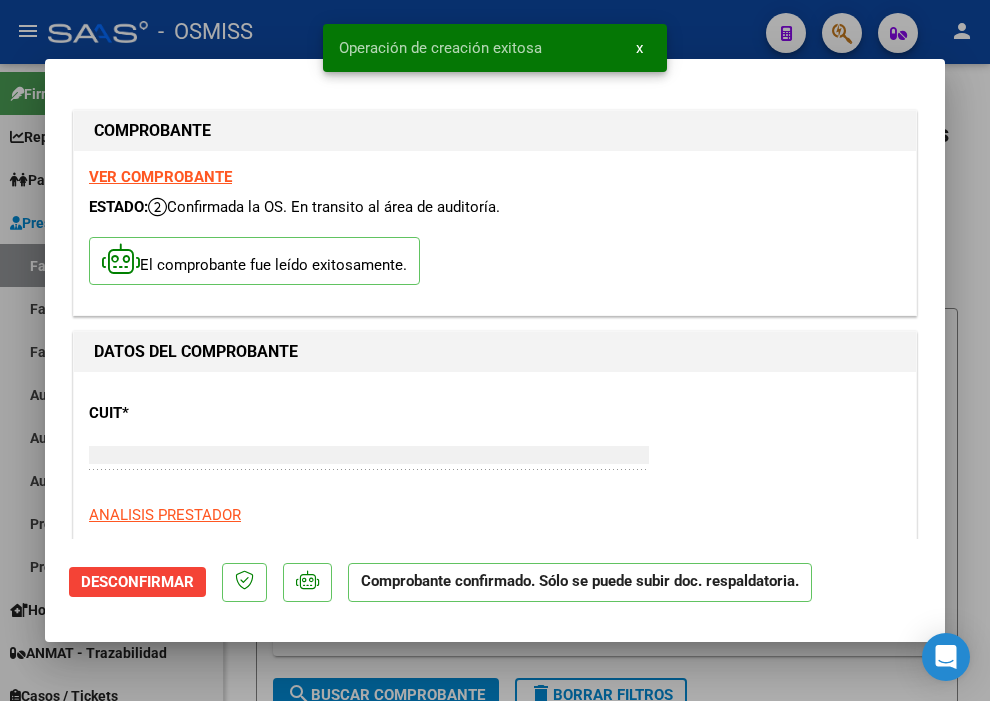 type 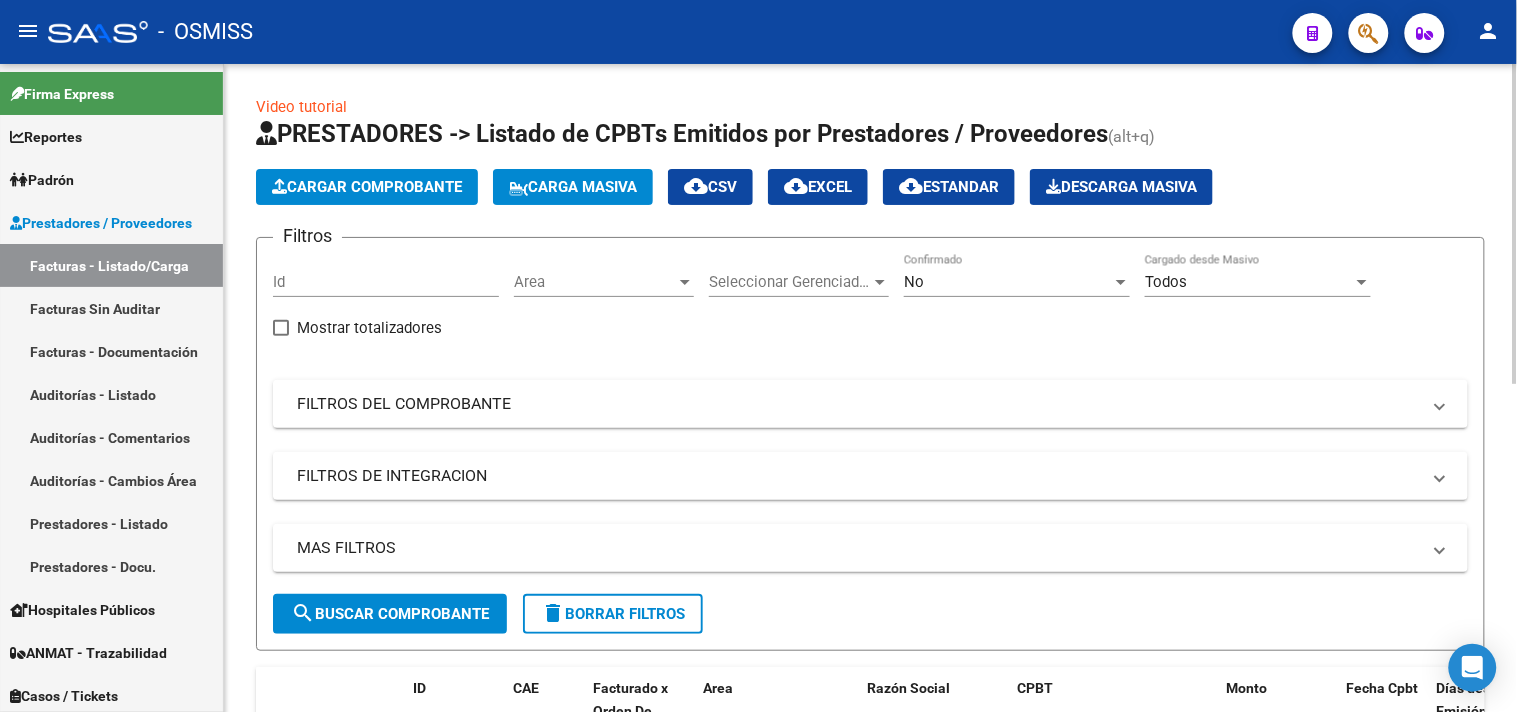 click on "Cargar Comprobante" 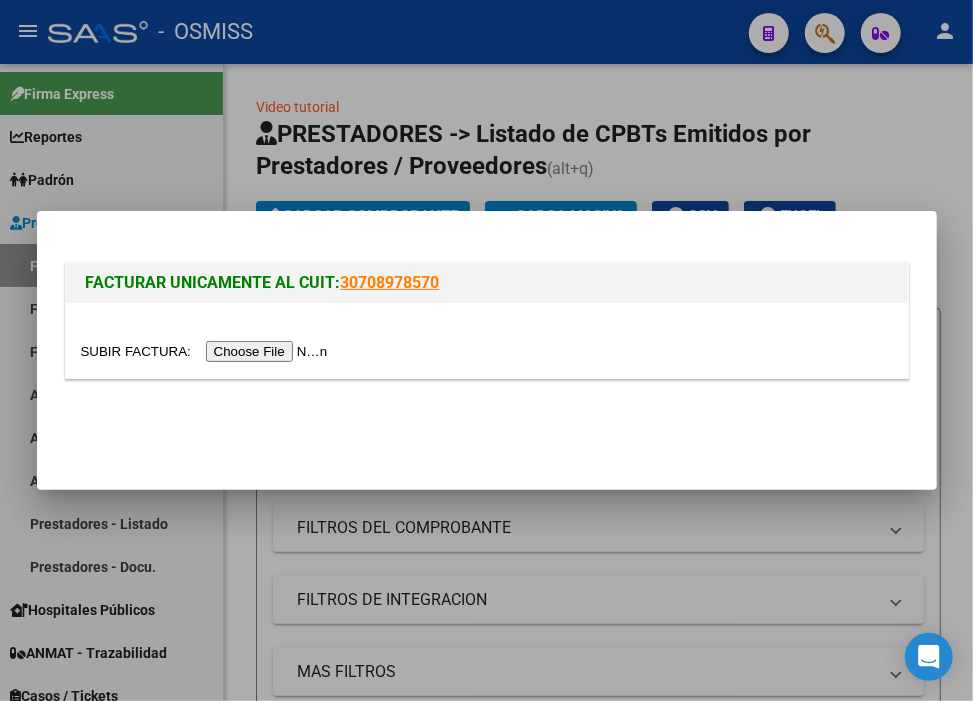 click at bounding box center (207, 351) 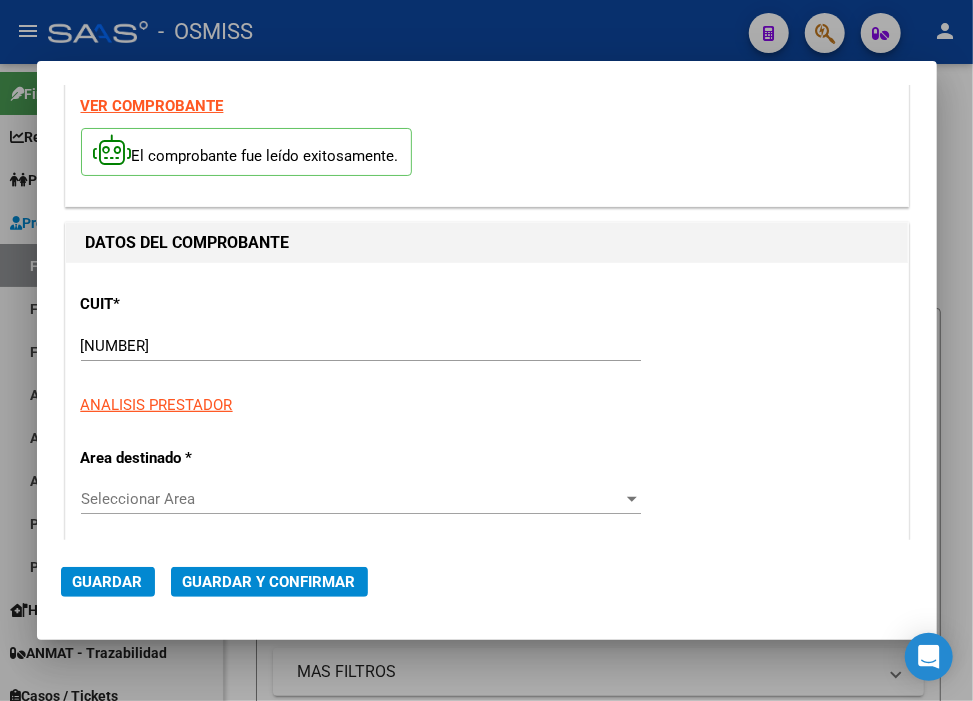 scroll, scrollTop: 111, scrollLeft: 0, axis: vertical 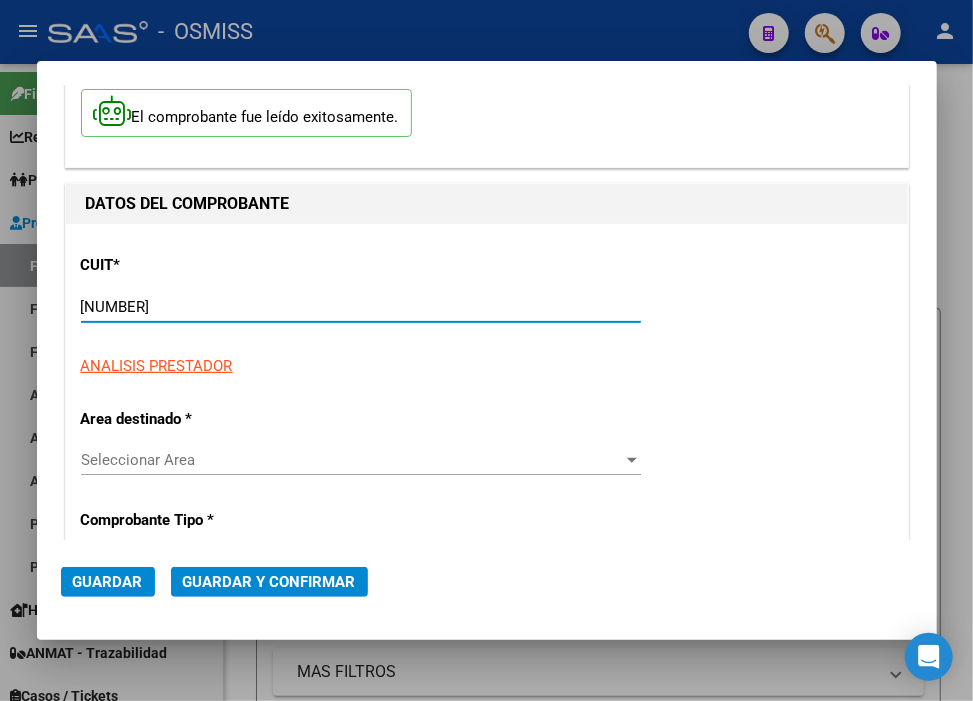 click on "[NUMBER]" at bounding box center [361, 307] 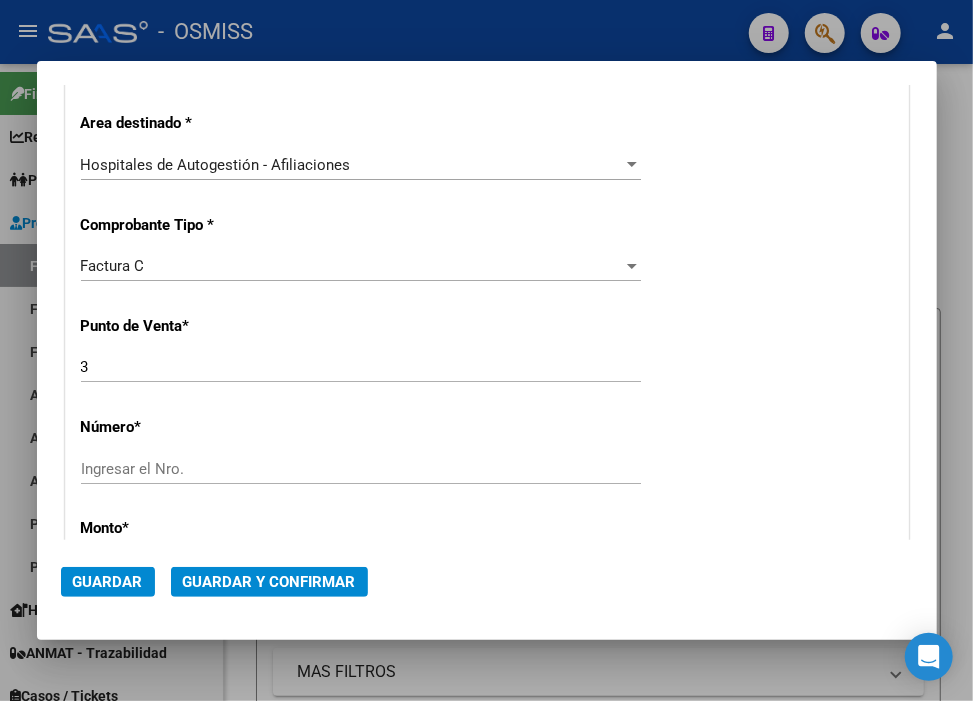 scroll, scrollTop: 666, scrollLeft: 0, axis: vertical 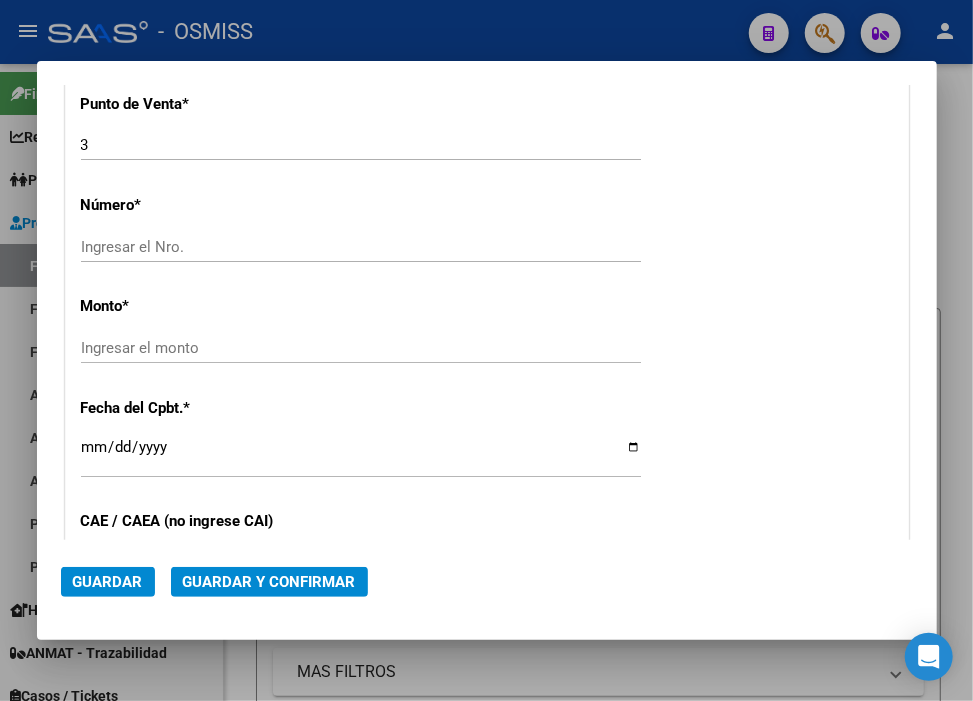 click on "Ingresar el Nro." at bounding box center [361, 247] 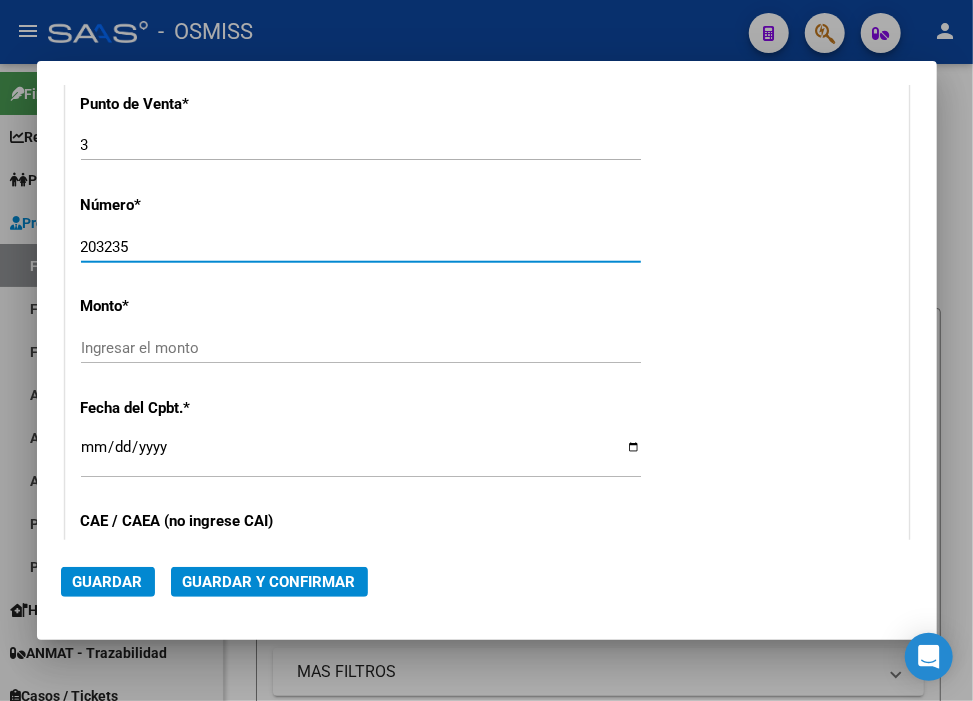type on "203235" 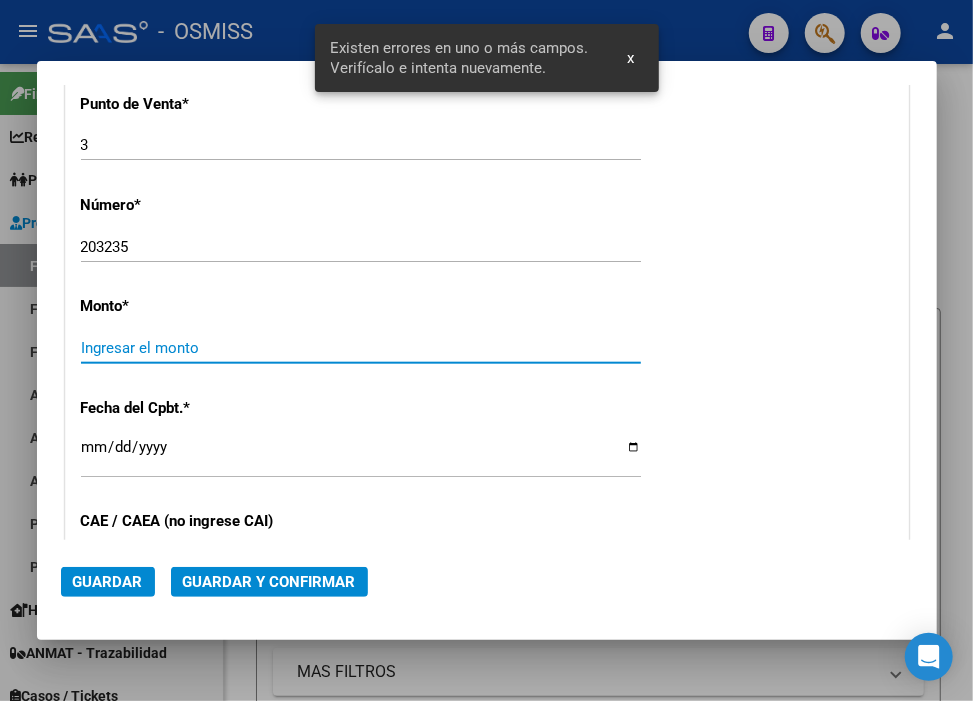 scroll, scrollTop: 691, scrollLeft: 0, axis: vertical 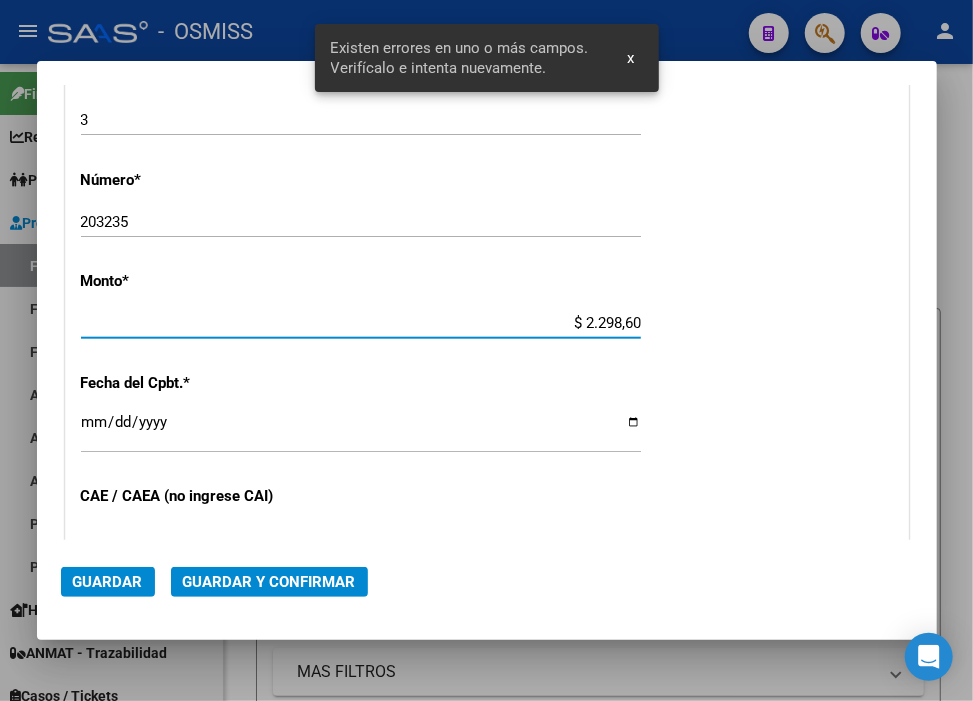 type on "$ 22.986,00" 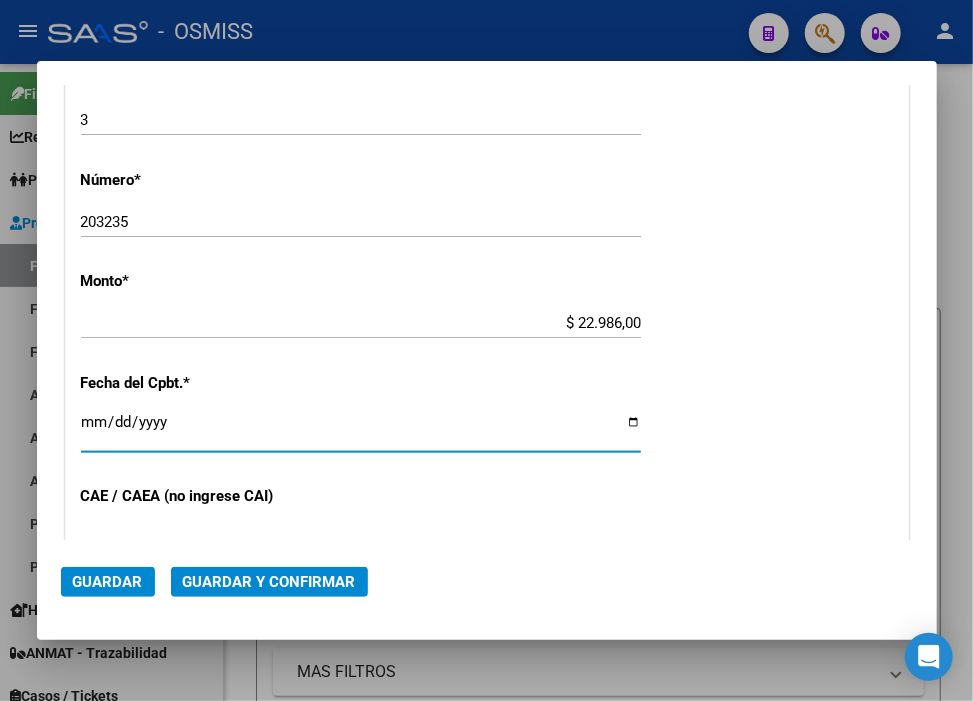 click on "Ingresar la fecha" at bounding box center (361, 430) 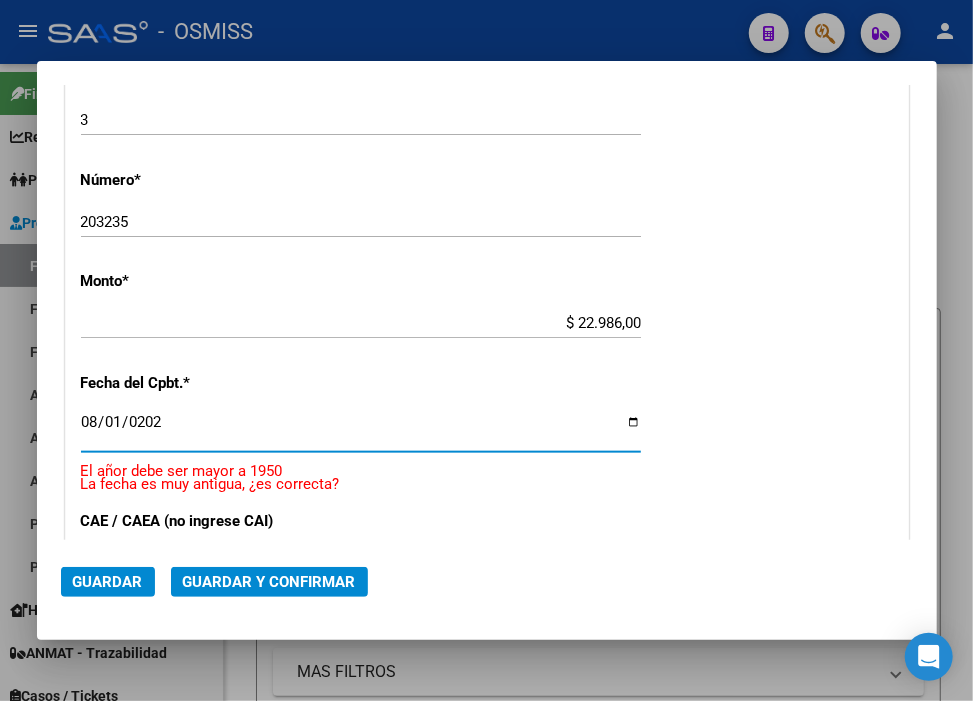 type on "2025-08-01" 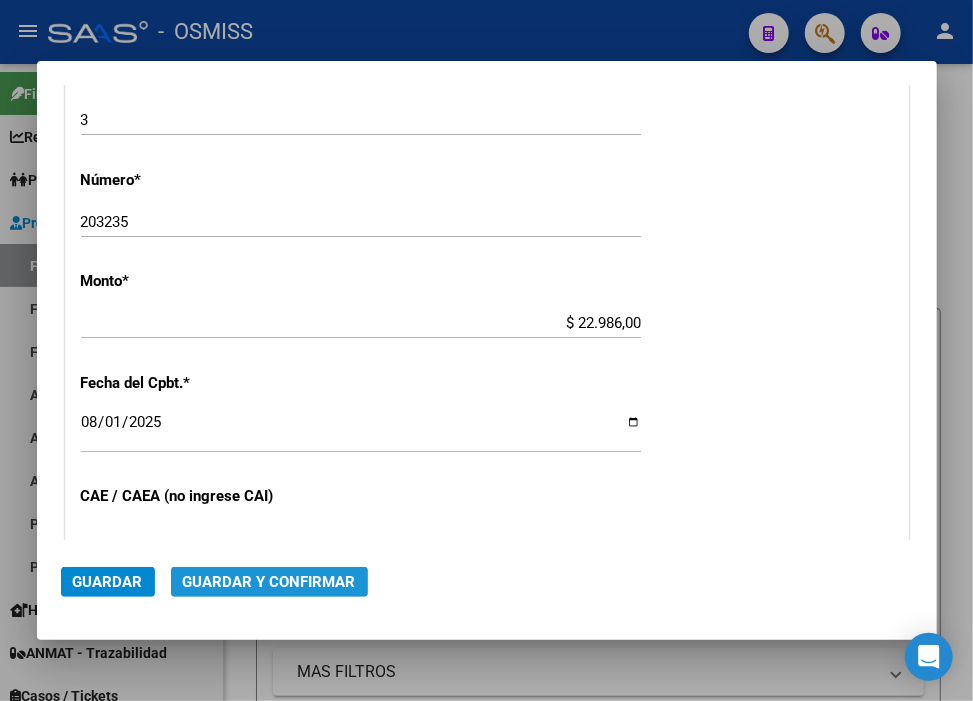 click on "Guardar y Confirmar" 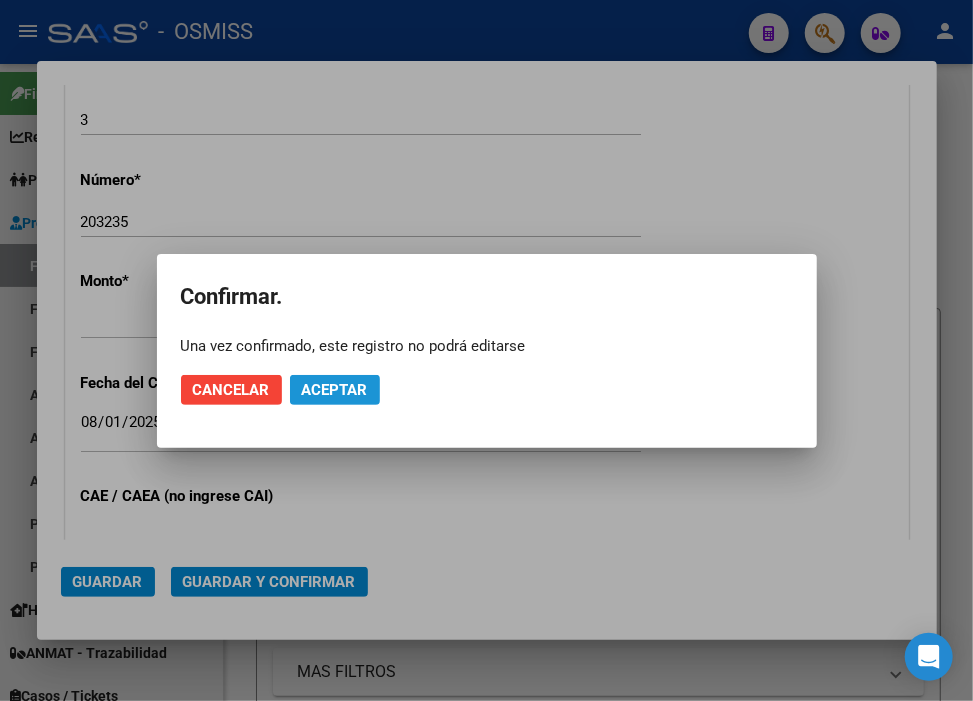 click on "Aceptar" 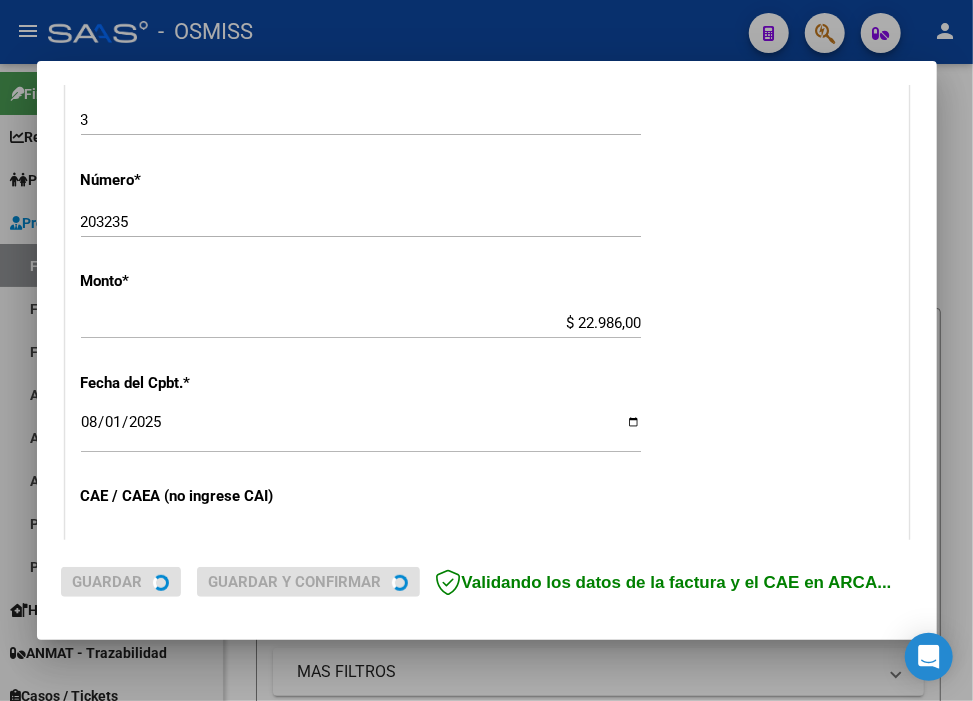 click on "CUIT * [CUIT] Ingresar CUIT ANALISIS PRESTADOR MUNICIPALIDAD DE TIGRE ARCA Padrón Area destinado * Hospitales de Autogestión - Afiliaciones Seleccionar Area Comprobante Tipo * Factura C Seleccionar Tipo Punto de Venta * 3 Ingresar el Nro. Número * 203235 Ingresar el Nro. Monto * $ [AMOUNT] Ingresar el monto Fecha del Cpbt. * [DATE] Ingresar la fecha CAE / CAEA (no ingrese CAI) [CAE] Ingresar el CAE o CAEA (no ingrese CAI) Fecha Recibido * [DATE] Ingresar la fecha Fecha de Vencimiento Ingresar la fecha Ref. Externa Ingresar la ref. N° Liquidación Ingresar el N° Liquidación" at bounding box center [487, 353] 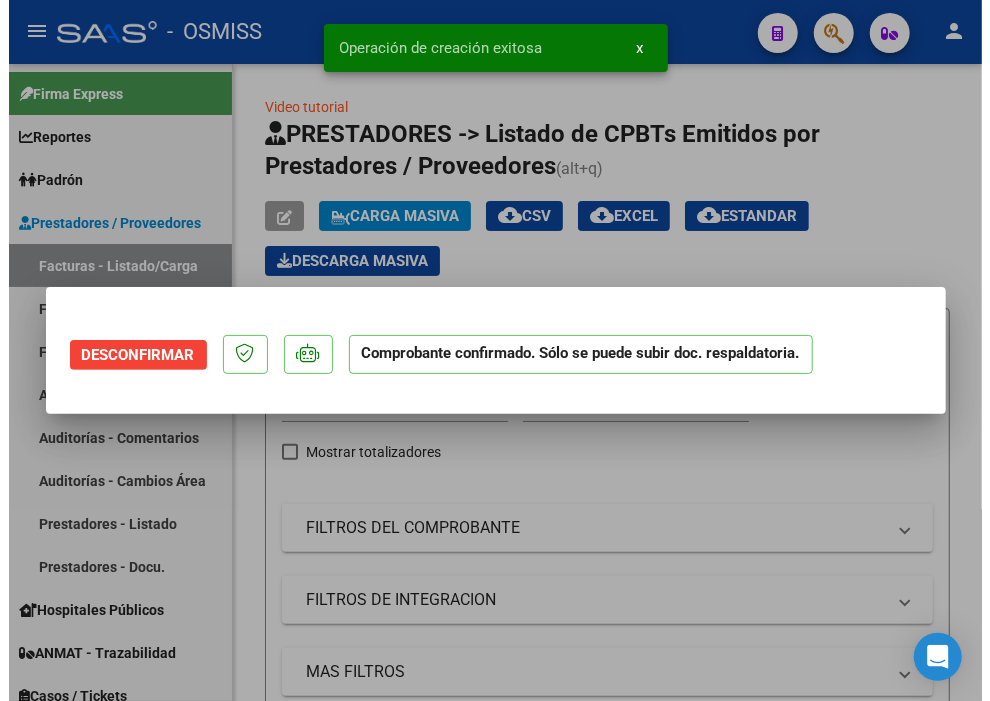 scroll, scrollTop: 0, scrollLeft: 0, axis: both 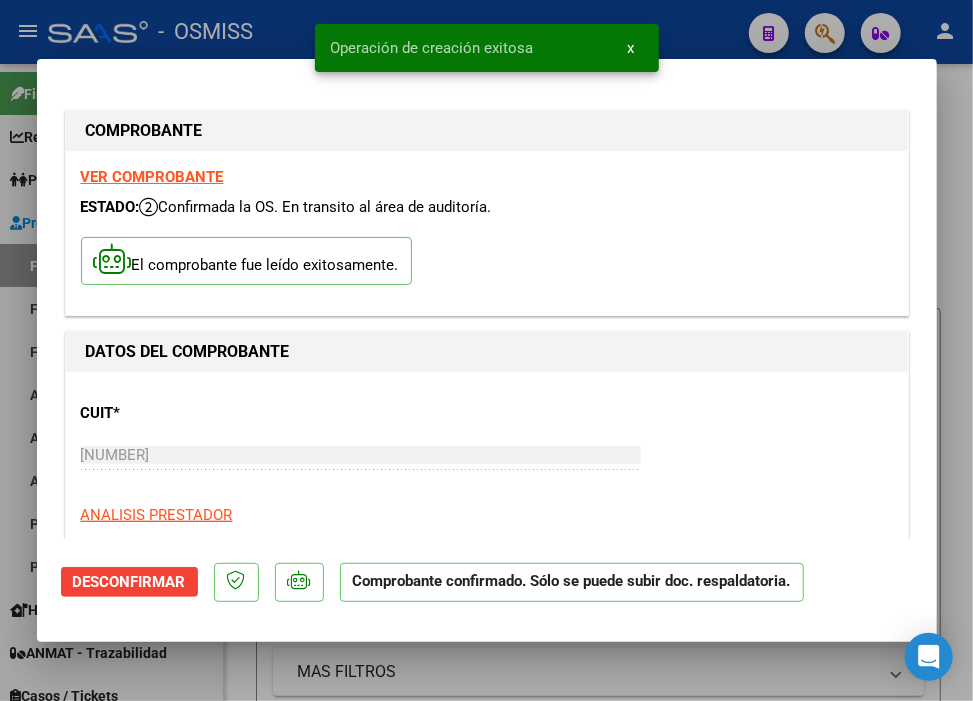 type on "2025-09-30" 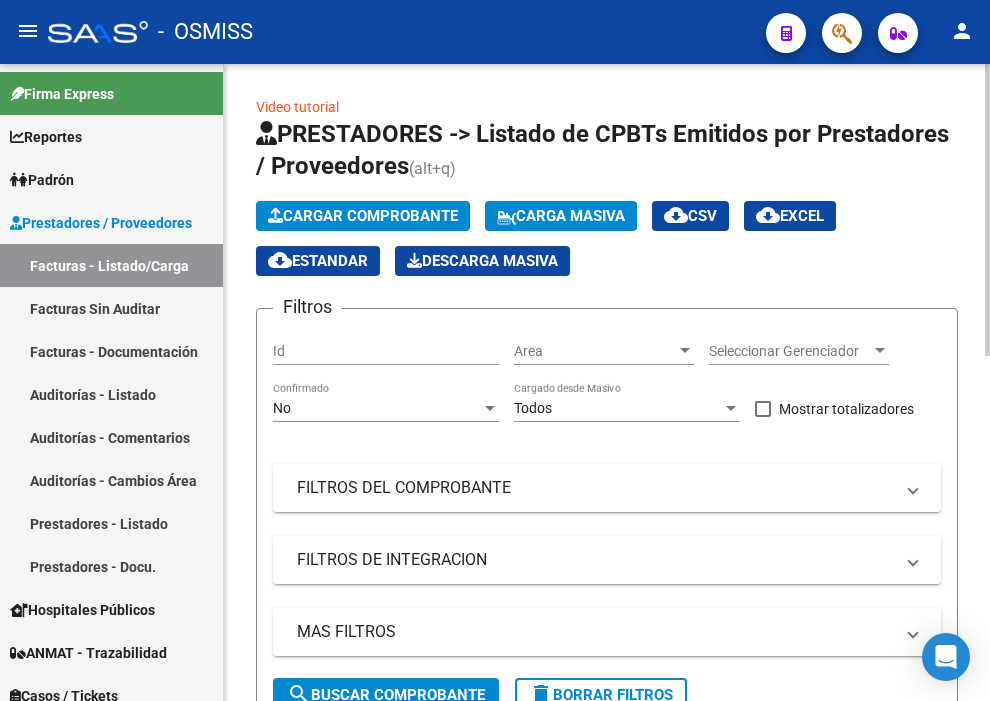 click on "Cargar Comprobante" 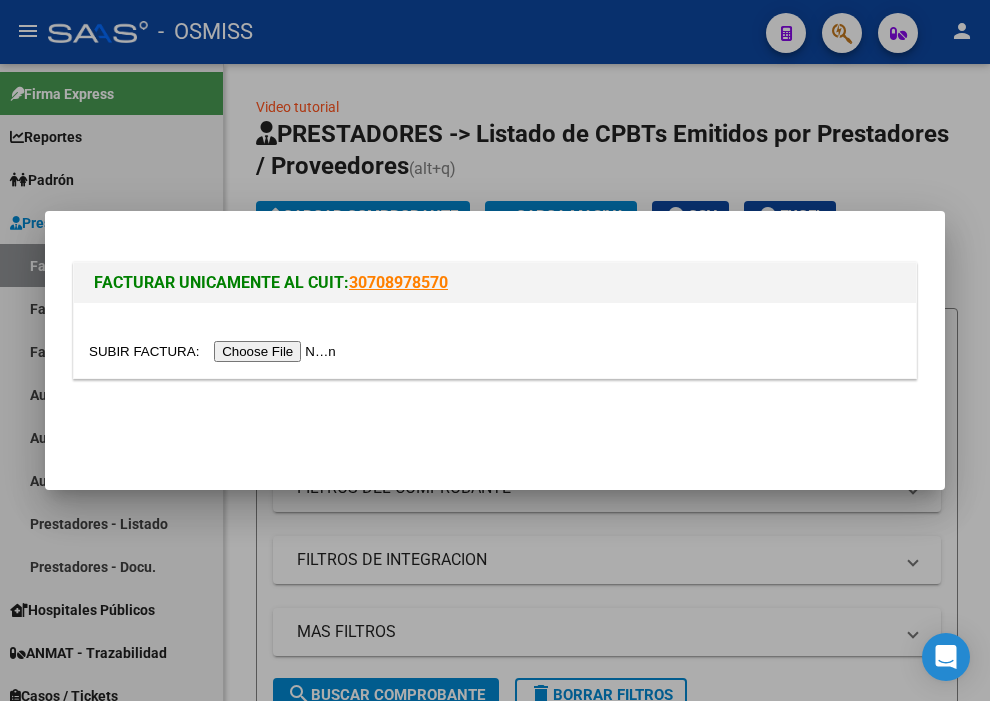click at bounding box center (215, 351) 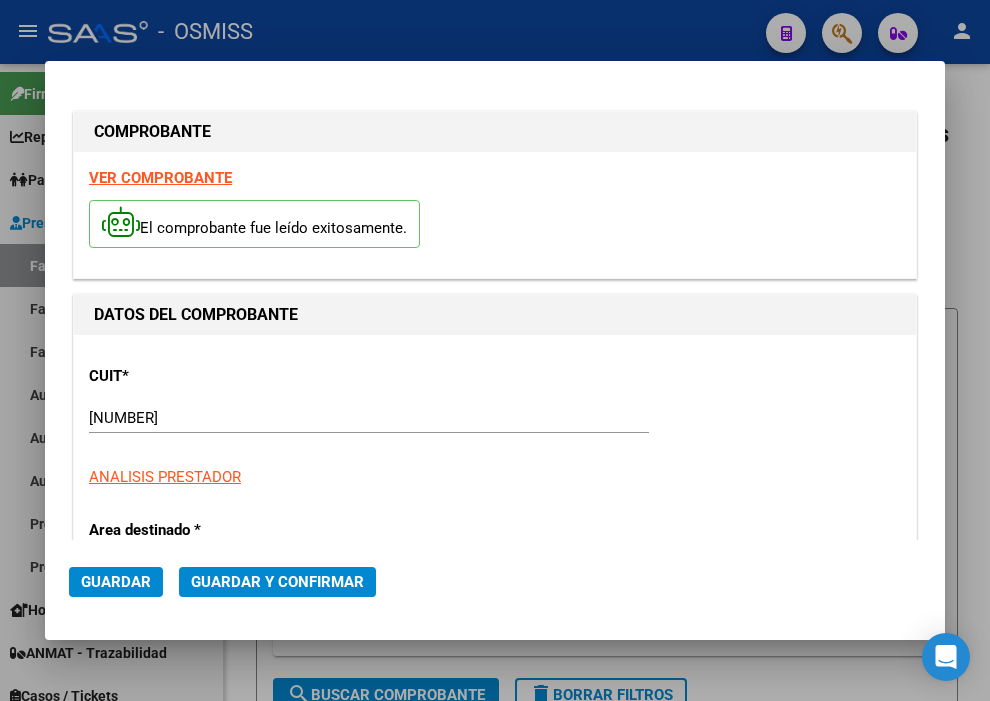 click on "[NUMBER]" at bounding box center [369, 418] 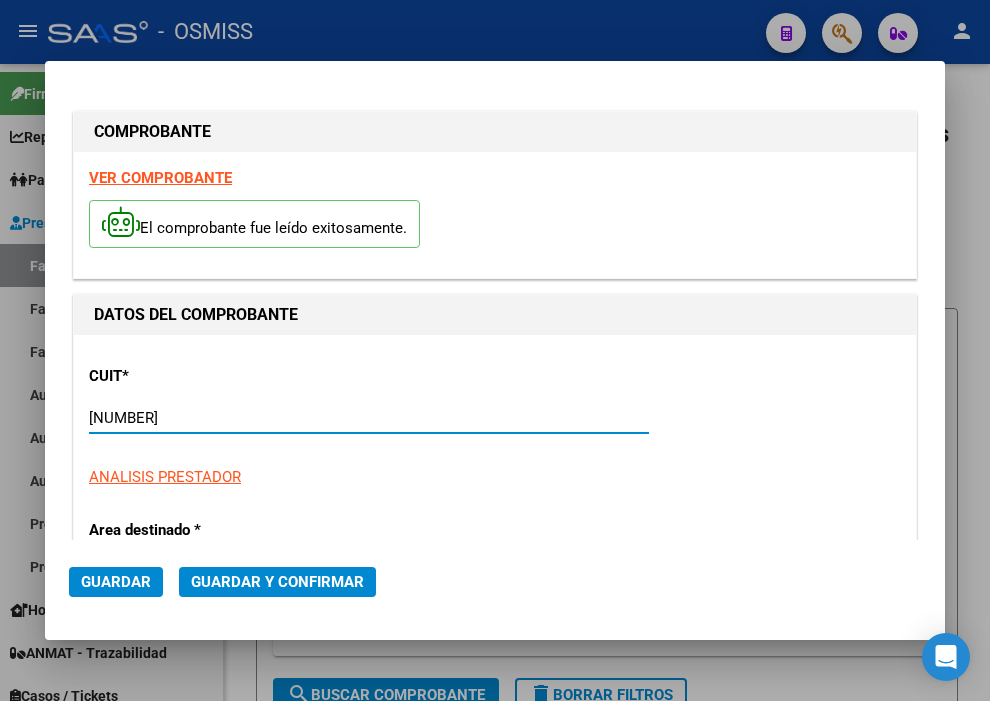 type on "[NUMBER]" 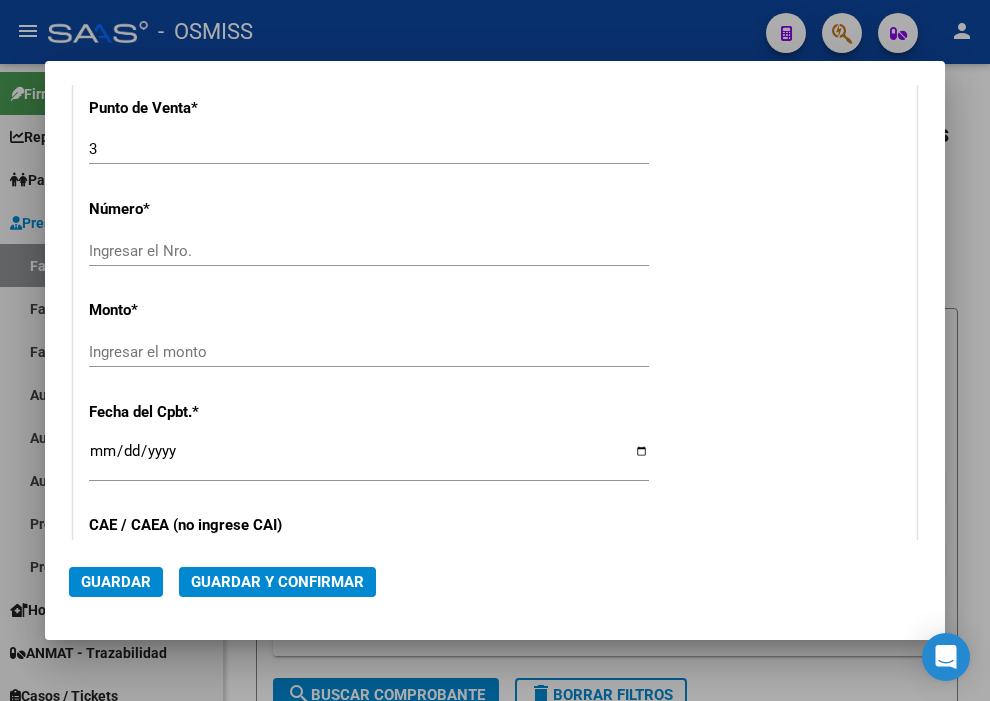 scroll, scrollTop: 666, scrollLeft: 0, axis: vertical 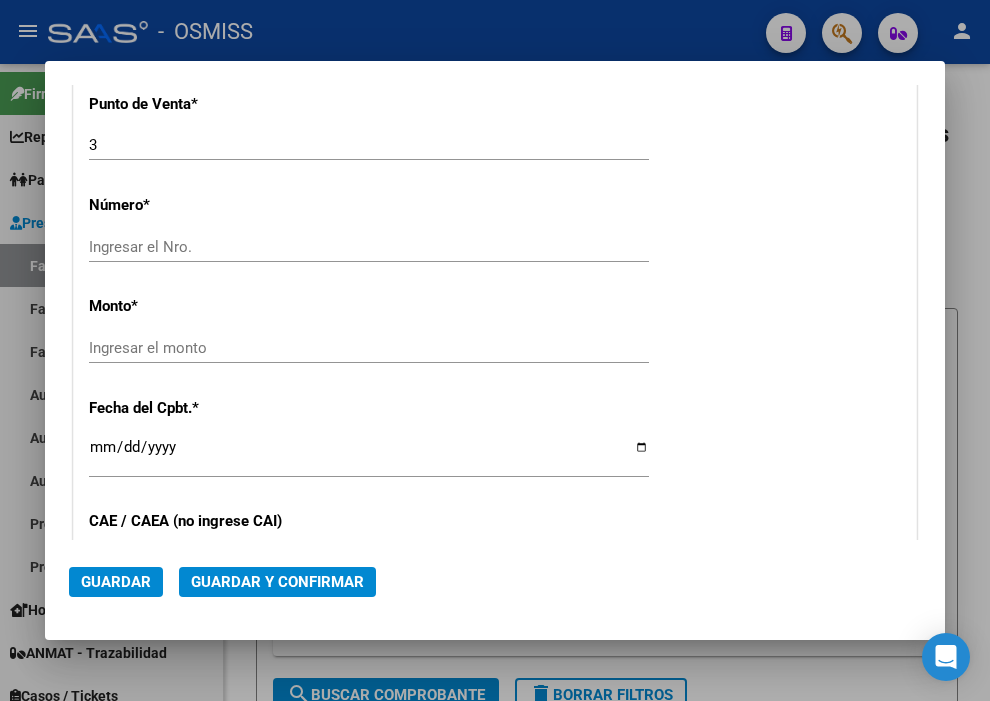 click on "Ingresar el Nro." at bounding box center [369, 247] 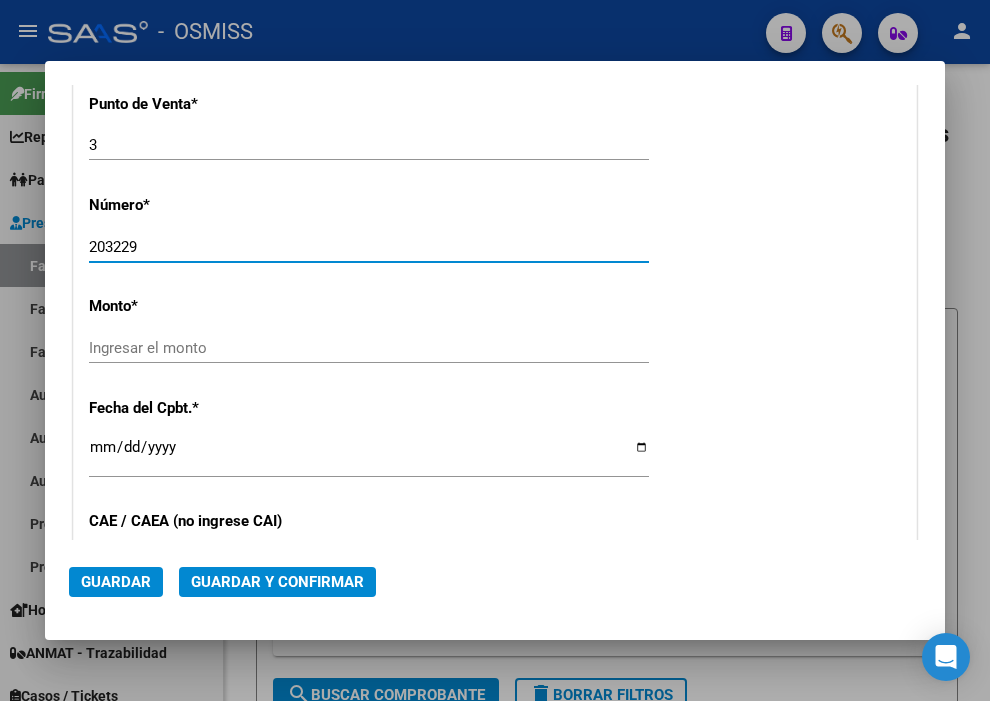 type on "203229" 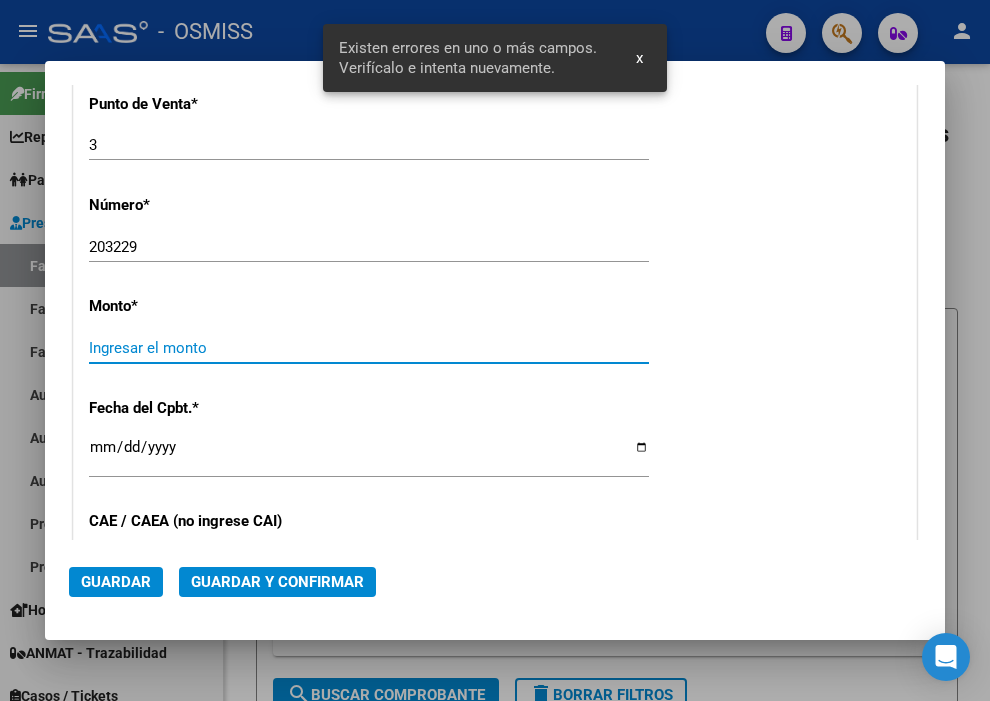 scroll, scrollTop: 691, scrollLeft: 0, axis: vertical 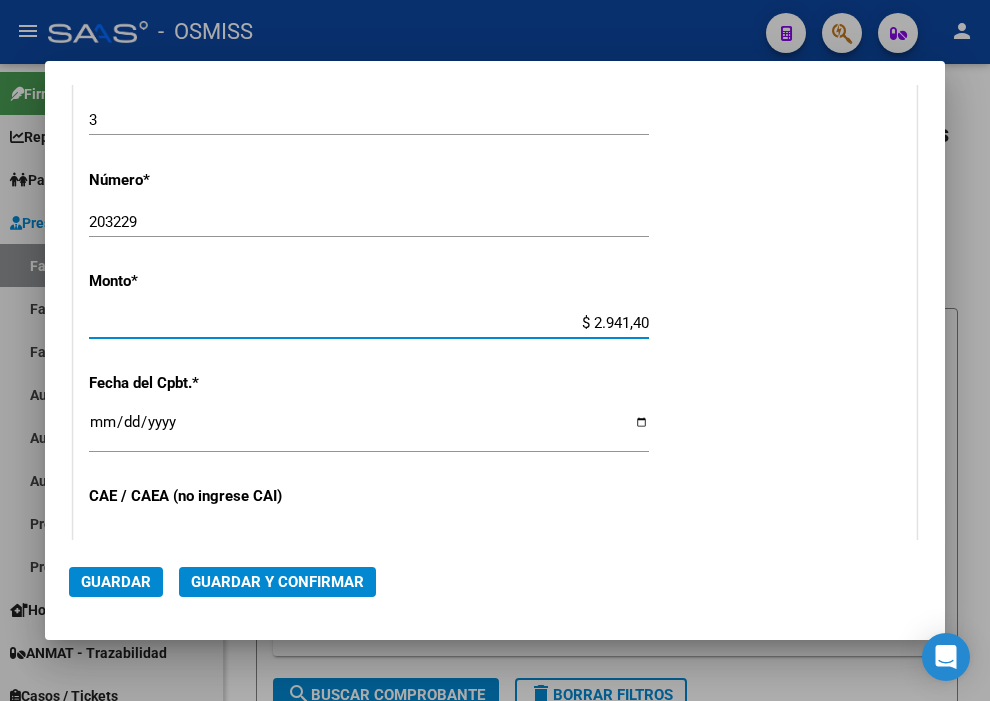 type on "$ 29.414,00" 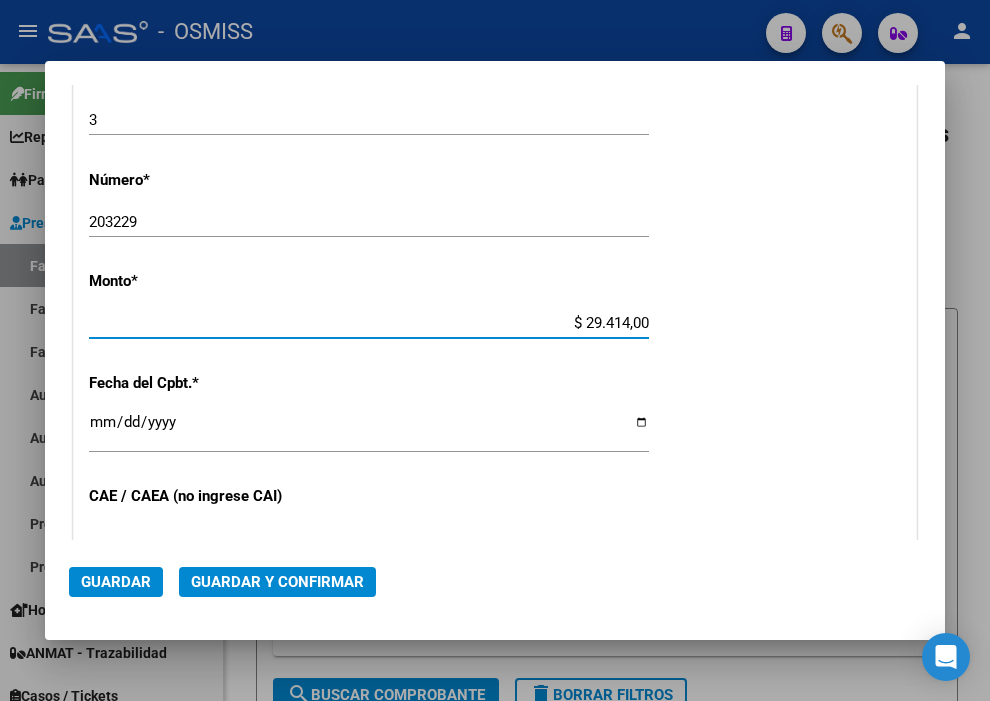 drag, startPoint x: 101, startPoint y: 415, endPoint x: 96, endPoint y: 404, distance: 12.083046 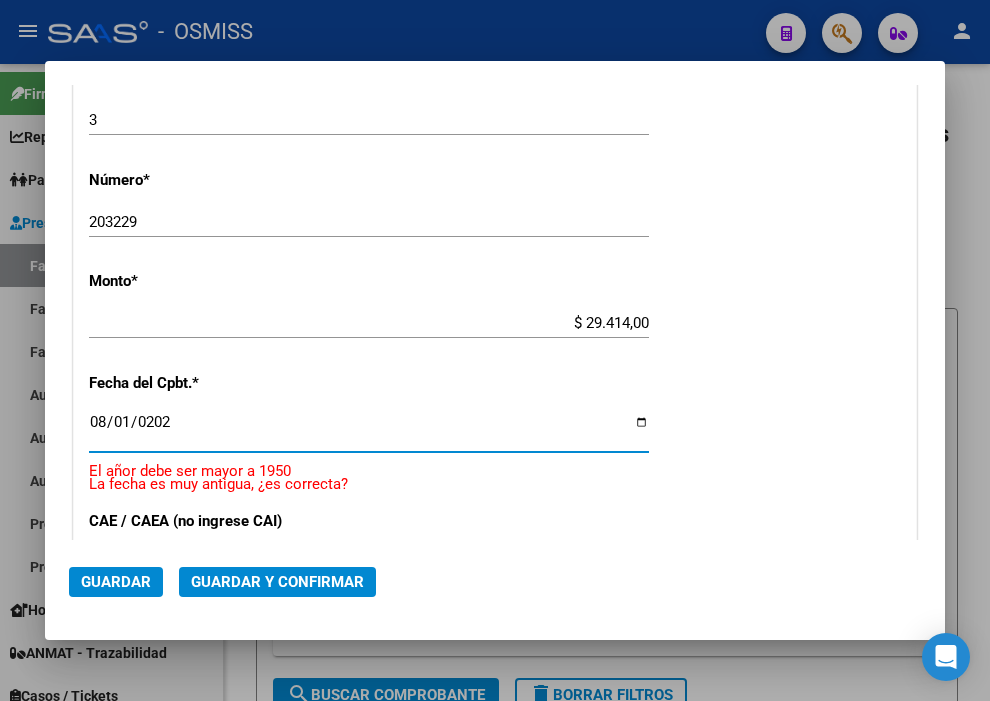 type on "2025-08-01" 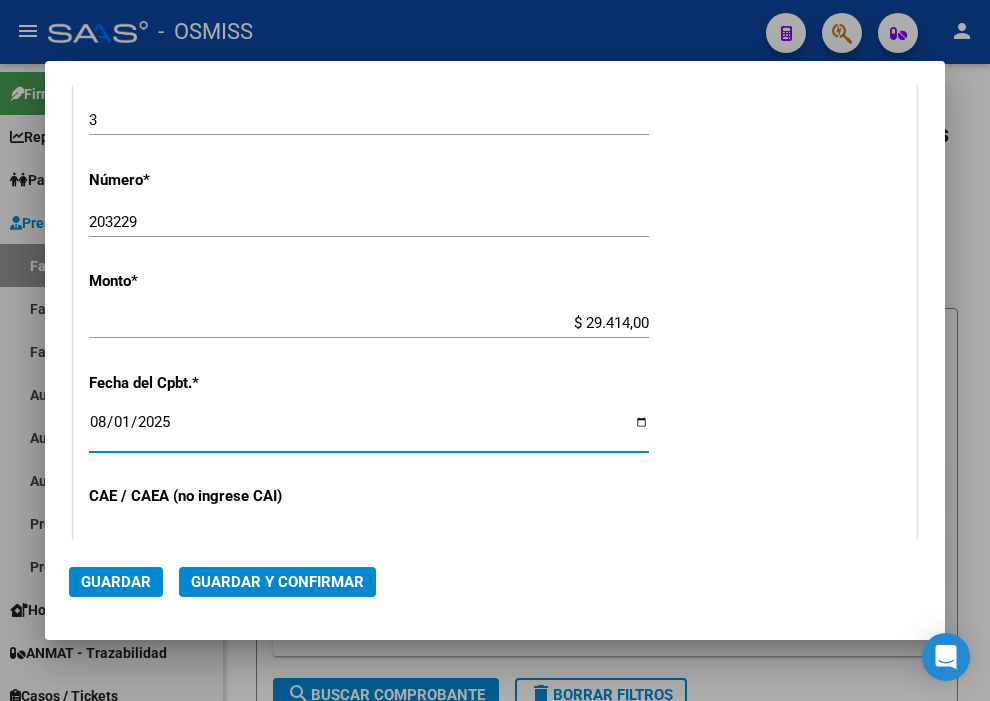 click on "Guardar y Confirmar" 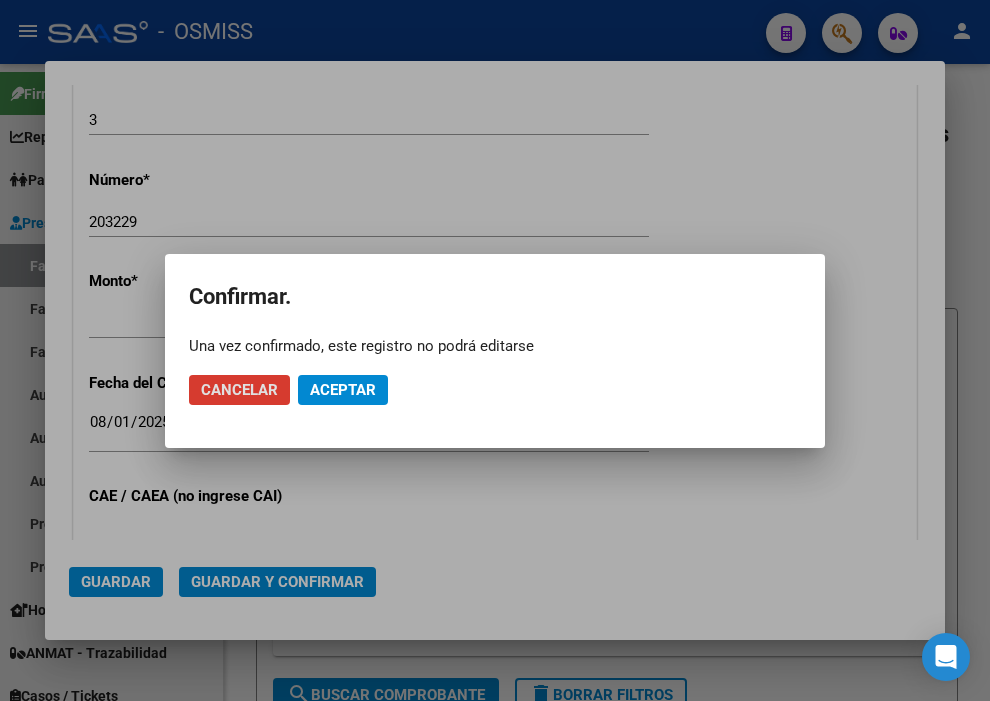 click on "Aceptar" 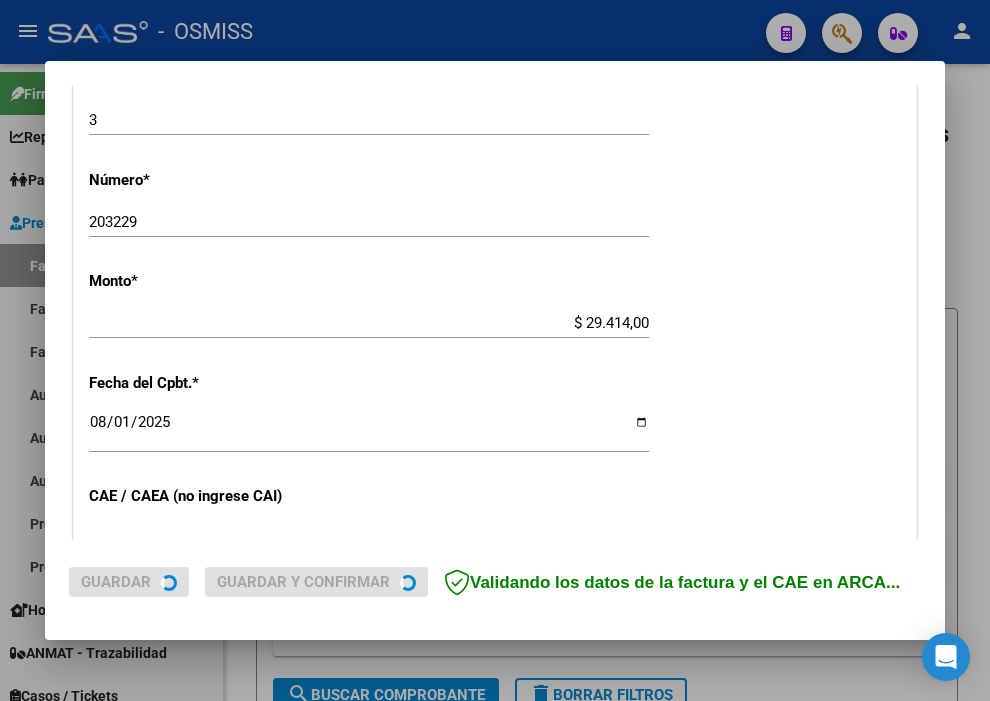 click on "CUIT  *   [NUMBER] Ingresar CUIT  ANALISIS PRESTADOR  MUNICIPALIDAD DE TIGRE  ARCA Padrón  Area destinado * Hospitales de Autogestión - Afiliaciones Seleccionar Area  Comprobante Tipo * Factura C Seleccionar Tipo Punto de Venta  *   [NUMBER] Ingresar el Nro.  Número  *   [NUMBER] Ingresar el Nro.  Monto  *   $ [NUMBER] Ingresar el monto  Fecha del Cpbt.  *   [DATE] Ingresar la fecha  CAE / CAEA (no ingrese CAI)    [NUMBER] Ingresar el CAE o CAEA (no ingrese CAI)  Fecha Recibido  *   [DATE] Ingresar la fecha  Fecha de Vencimiento    Ingresar la fecha  Ref. Externa    Ingresar la ref.  N° Liquidación    Ingresar el N° Liquidación" at bounding box center (495, 353) 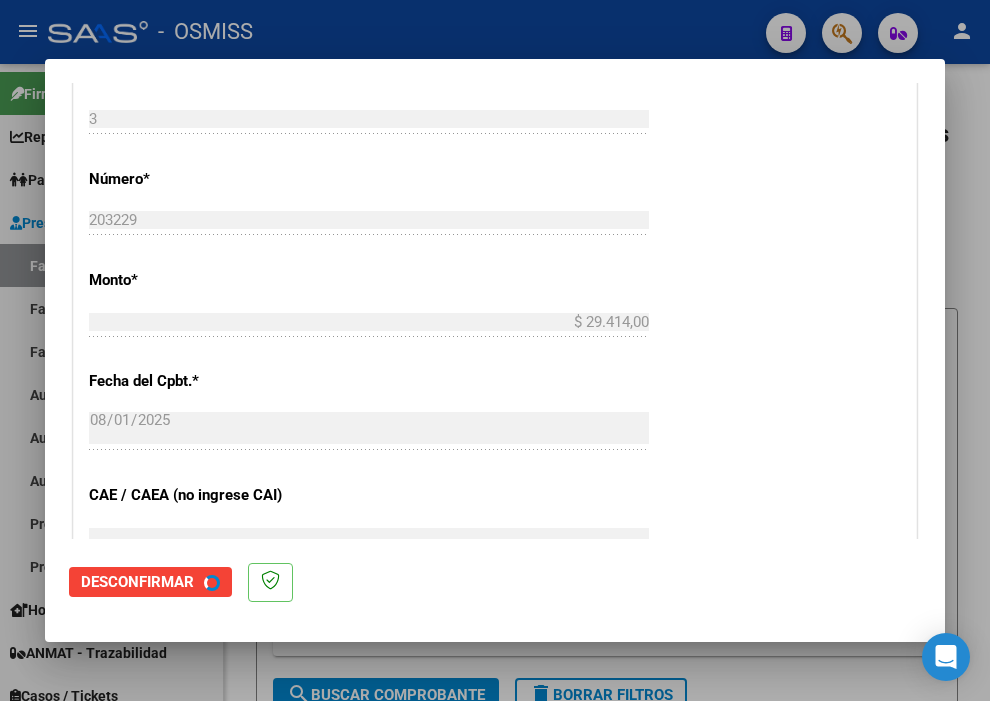 scroll, scrollTop: 0, scrollLeft: 0, axis: both 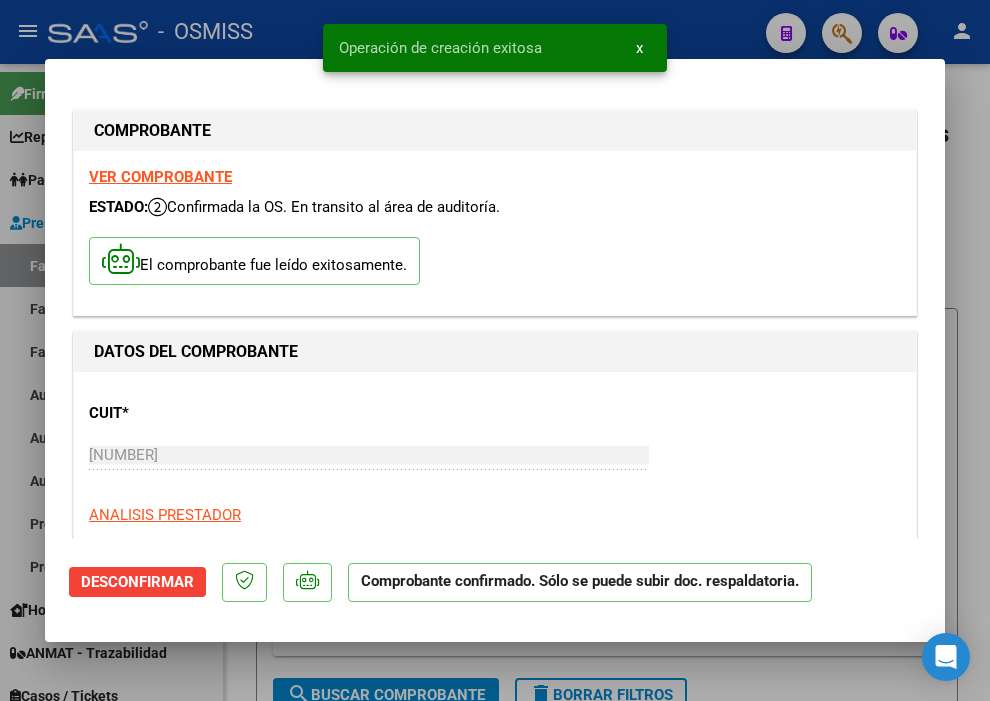 type on "2025-09-30" 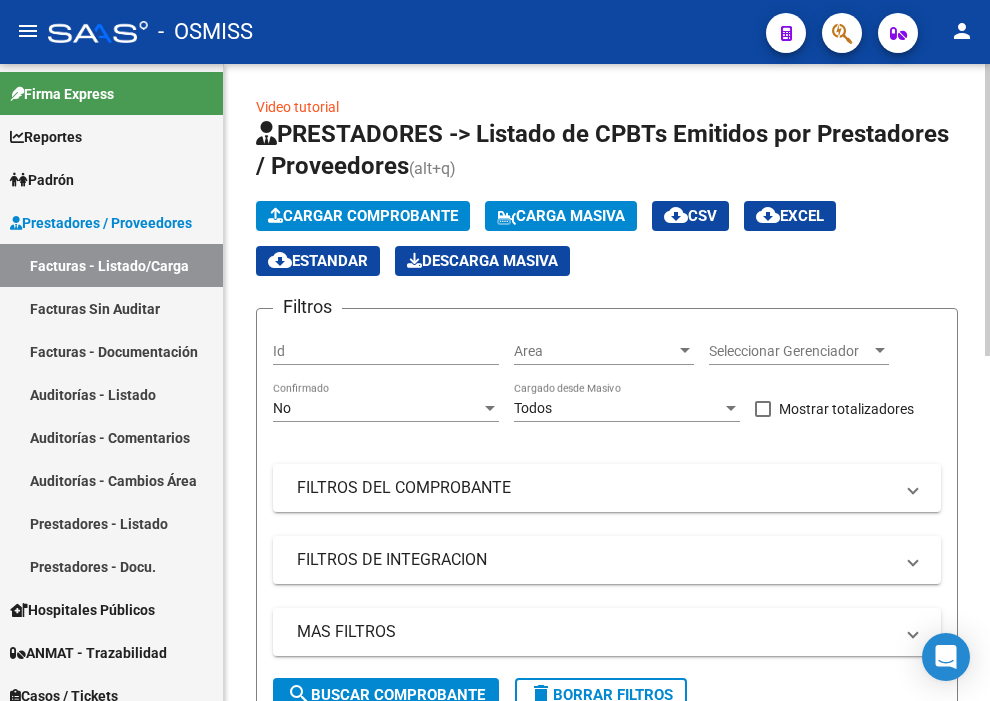 click on "Cargar Comprobante" 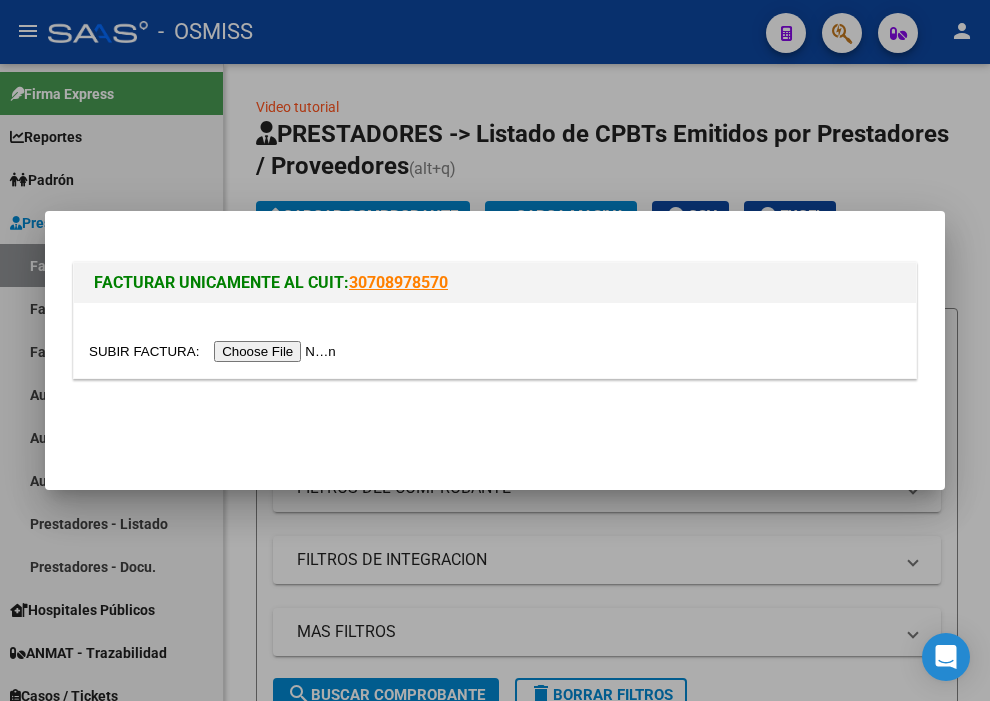 click at bounding box center [215, 351] 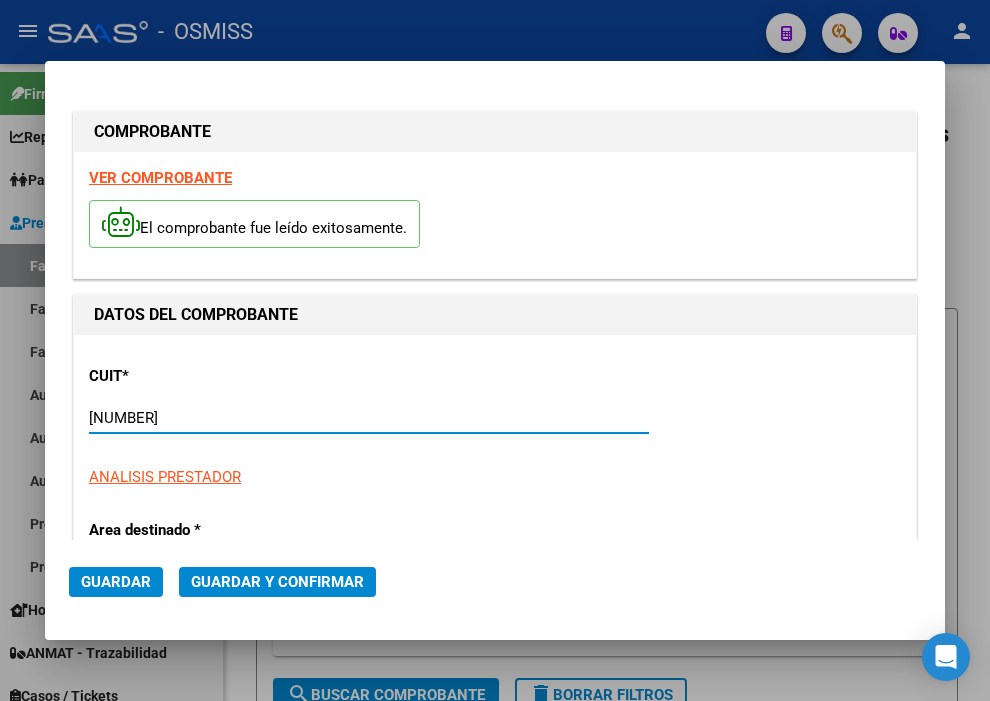 click on "[NUMBER]" at bounding box center [369, 418] 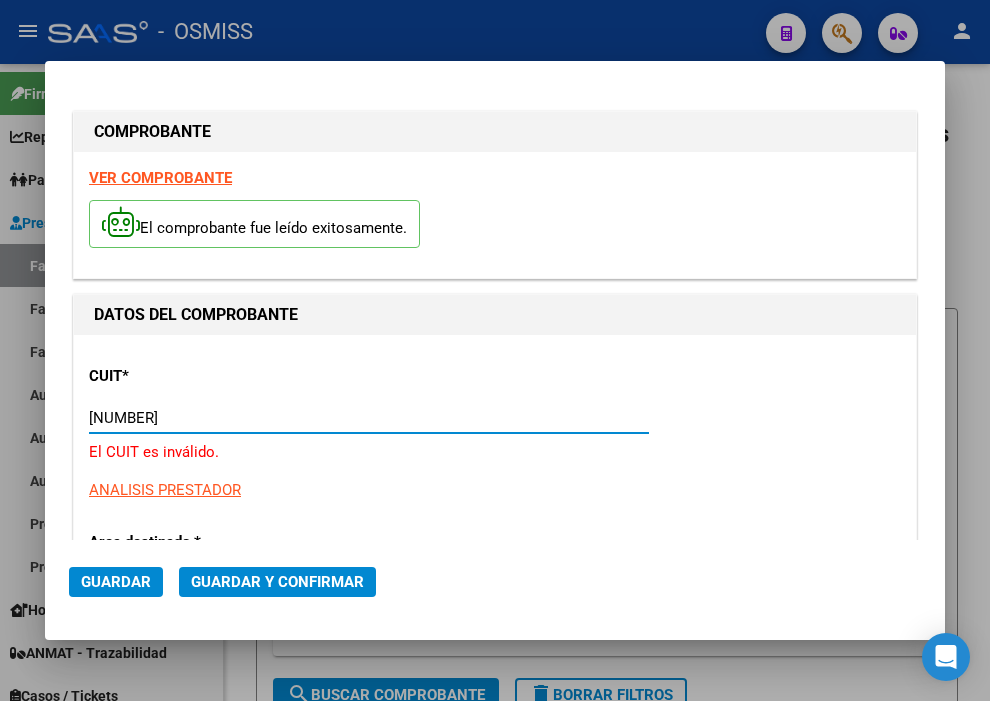 type on "[NUMBER]" 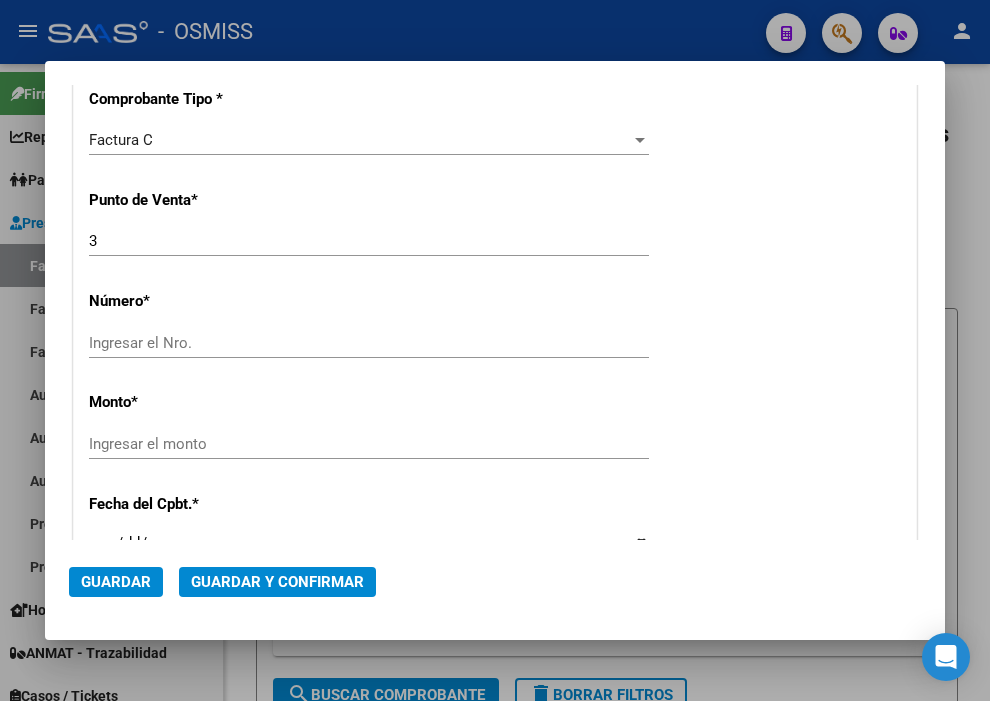 scroll, scrollTop: 555, scrollLeft: 0, axis: vertical 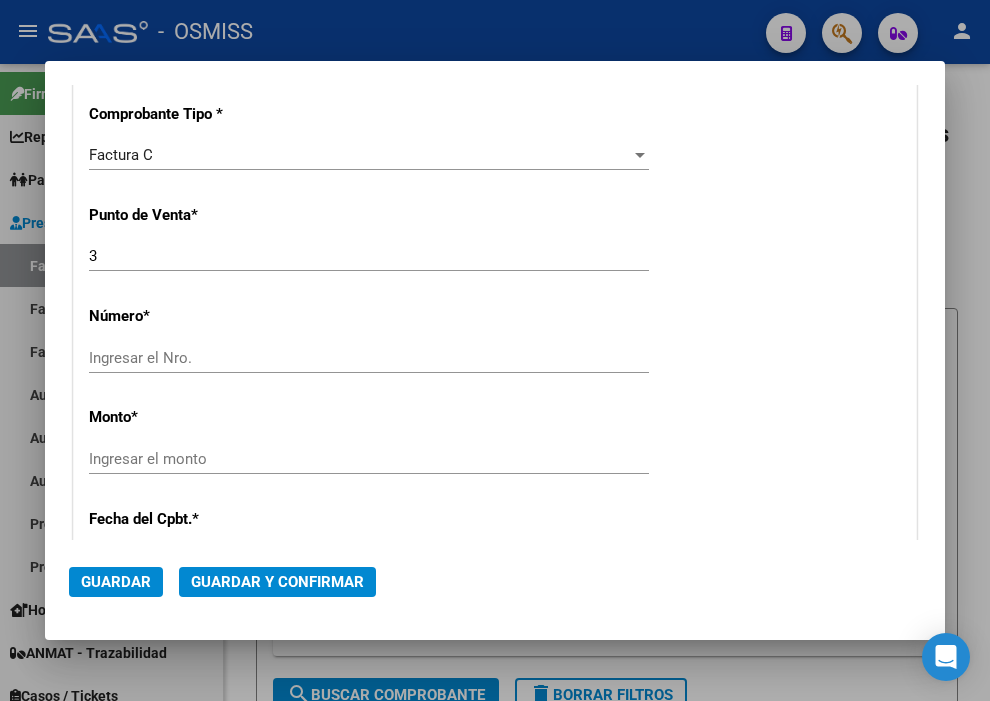 click on "Ingresar el Nro." at bounding box center (369, 358) 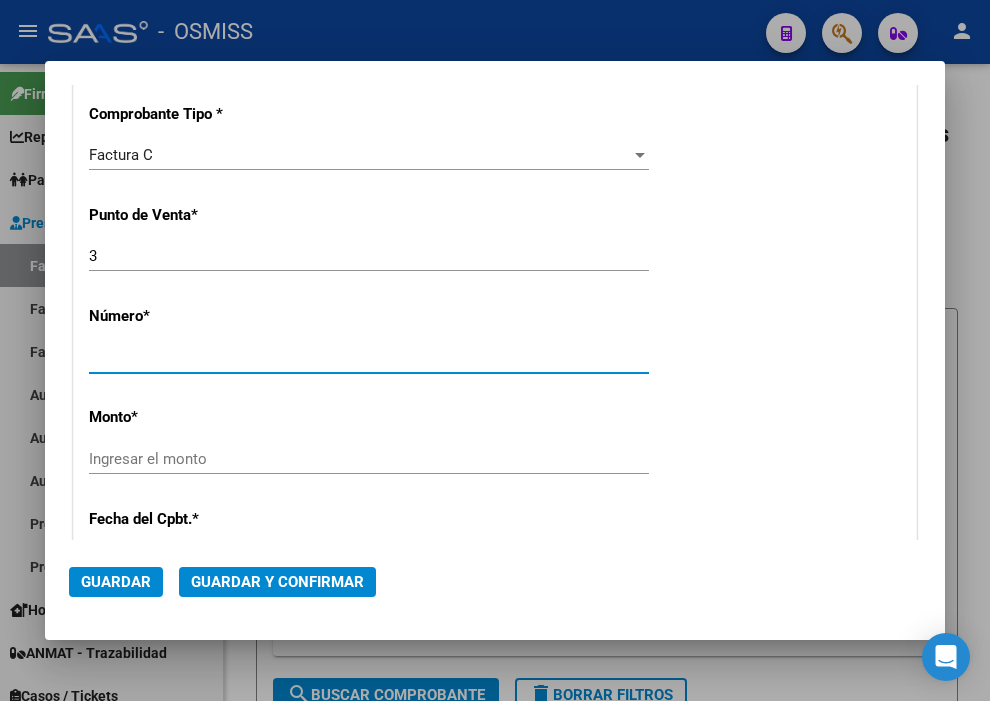 type on "[NUMBER]" 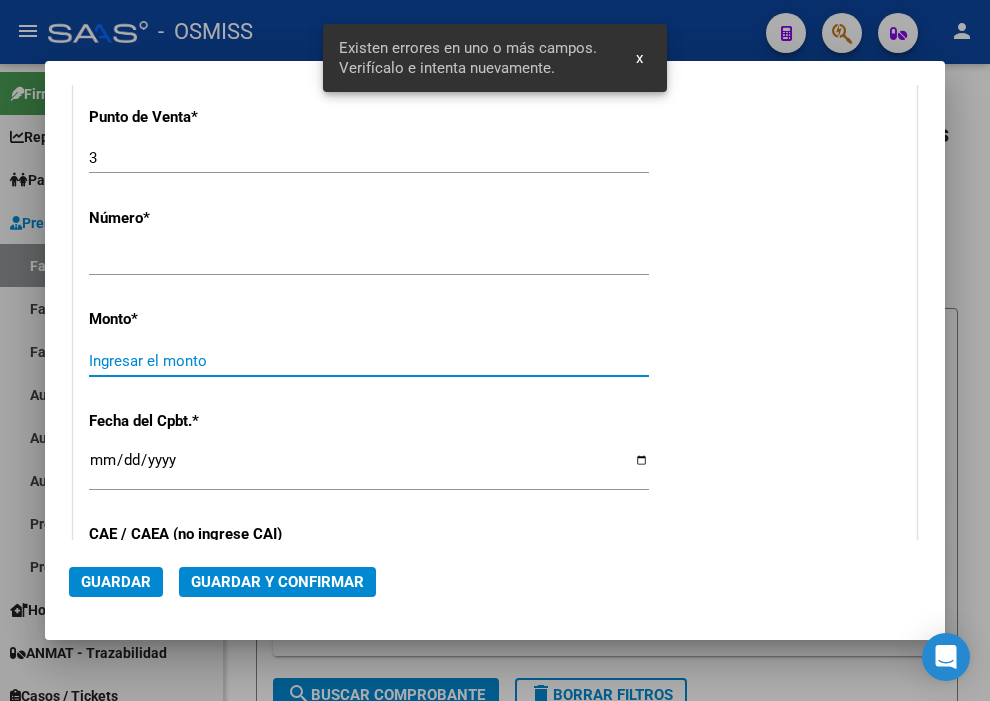 scroll, scrollTop: 691, scrollLeft: 0, axis: vertical 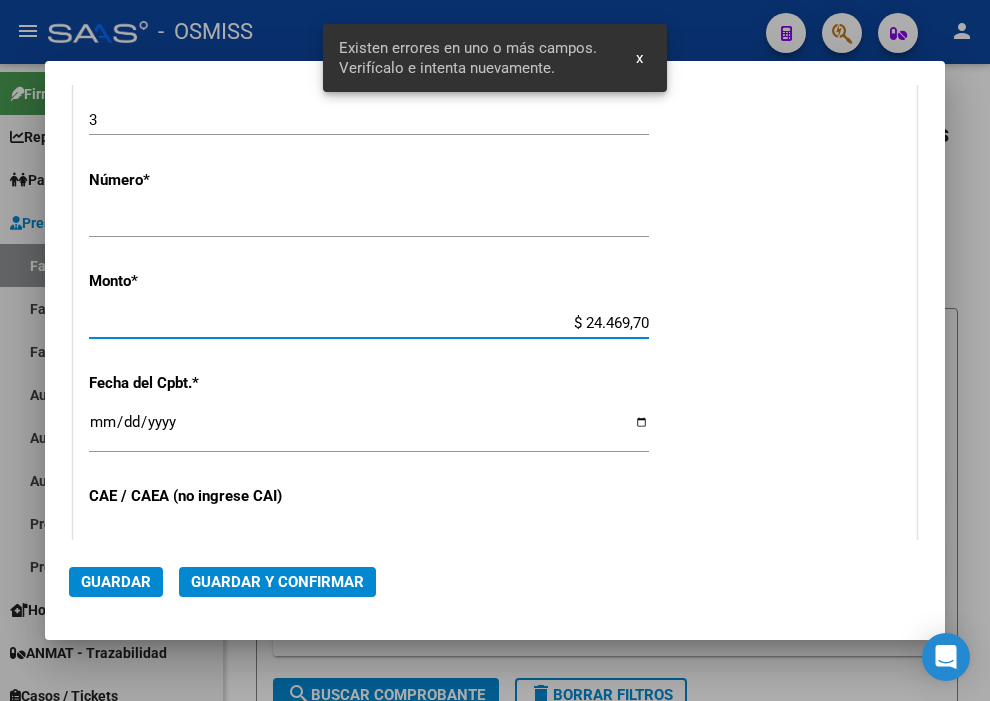 type on "$ 244.697,00" 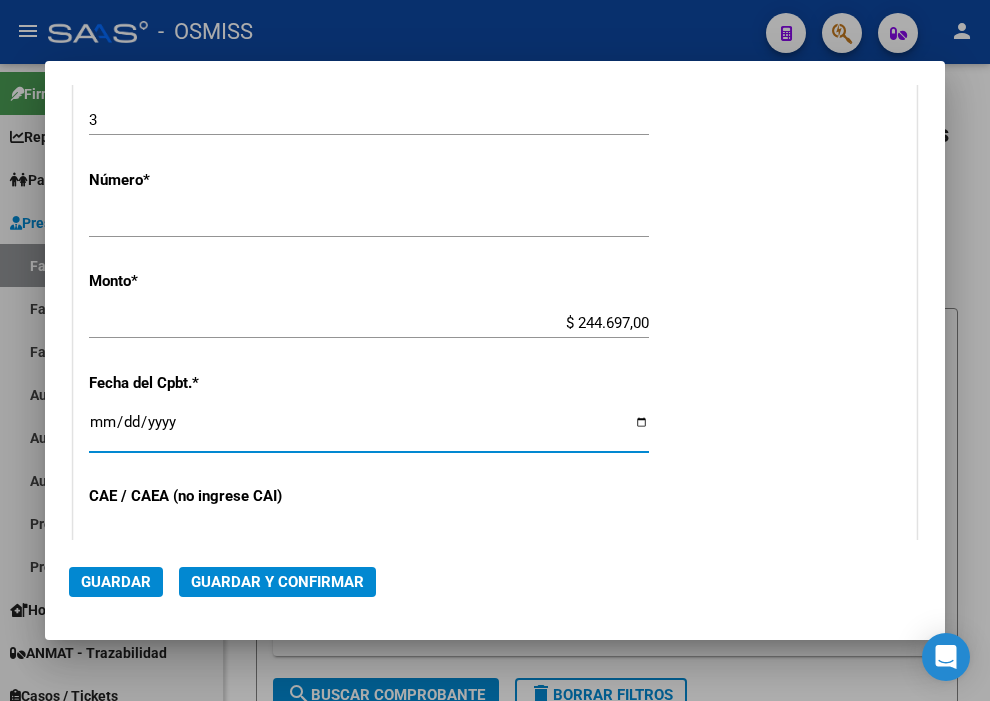 click on "Ingresar la fecha" at bounding box center [369, 430] 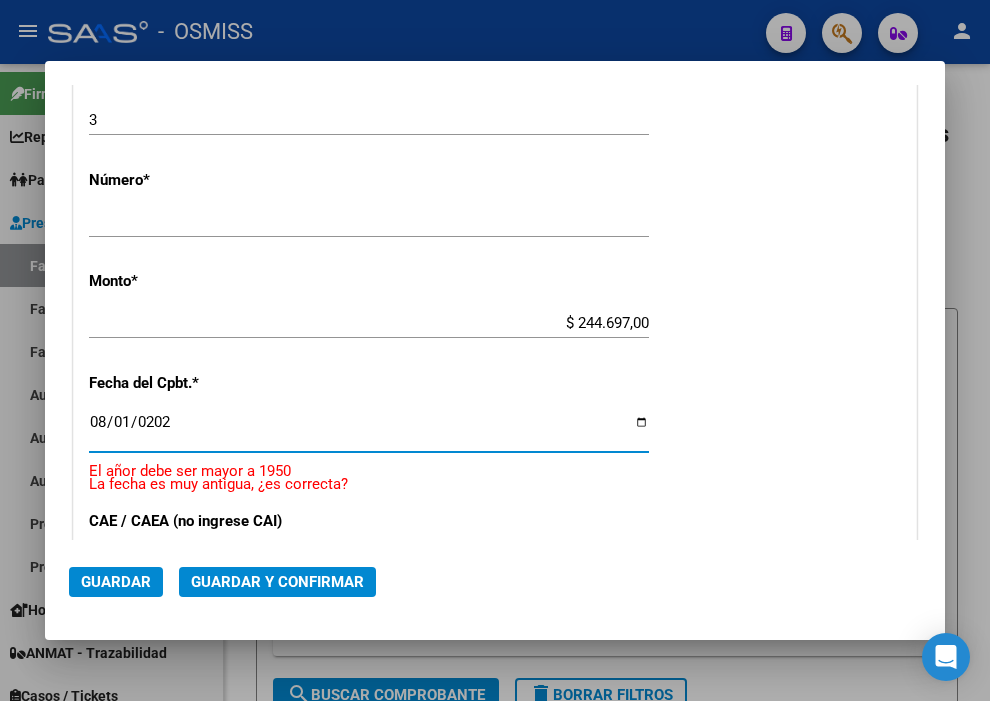 type on "2025-08-01" 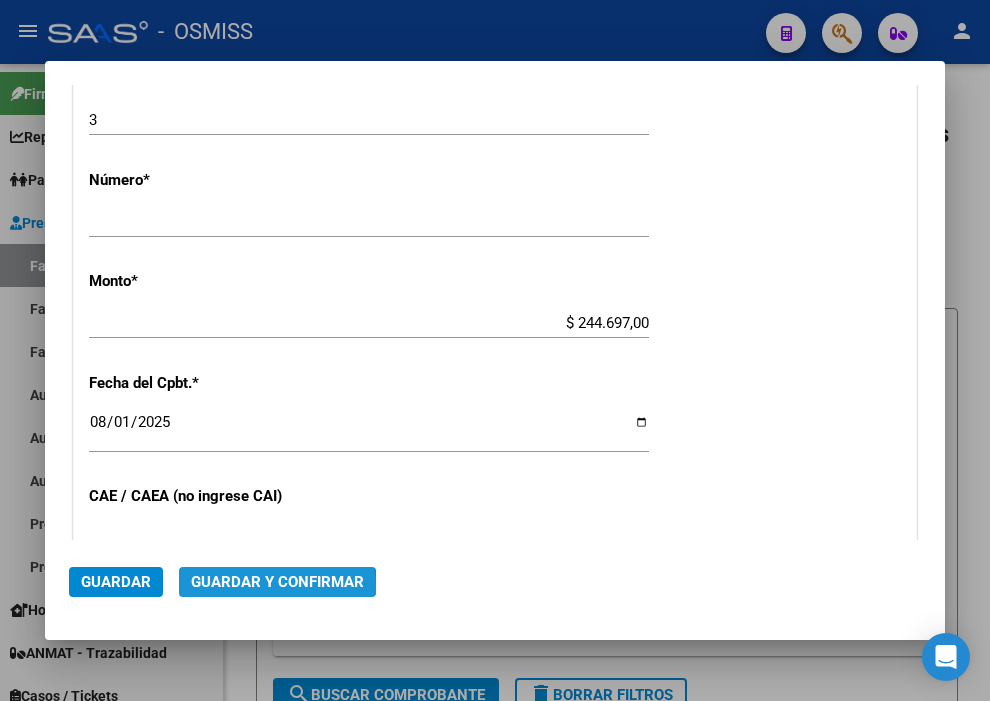 click on "Guardar y Confirmar" 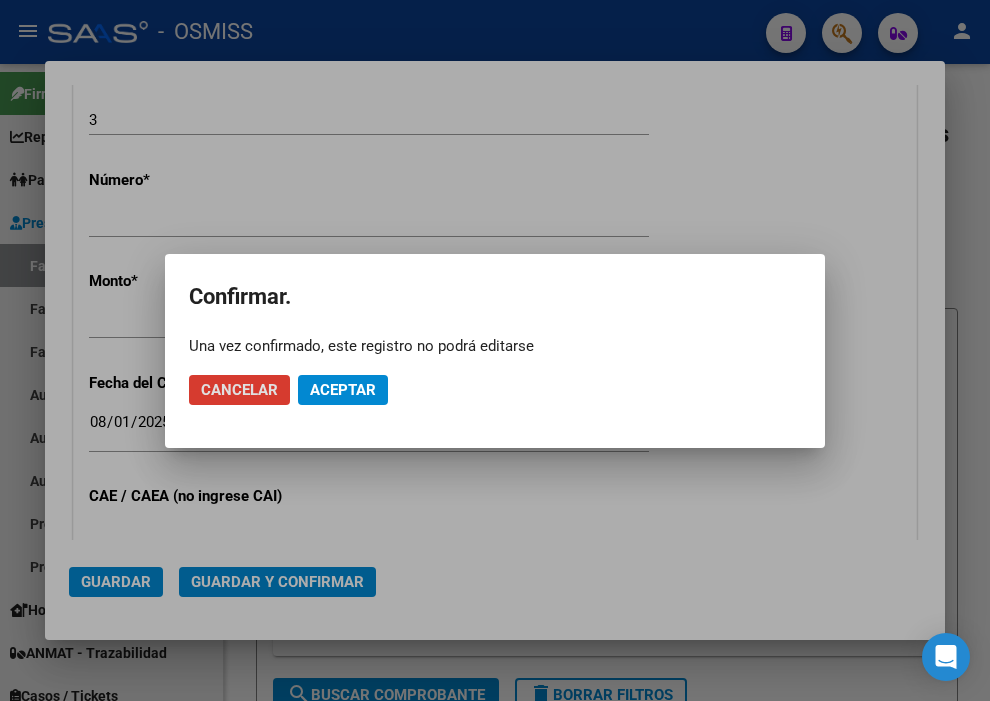 click on "Aceptar" 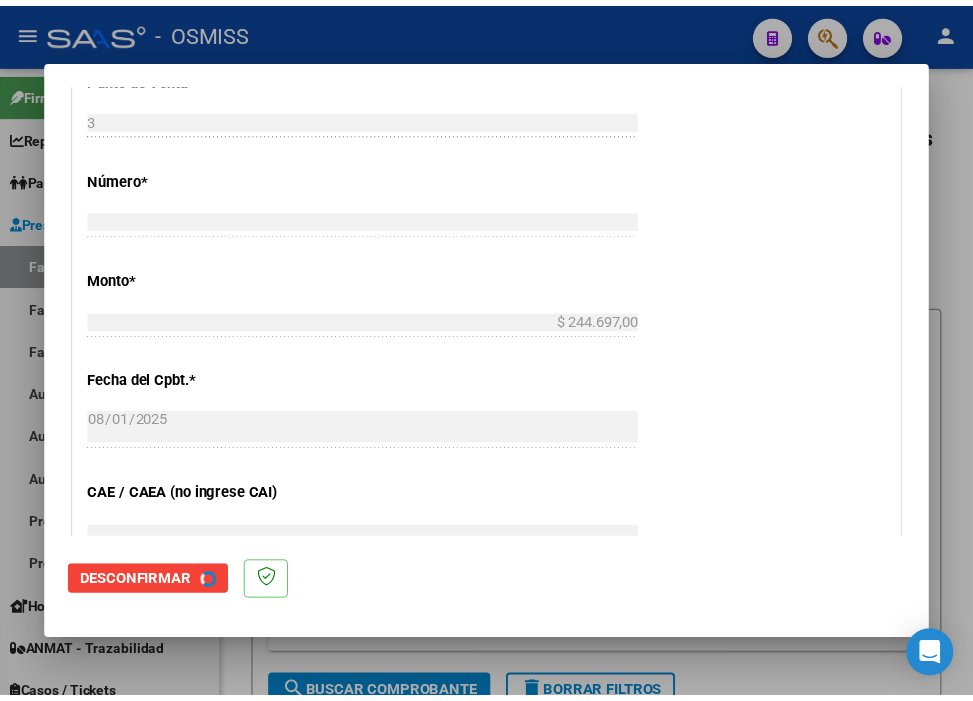 scroll, scrollTop: 0, scrollLeft: 0, axis: both 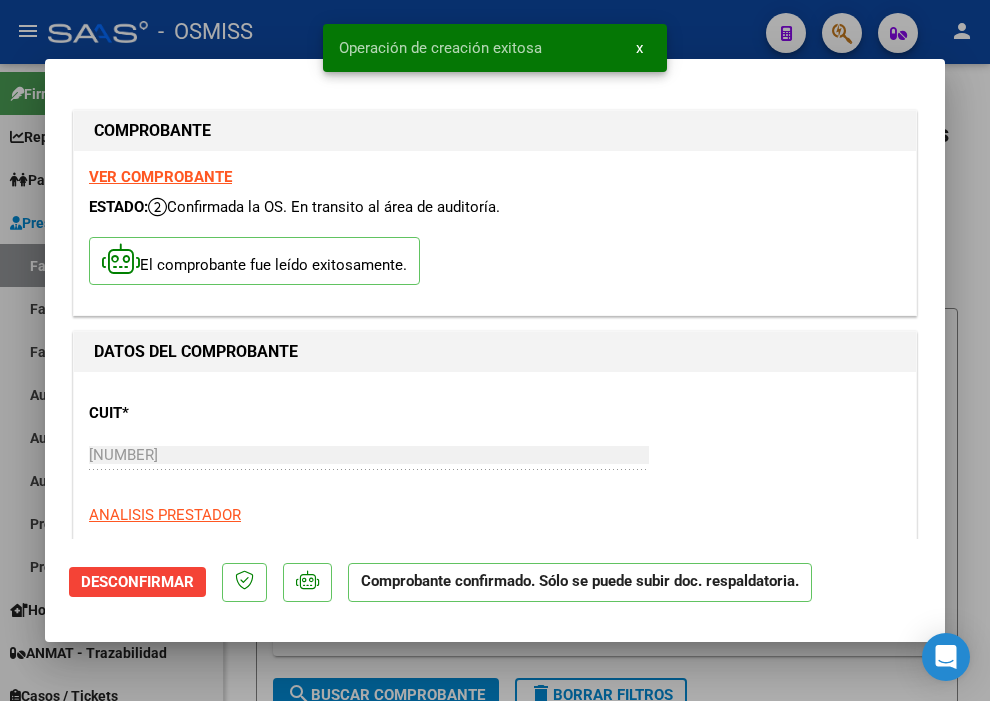 type on "2025-09-30" 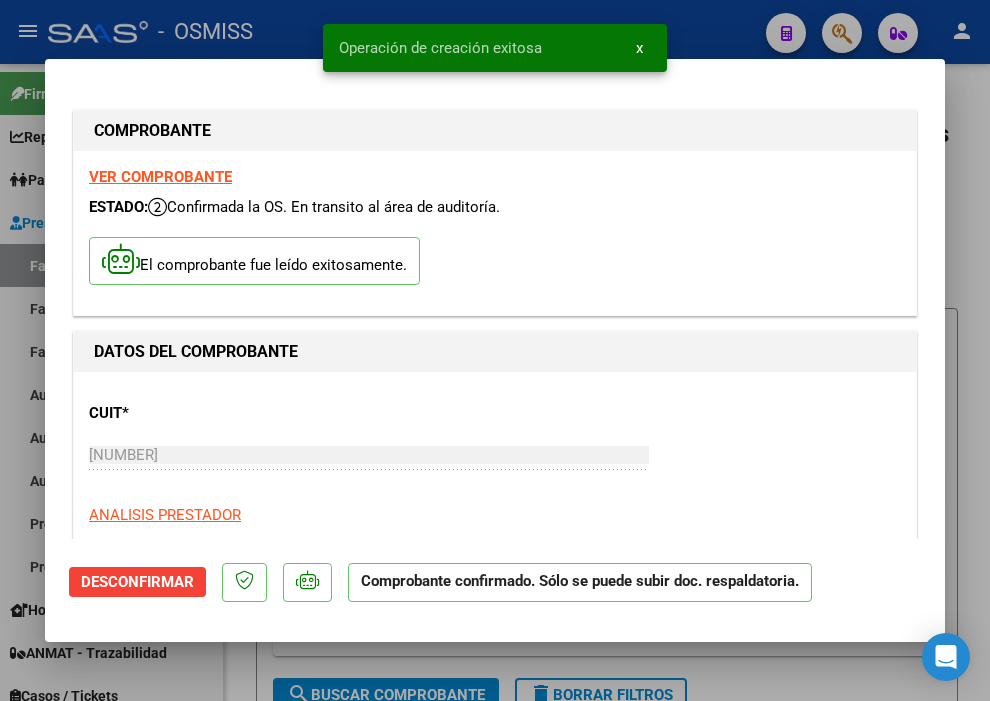 click on "Operación de creación exitosa x" at bounding box center (495, 48) 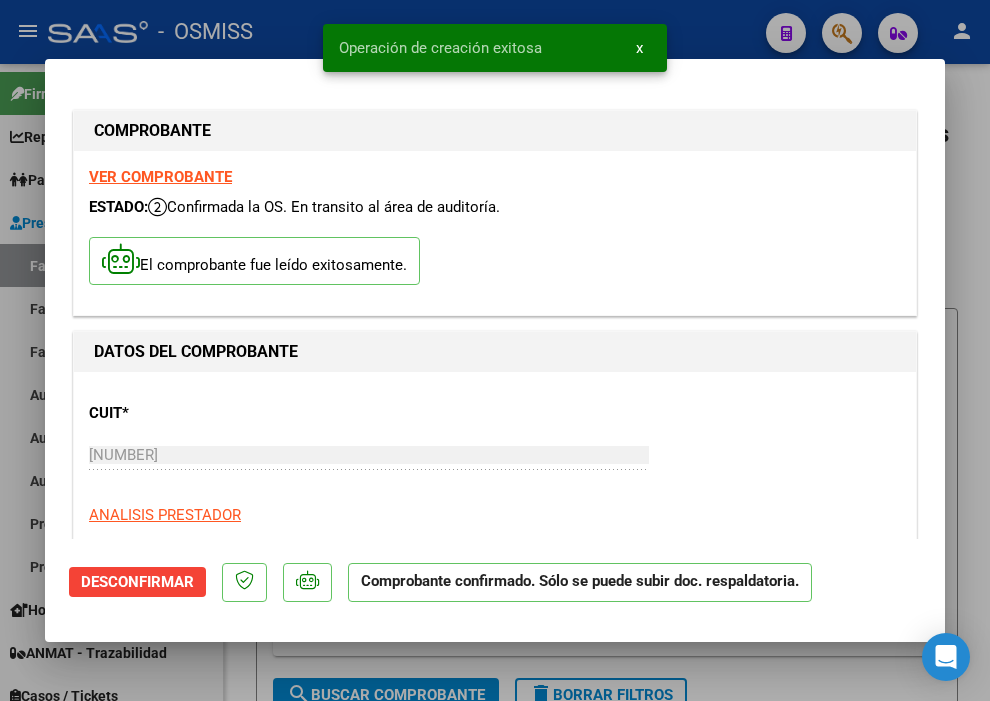 click at bounding box center (495, 350) 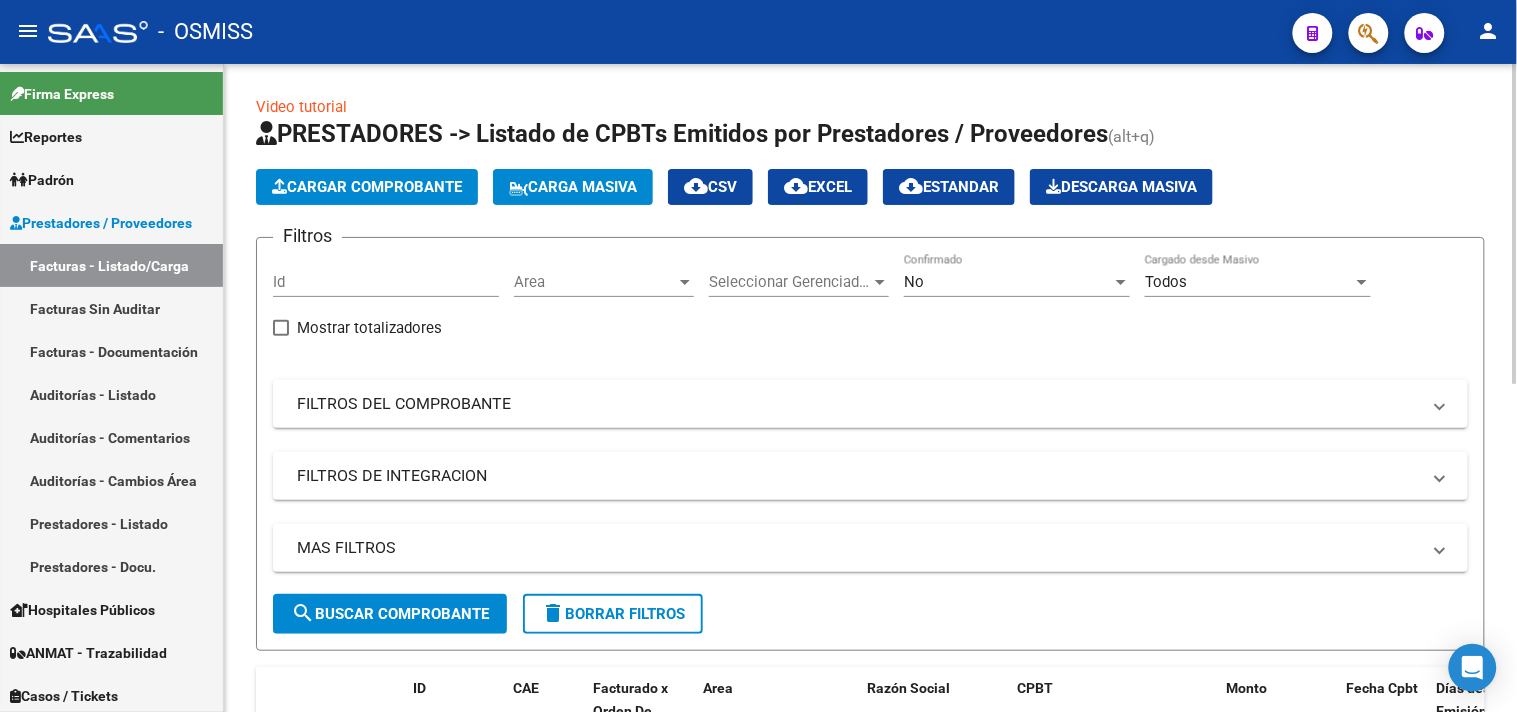 click on "Cargar Comprobante" 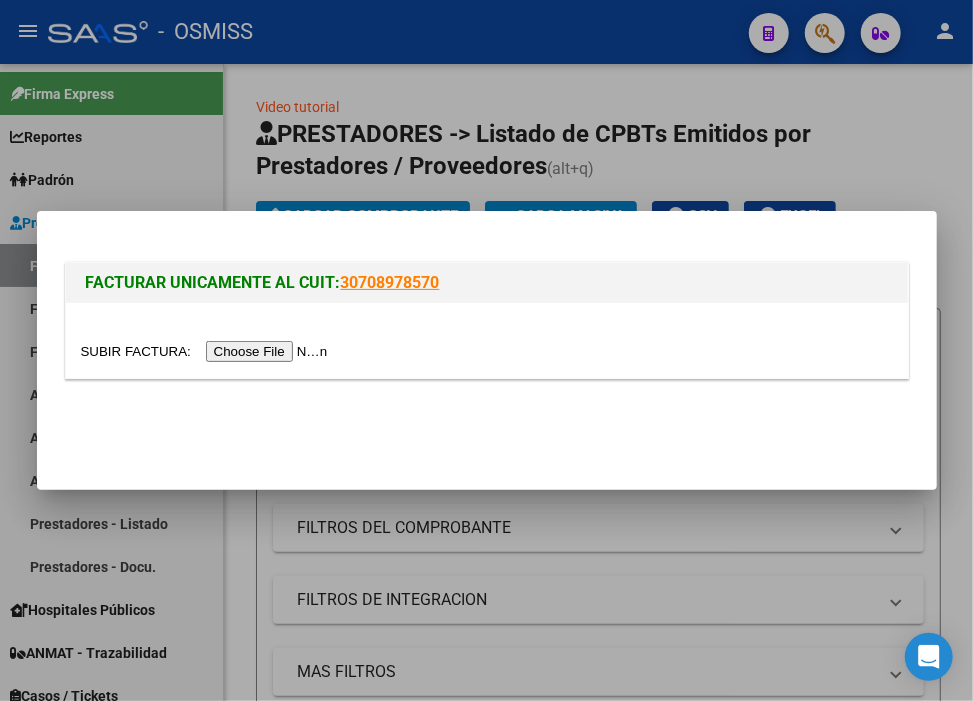 click at bounding box center [207, 351] 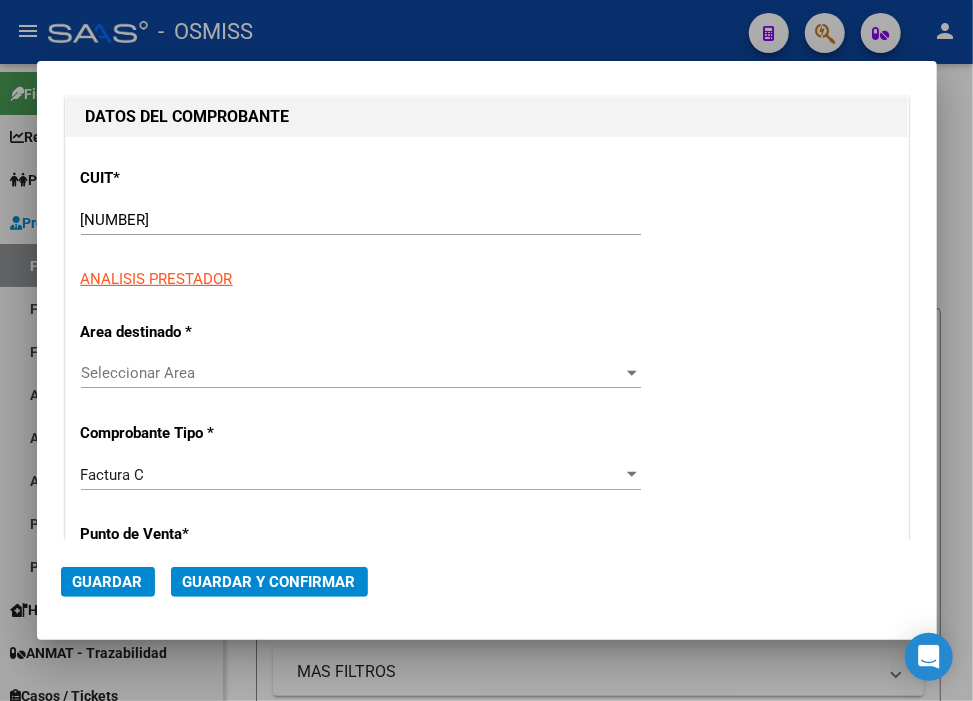 scroll, scrollTop: 111, scrollLeft: 0, axis: vertical 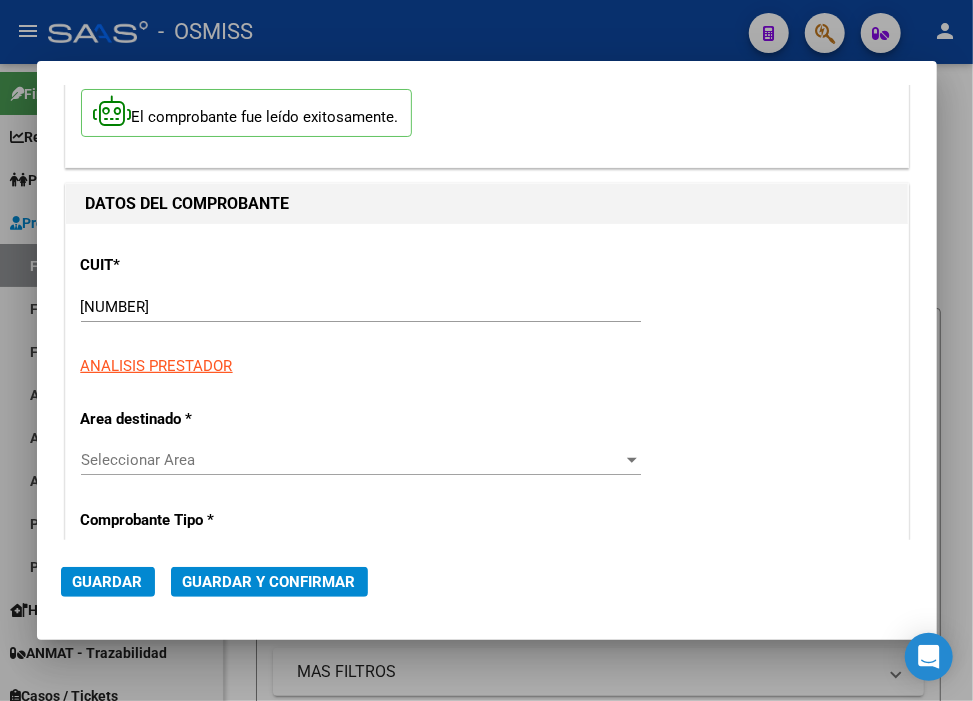 click on "[NUMBER]" at bounding box center (361, 307) 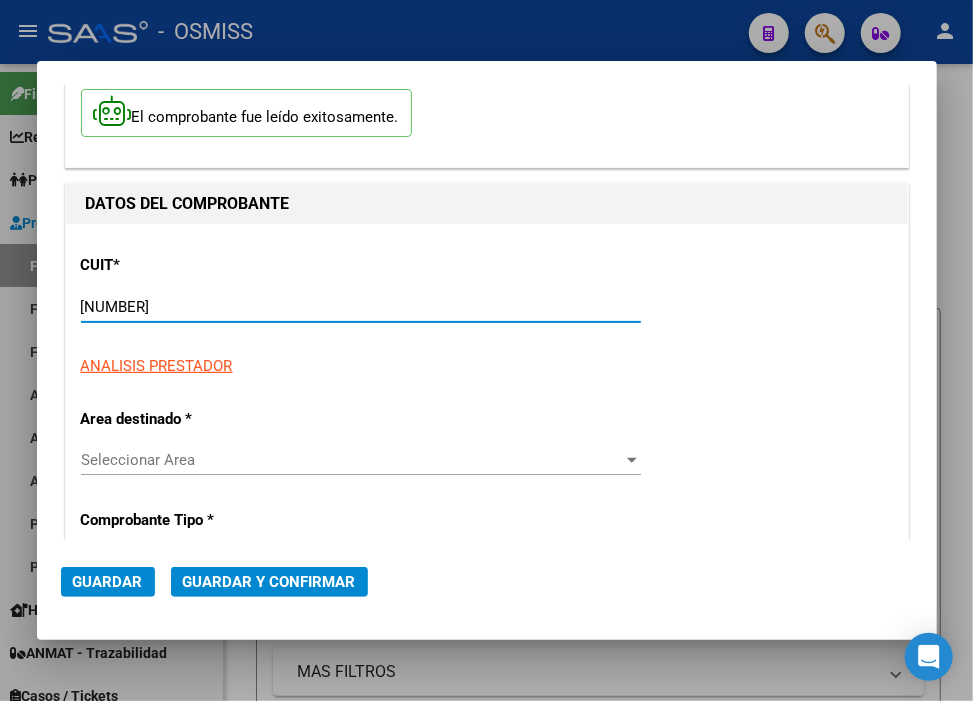 type on "[NUMBER]" 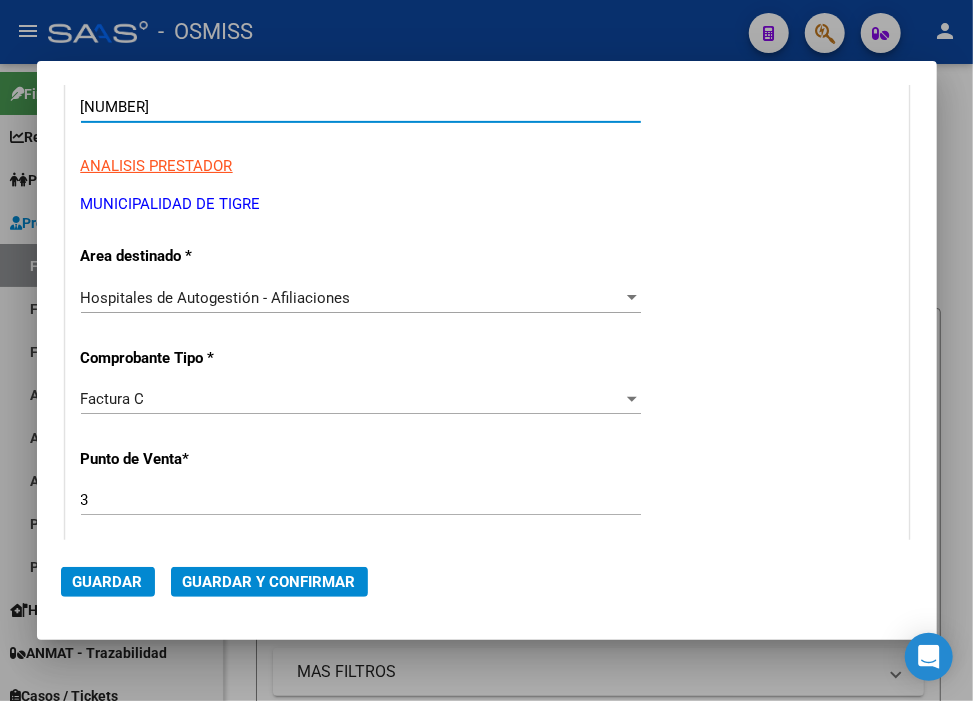 scroll, scrollTop: 444, scrollLeft: 0, axis: vertical 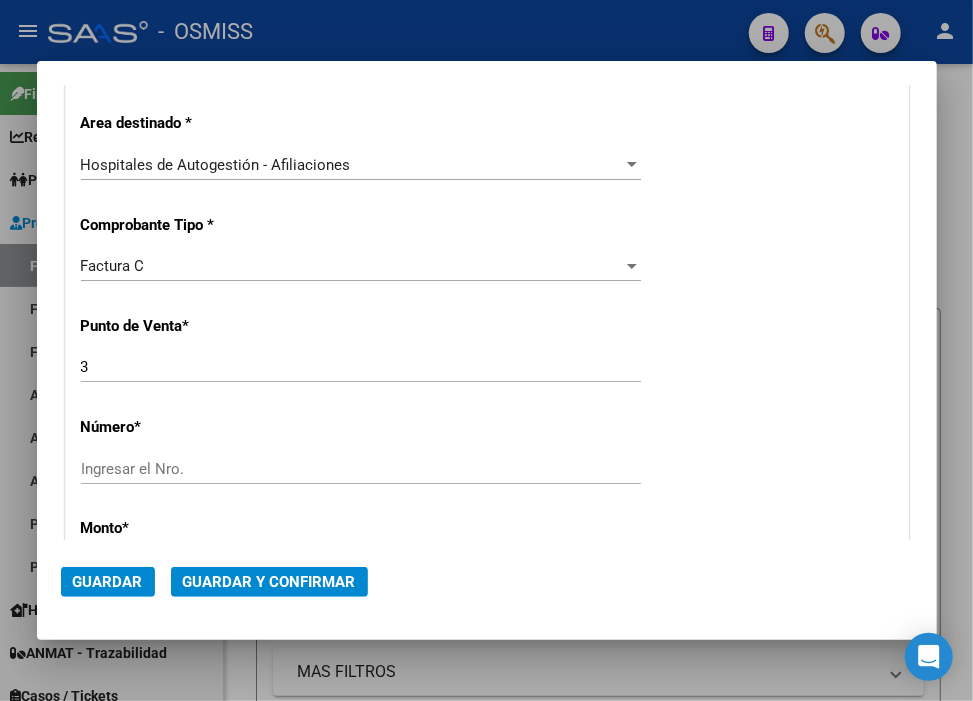 click on "Ingresar el Nro." at bounding box center (361, 469) 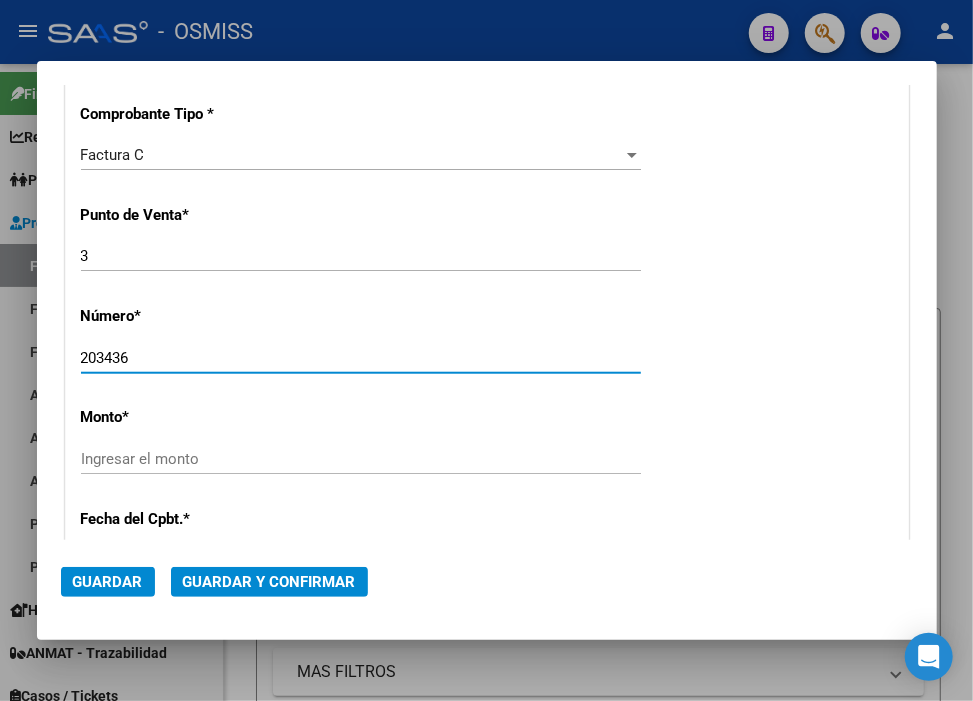 scroll, scrollTop: 666, scrollLeft: 0, axis: vertical 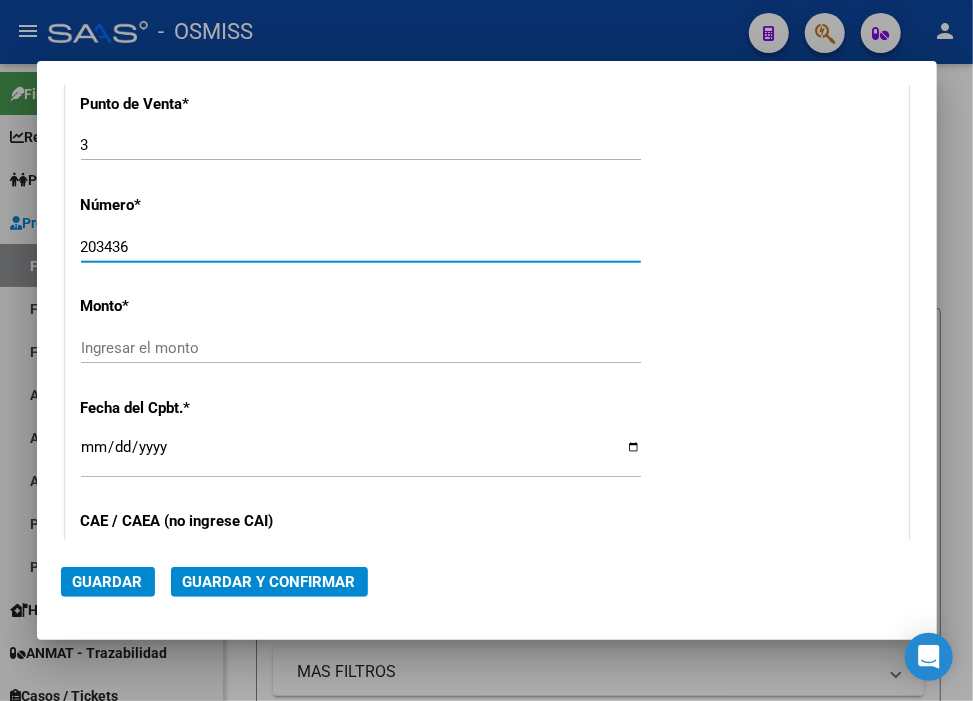type on "203436" 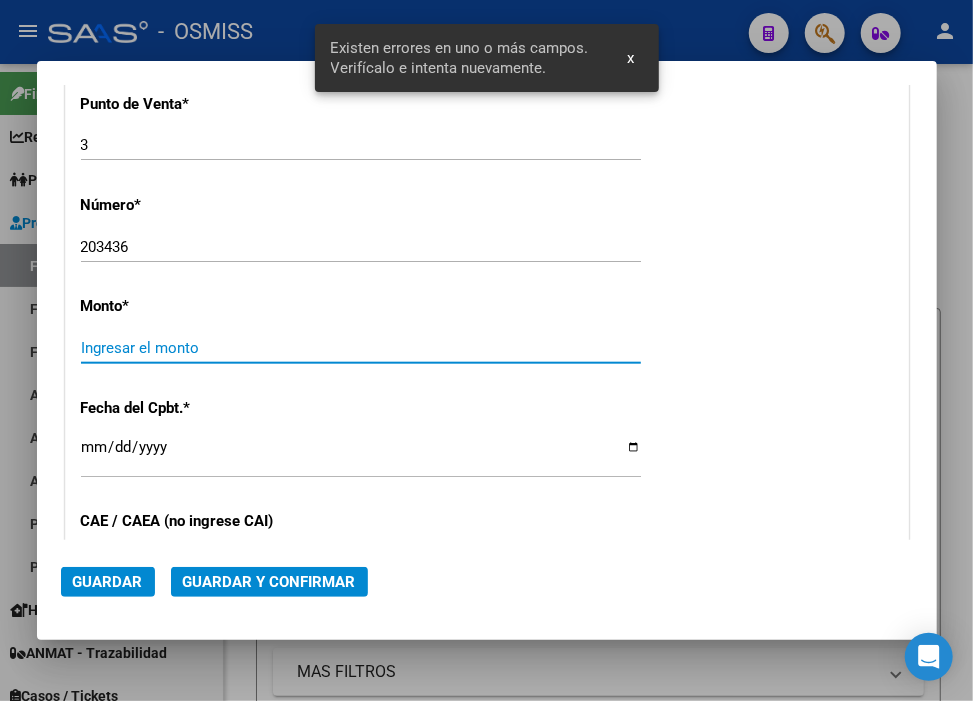 scroll, scrollTop: 691, scrollLeft: 0, axis: vertical 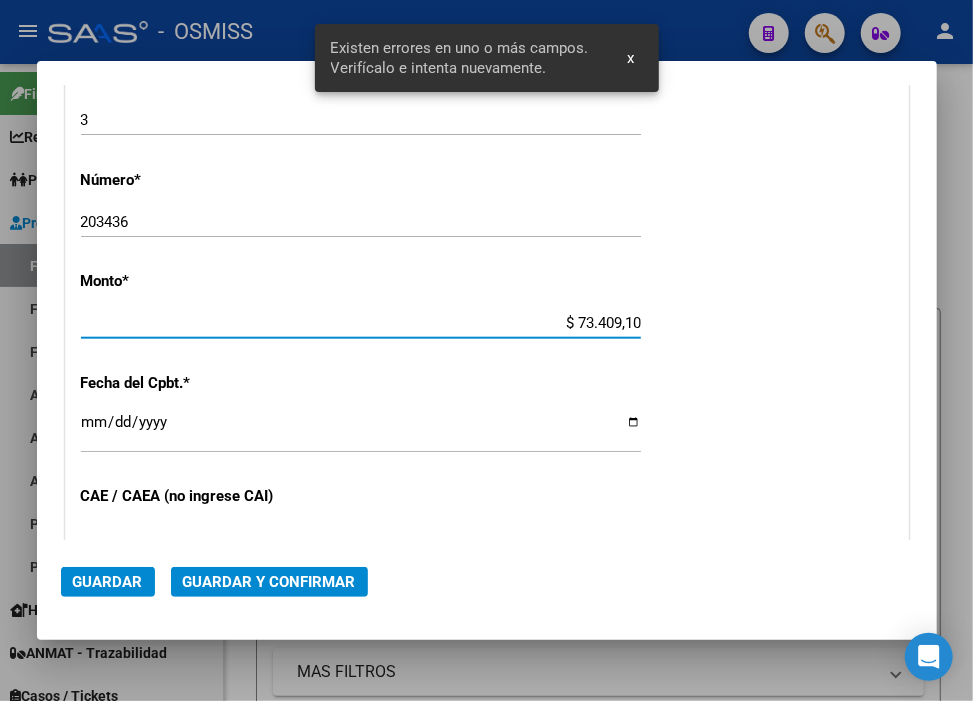 type on "$ 734.091,00" 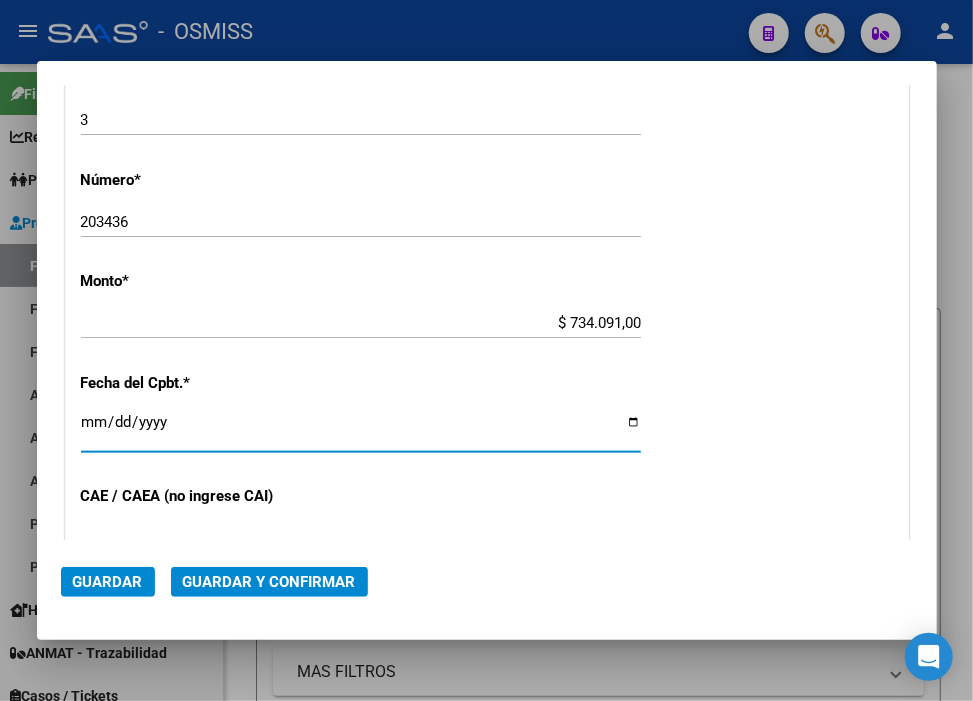 click on "Ingresar la fecha" at bounding box center [361, 430] 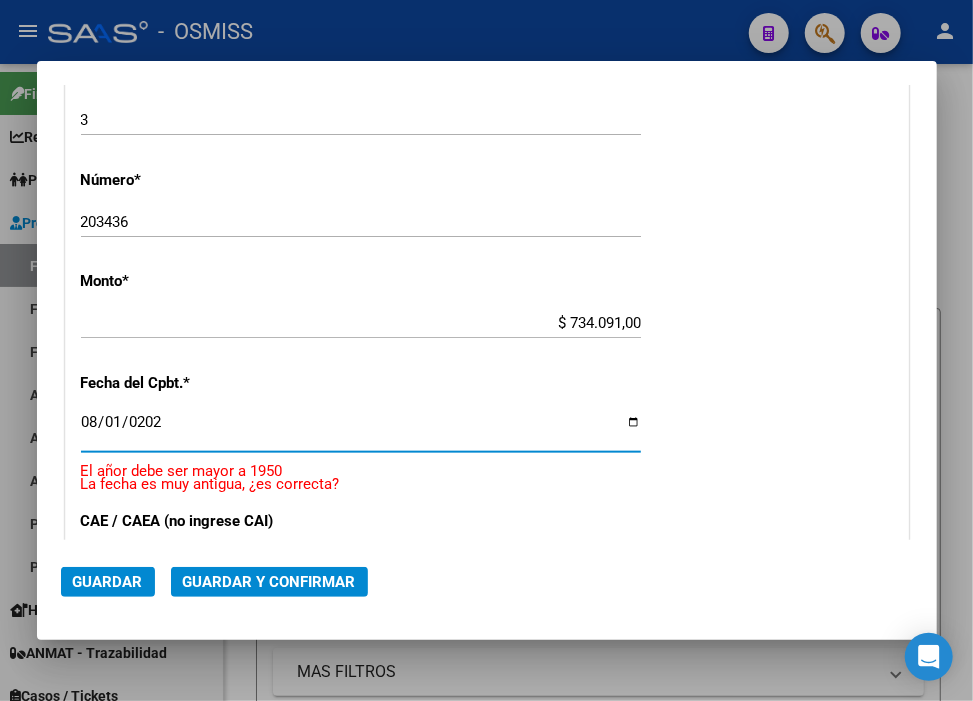 type on "2025-08-01" 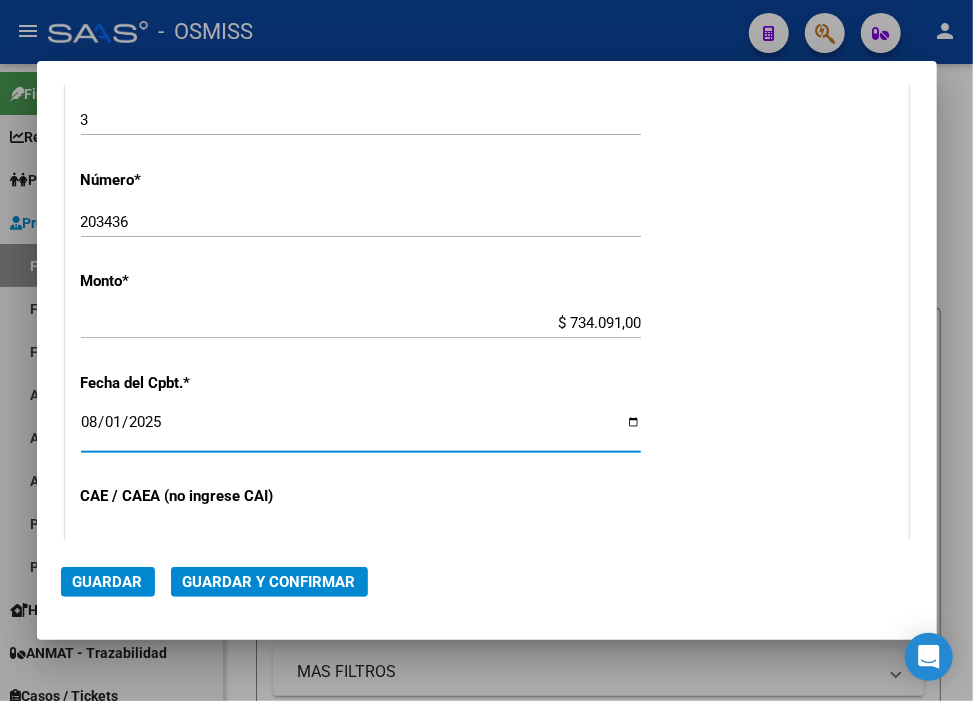 click on "Guardar y Confirmar" 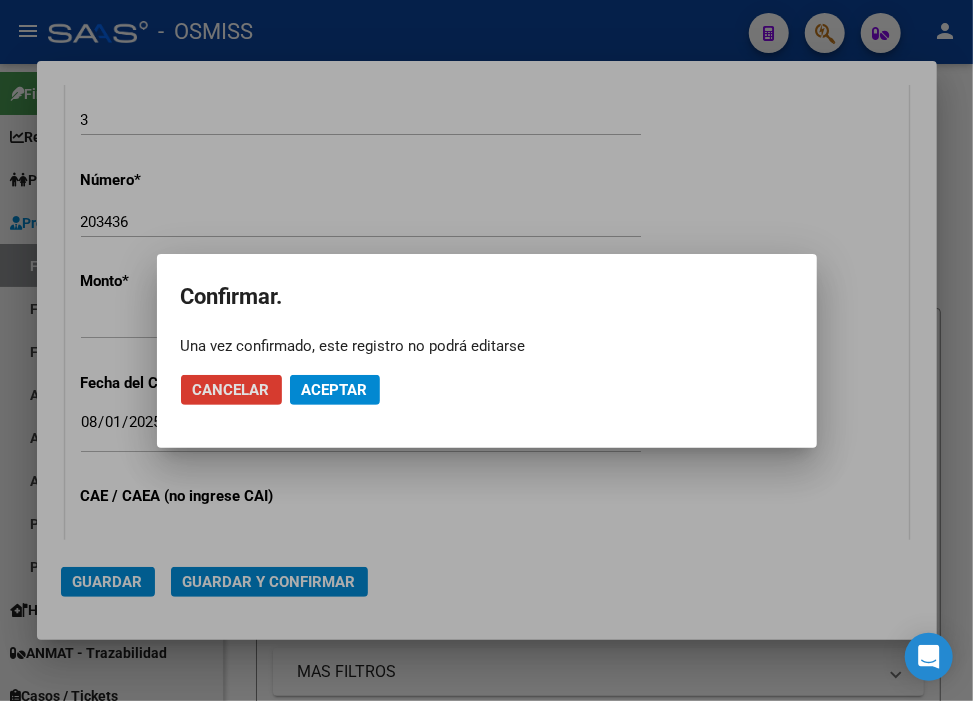 click on "Aceptar" 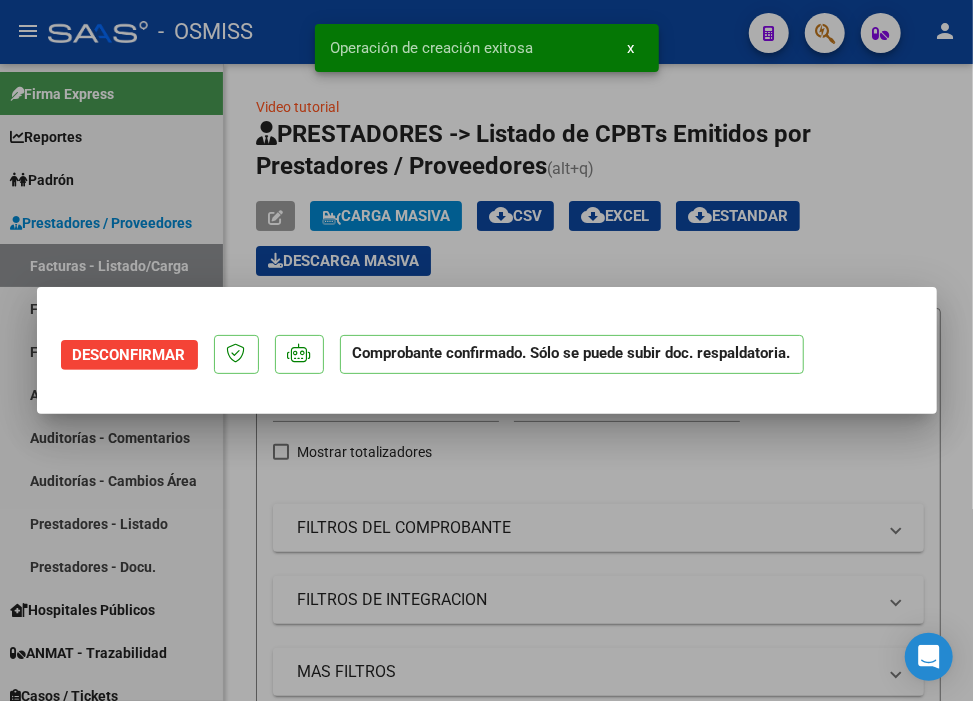 scroll, scrollTop: 0, scrollLeft: 0, axis: both 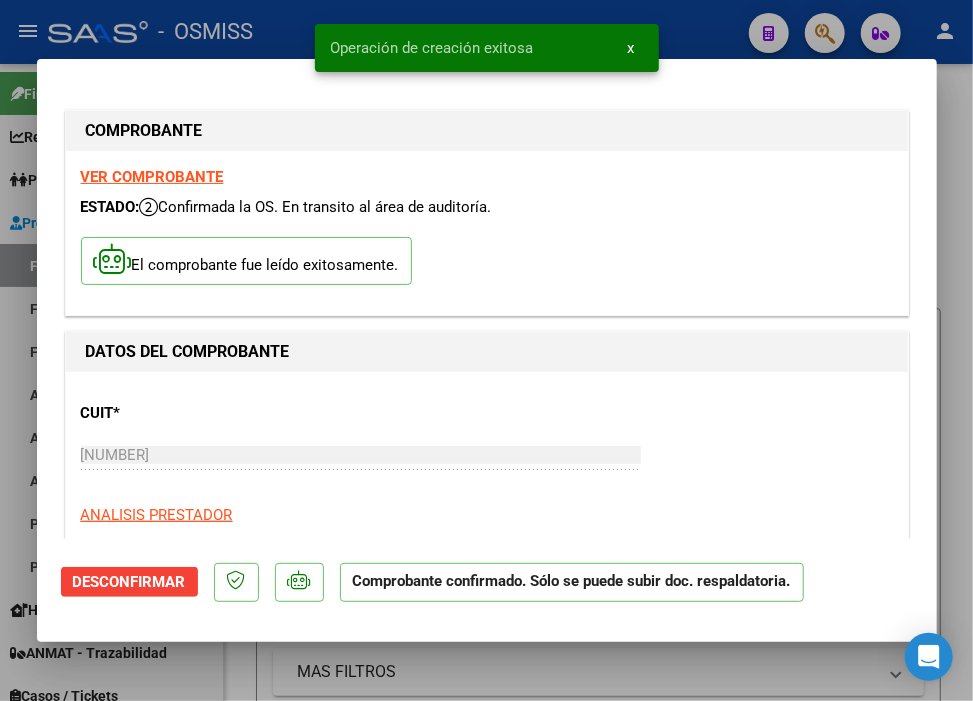 type on "2025-09-30" 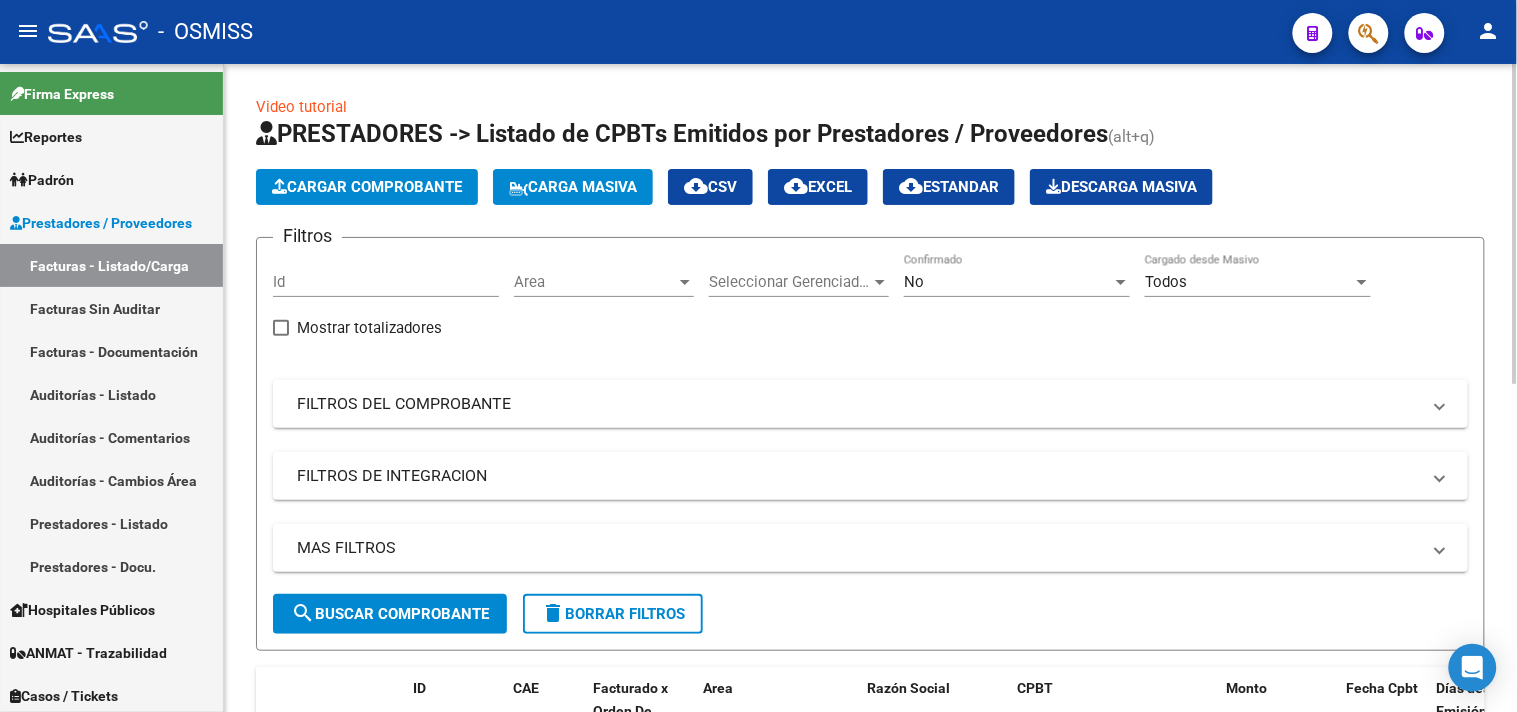click on "Cargar Comprobante" 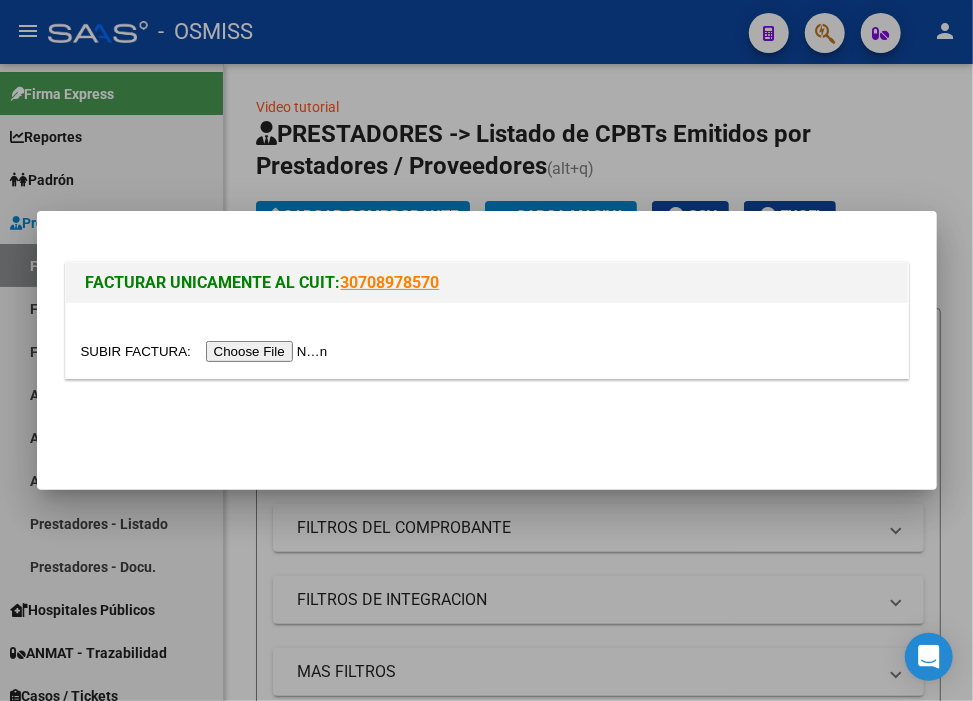 click at bounding box center [207, 351] 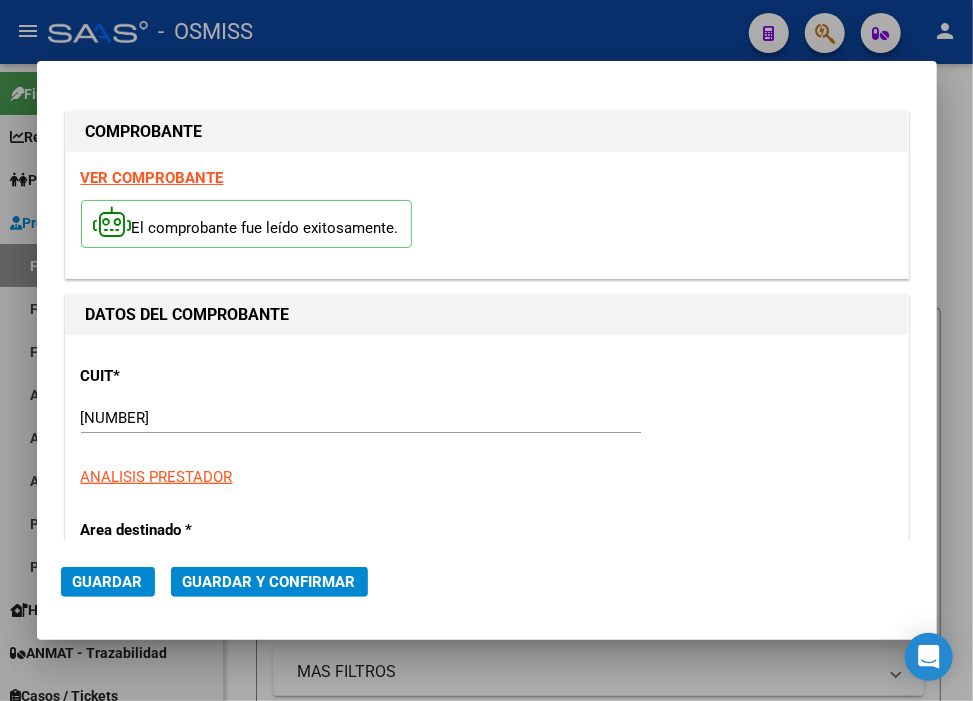 click on "[NUMBER]" at bounding box center [361, 418] 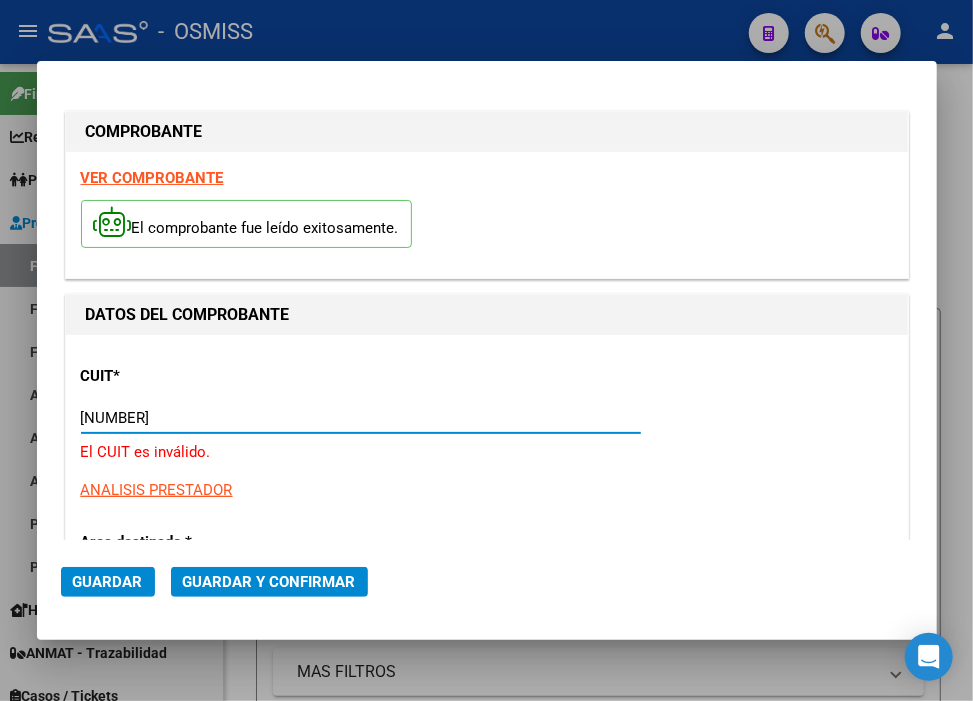 type on "[NUMBER]" 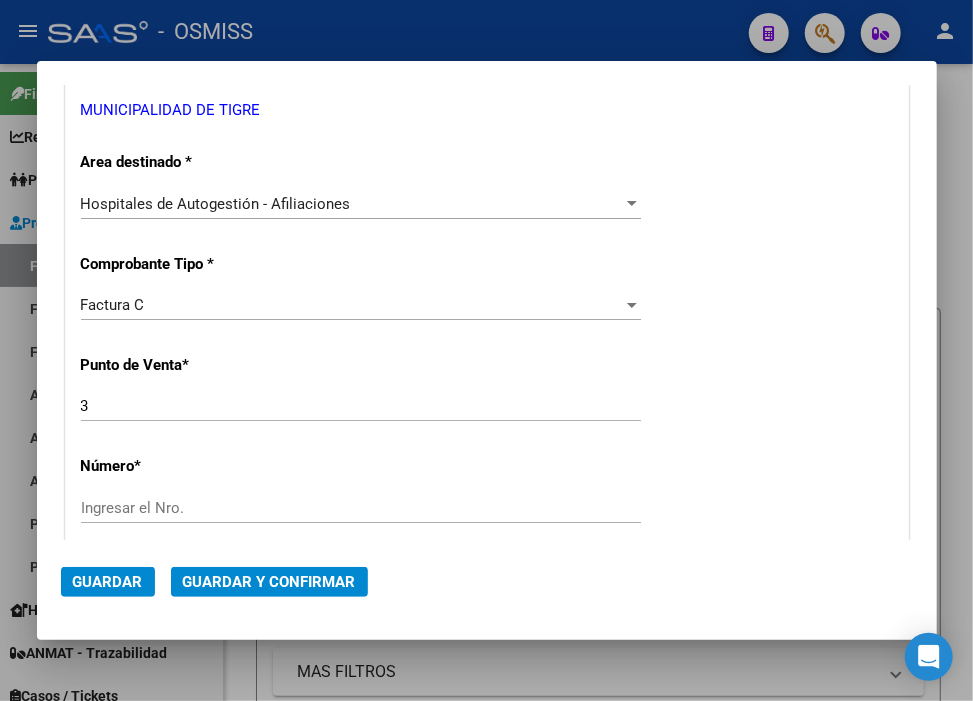 scroll, scrollTop: 444, scrollLeft: 0, axis: vertical 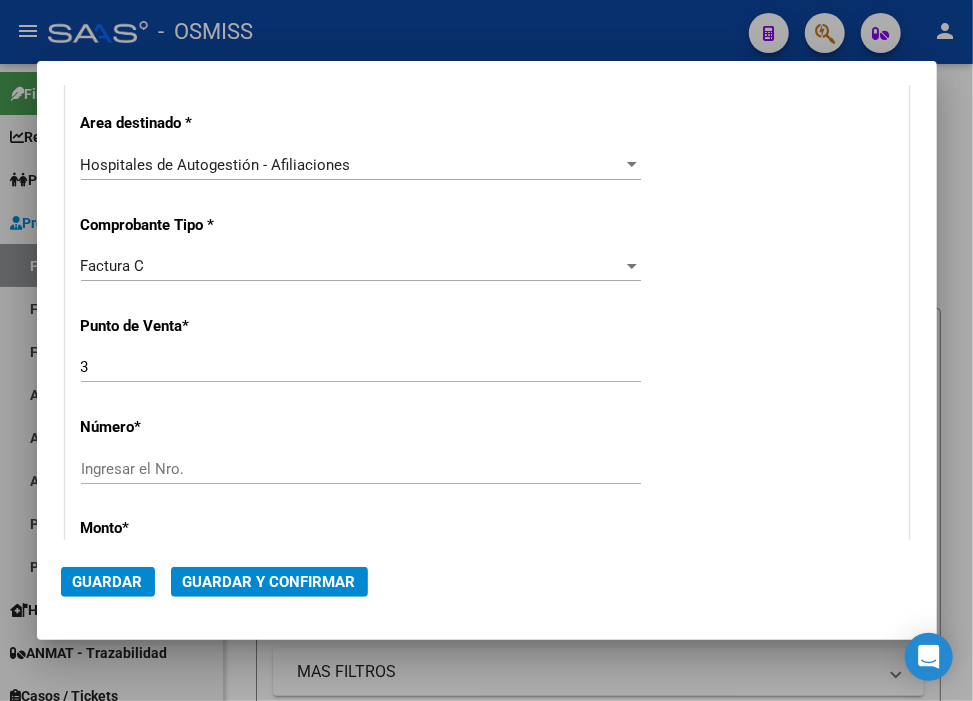 click on "Ingresar el Nro." at bounding box center (361, 469) 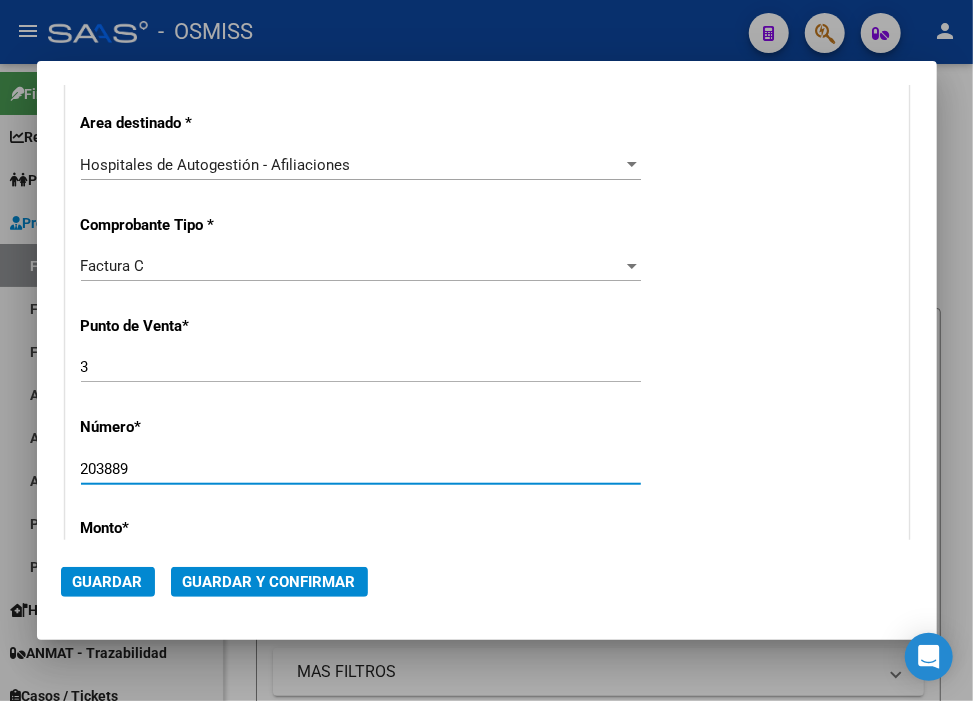 scroll, scrollTop: 555, scrollLeft: 0, axis: vertical 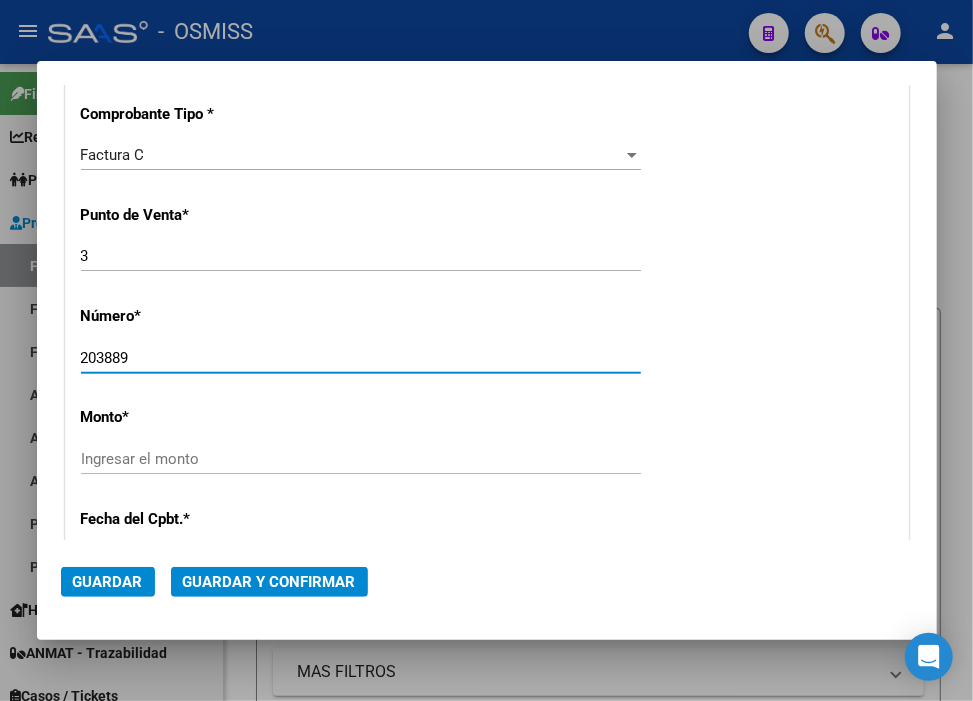 type on "203889" 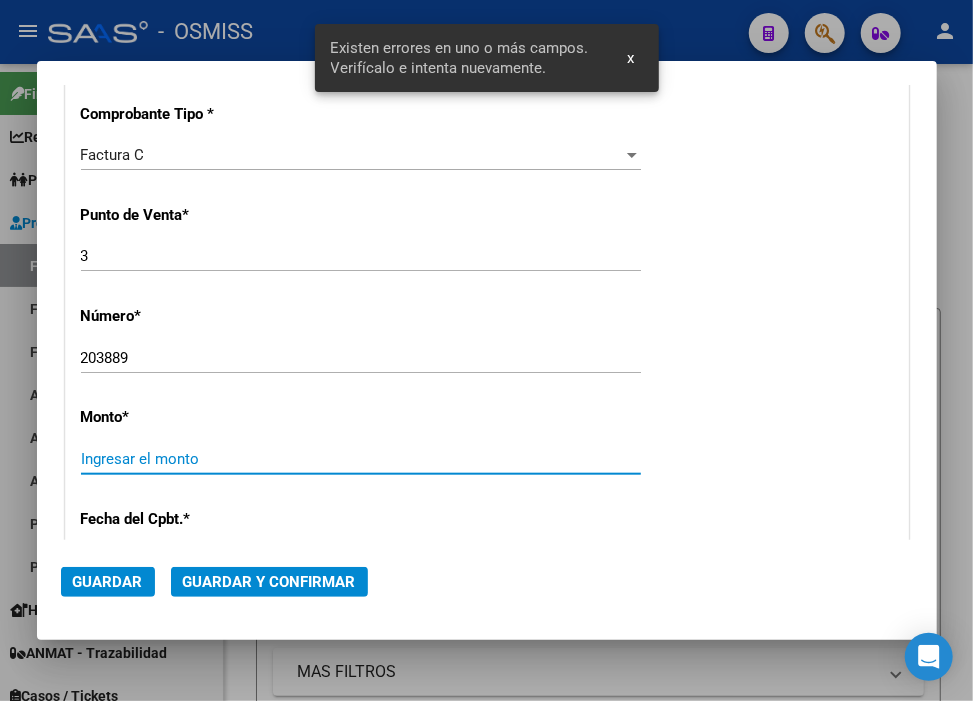 scroll, scrollTop: 691, scrollLeft: 0, axis: vertical 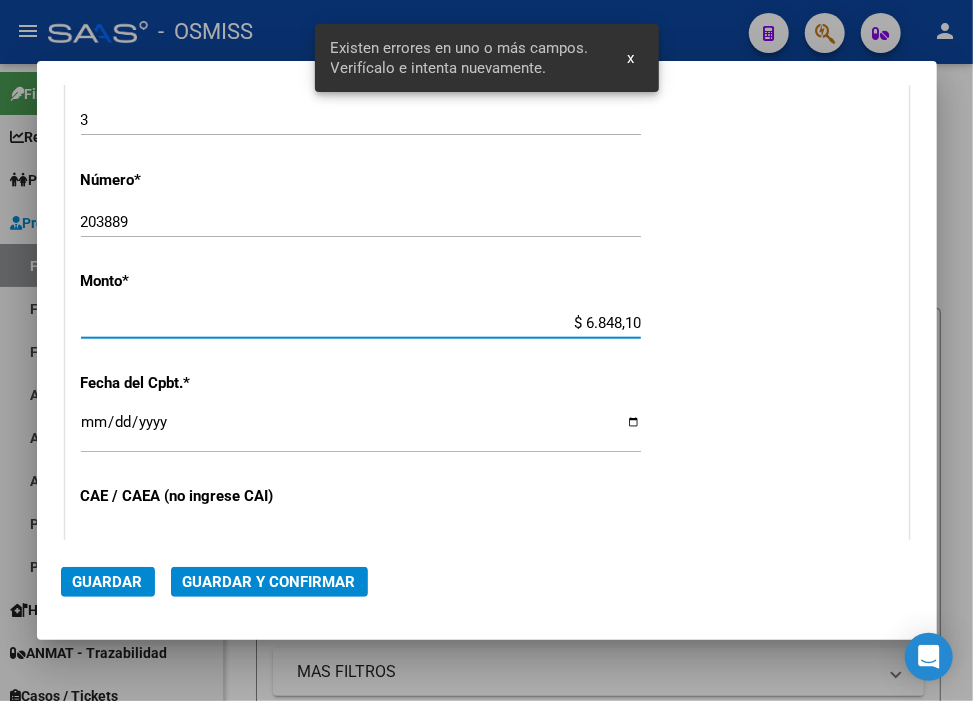 type on "$ 68.481,00" 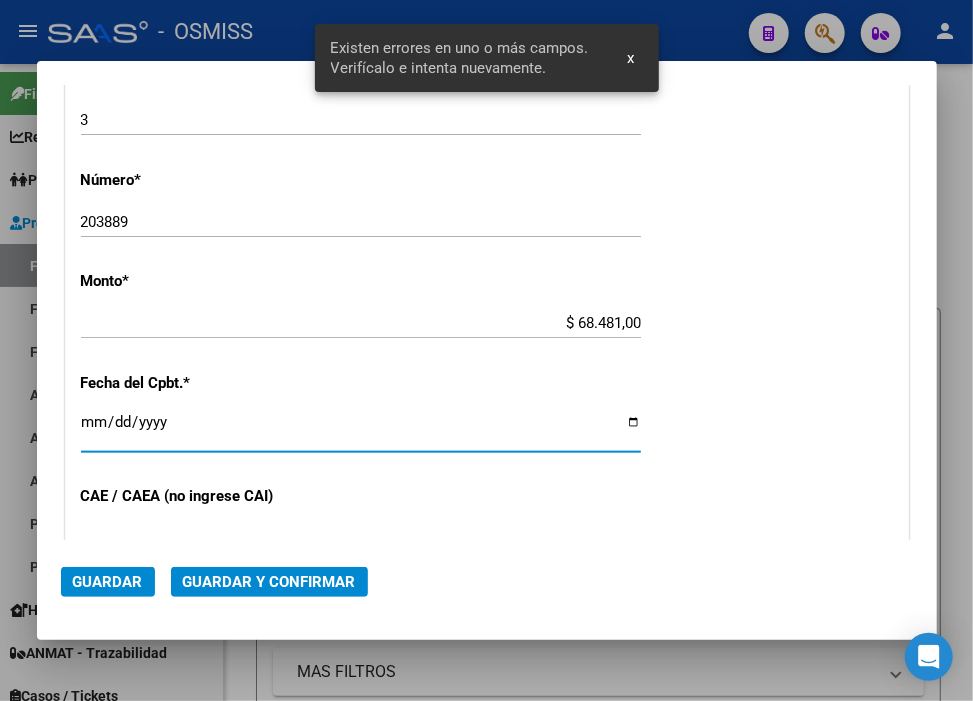 click on "Ingresar la fecha" at bounding box center [361, 430] 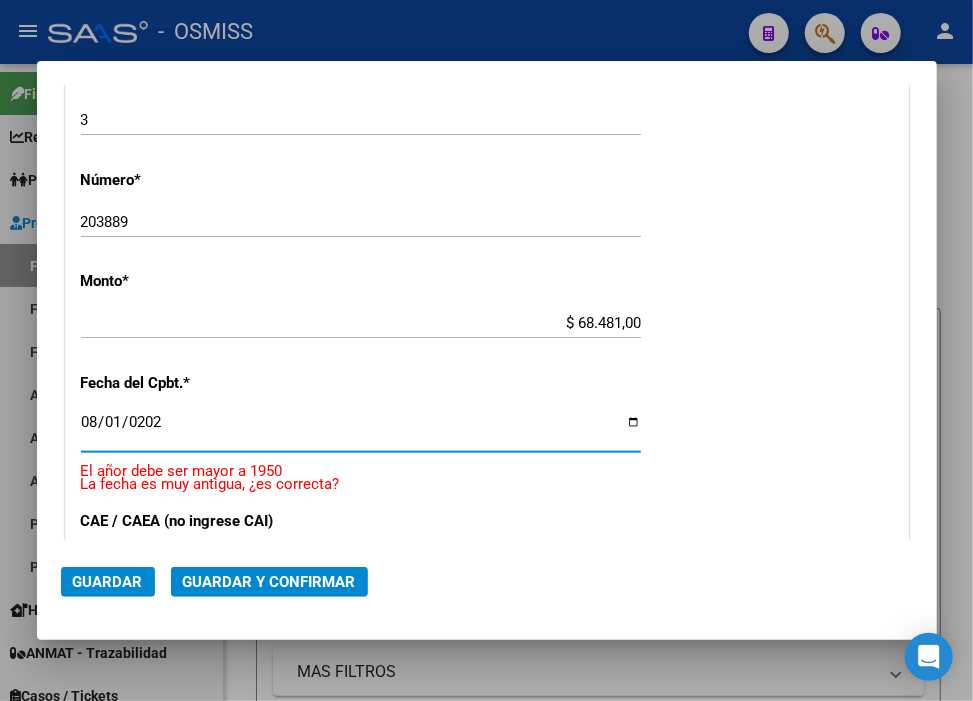 type on "2025-08-01" 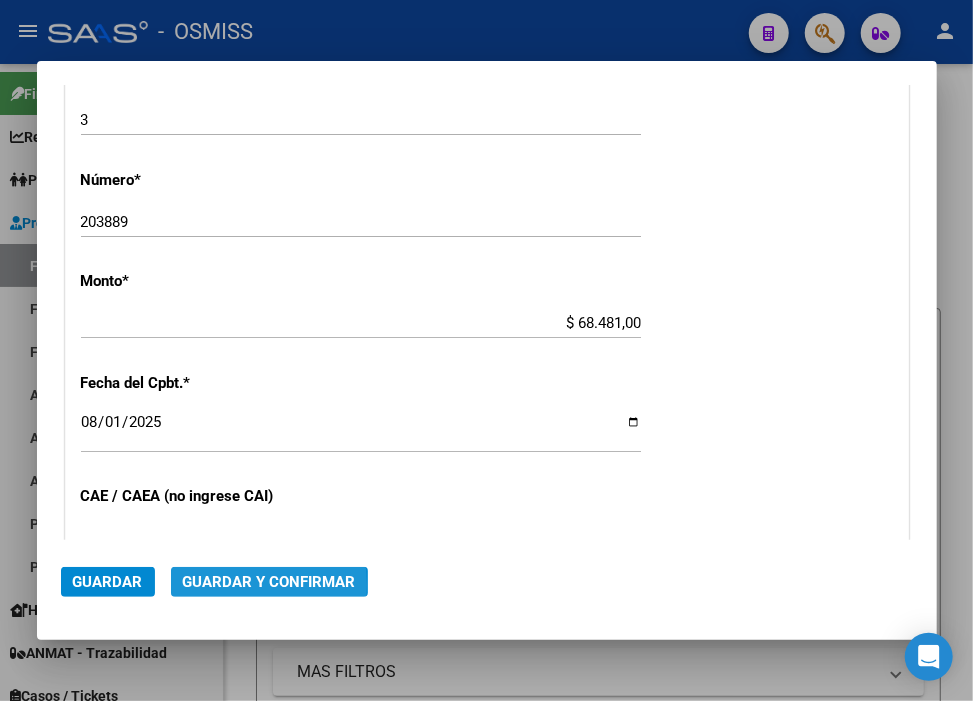 click on "Guardar y Confirmar" 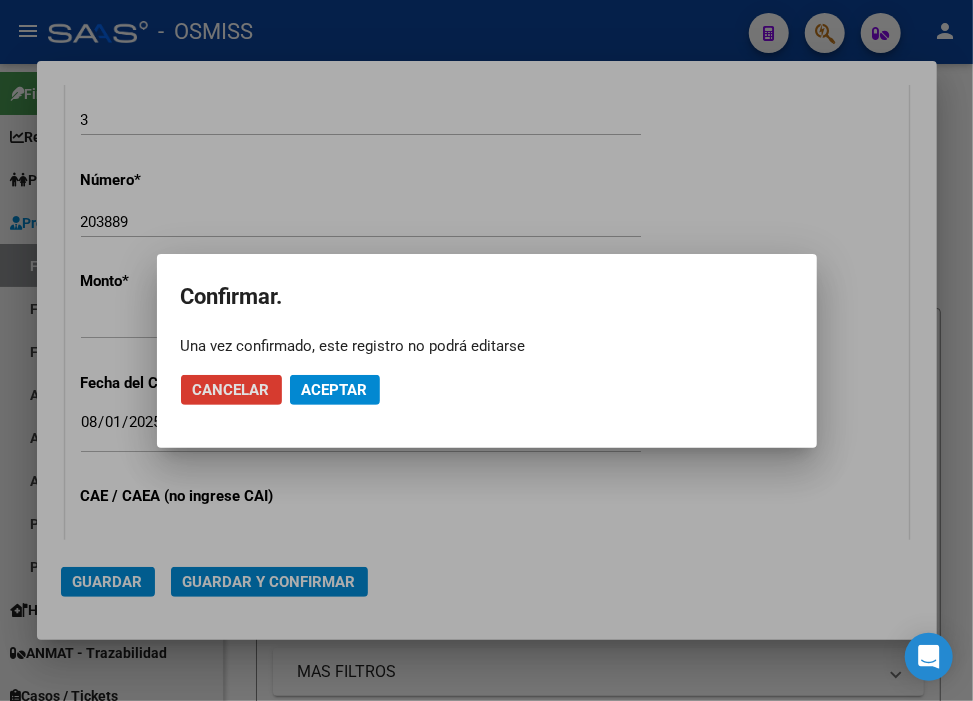 click on "Aceptar" 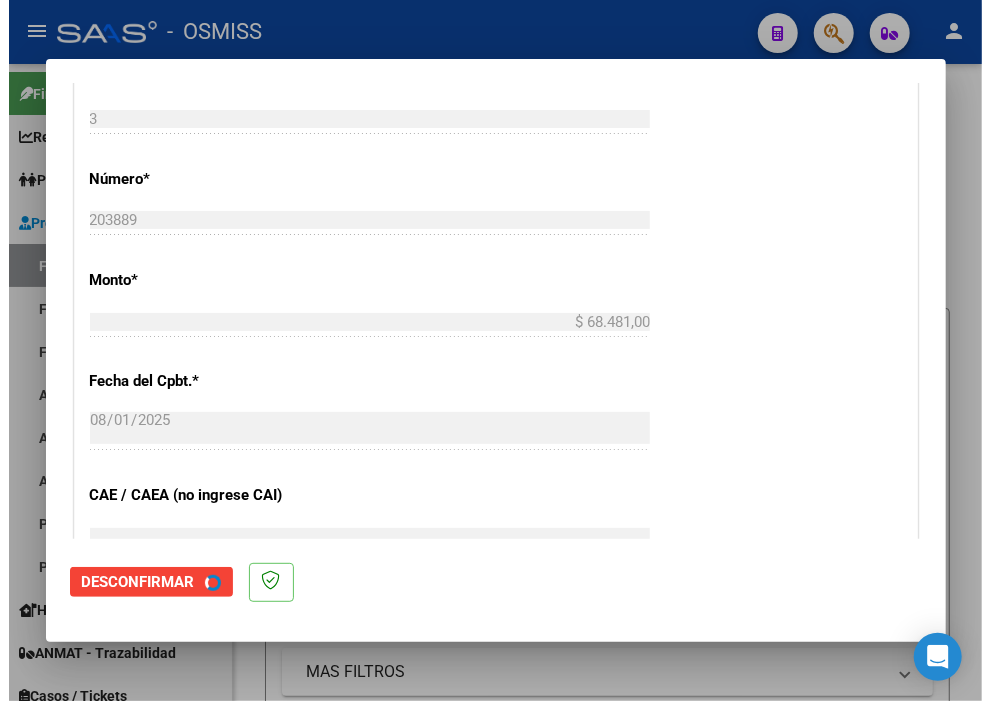 scroll, scrollTop: 0, scrollLeft: 0, axis: both 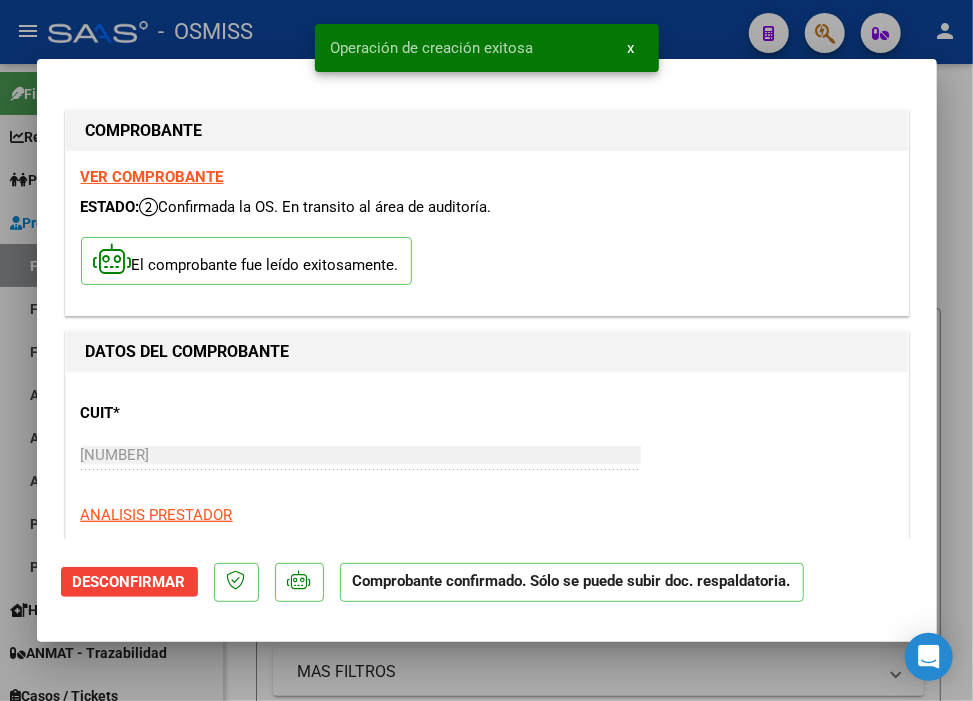 type on "2025-09-30" 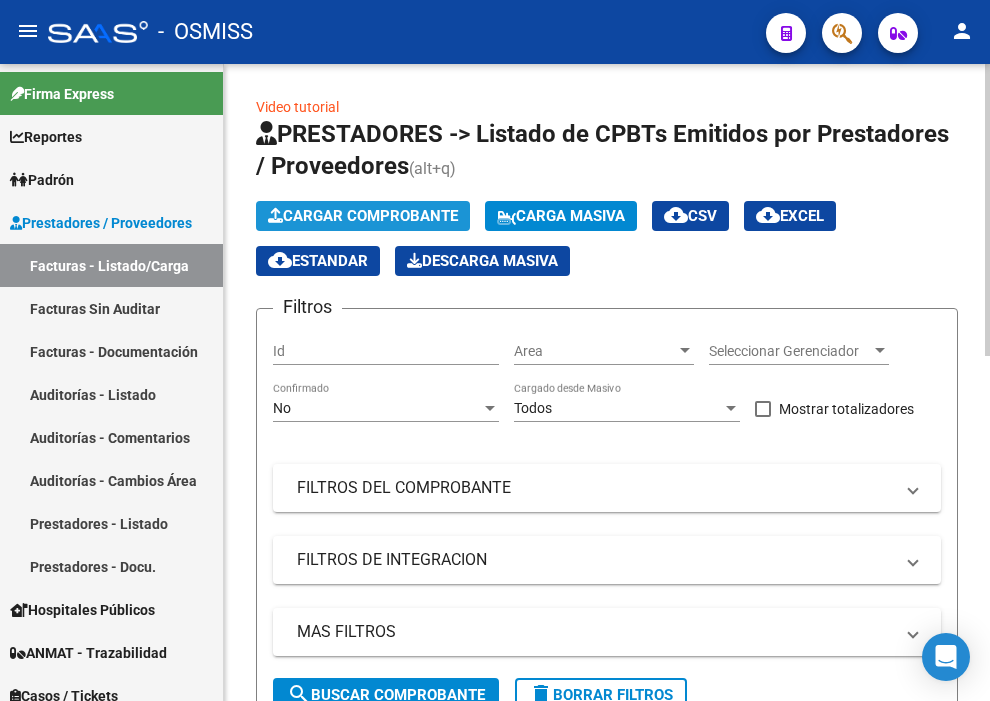 click on "Cargar Comprobante" 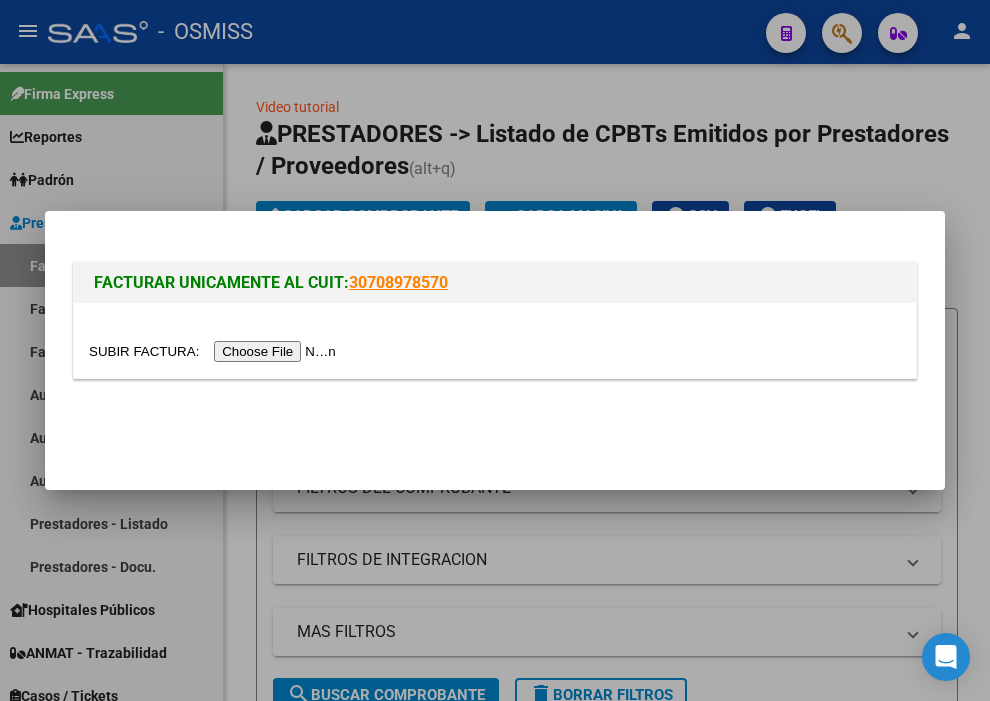 click at bounding box center (495, 351) 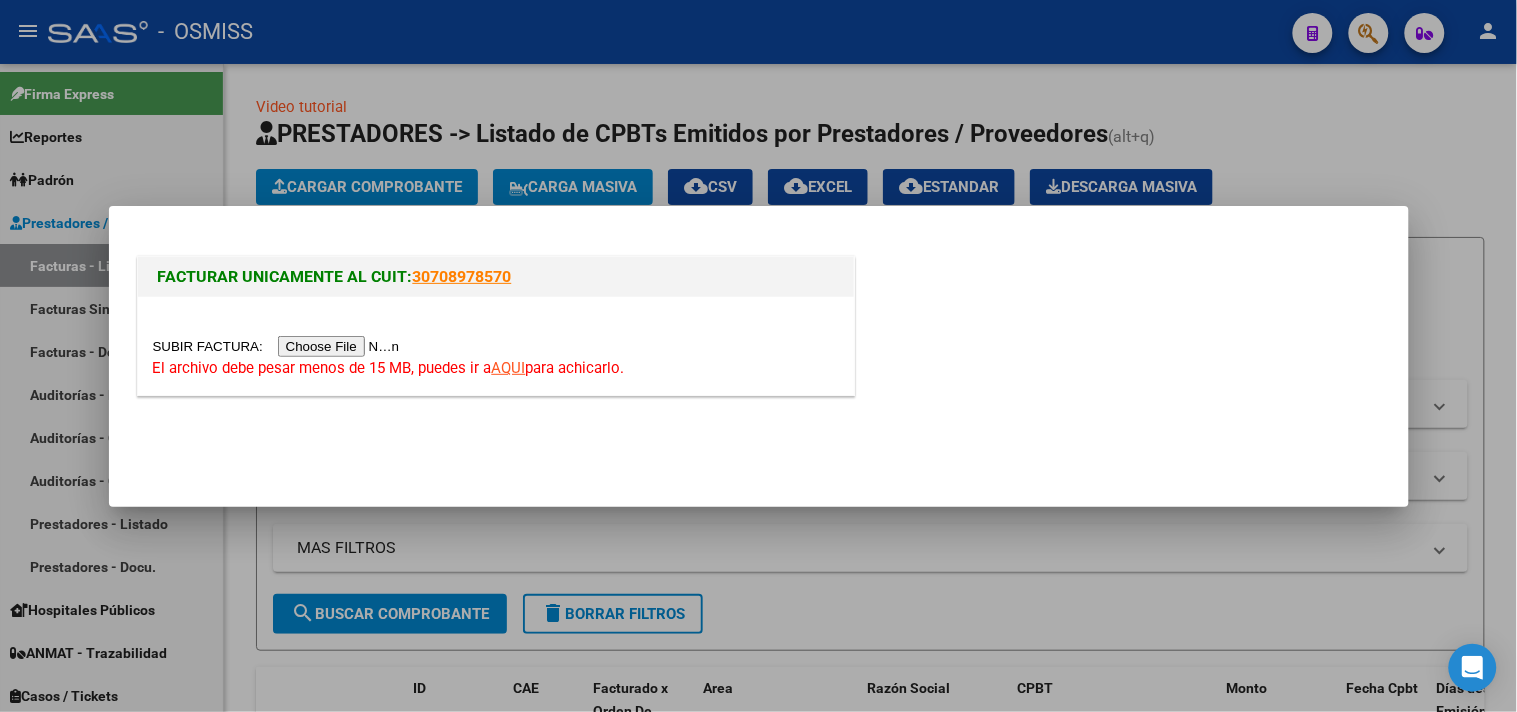 click at bounding box center (279, 346) 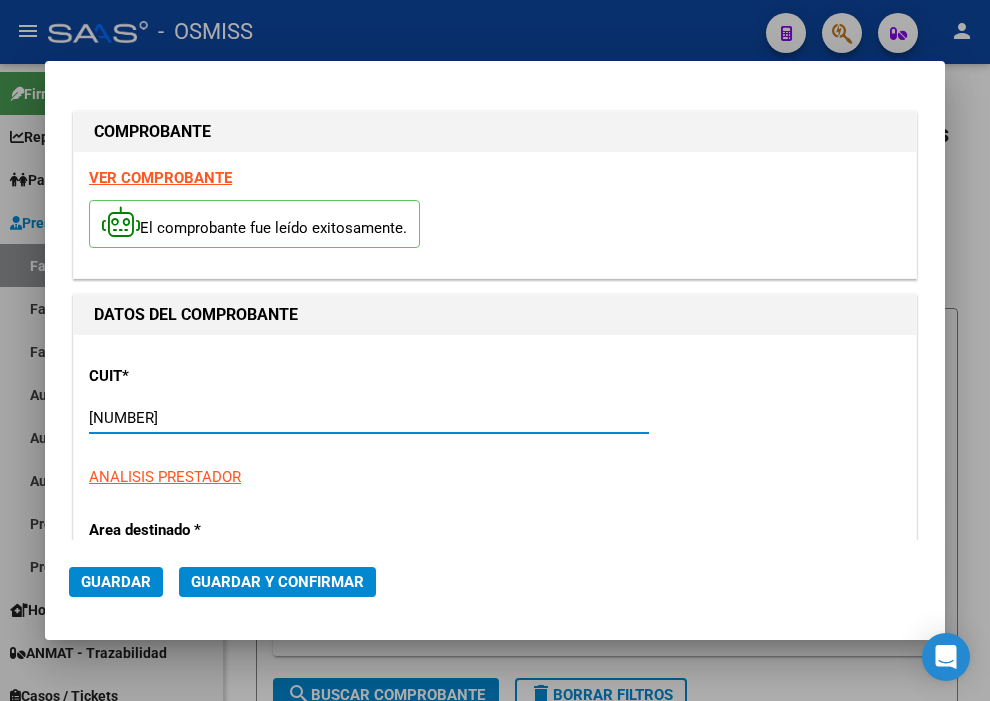 click on "[NUMBER]" at bounding box center (369, 418) 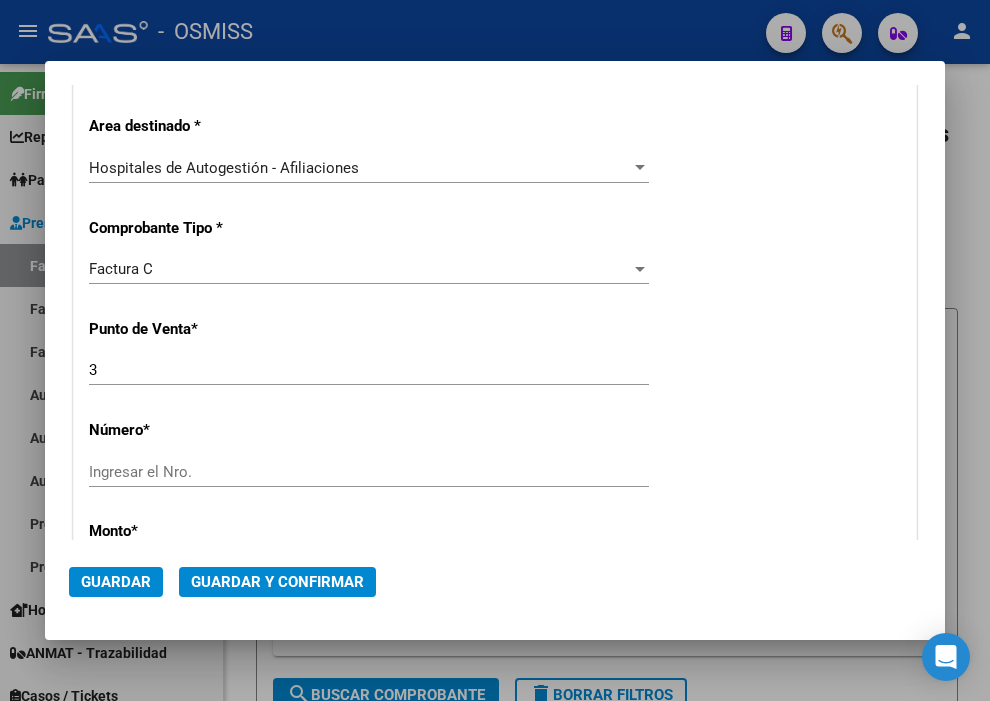 scroll, scrollTop: 444, scrollLeft: 0, axis: vertical 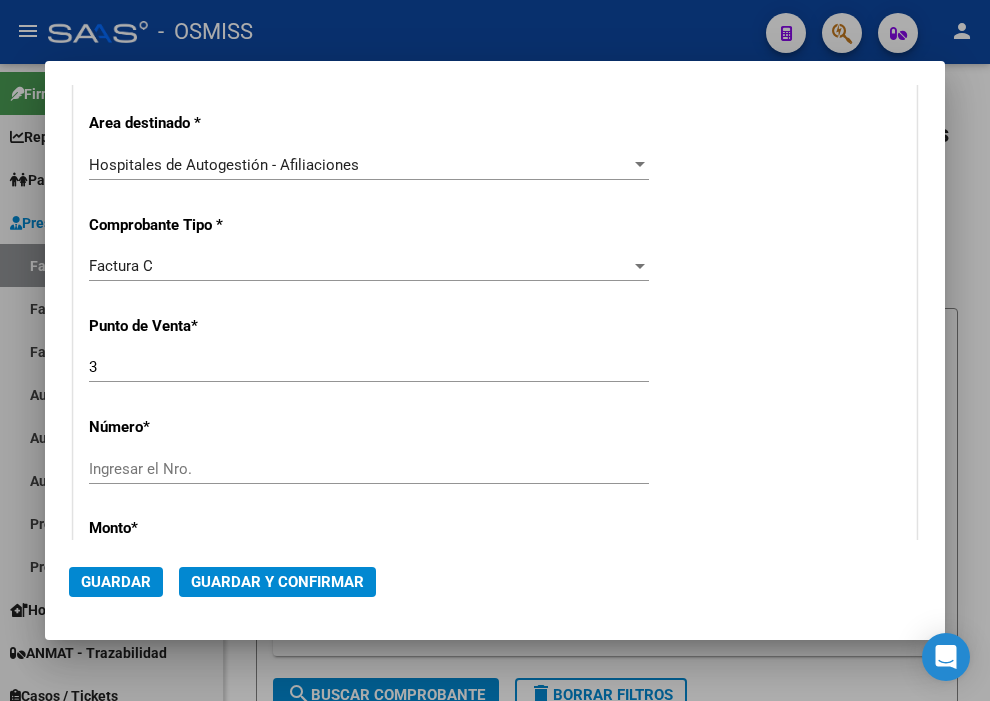 click on "Ingresar el Nro." at bounding box center [369, 469] 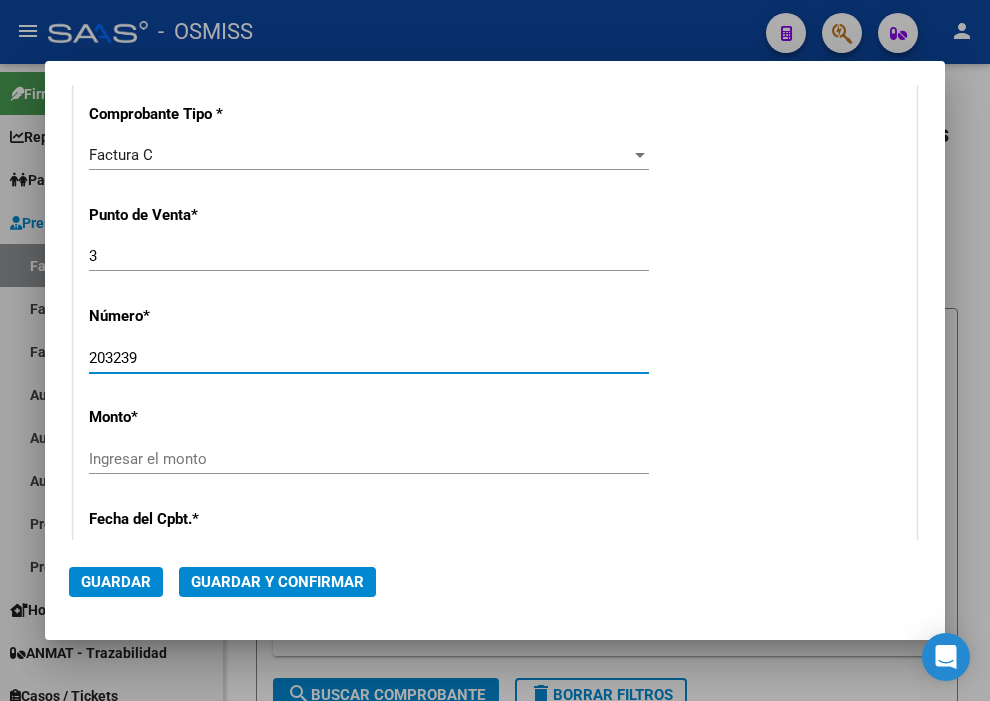 type on "203239" 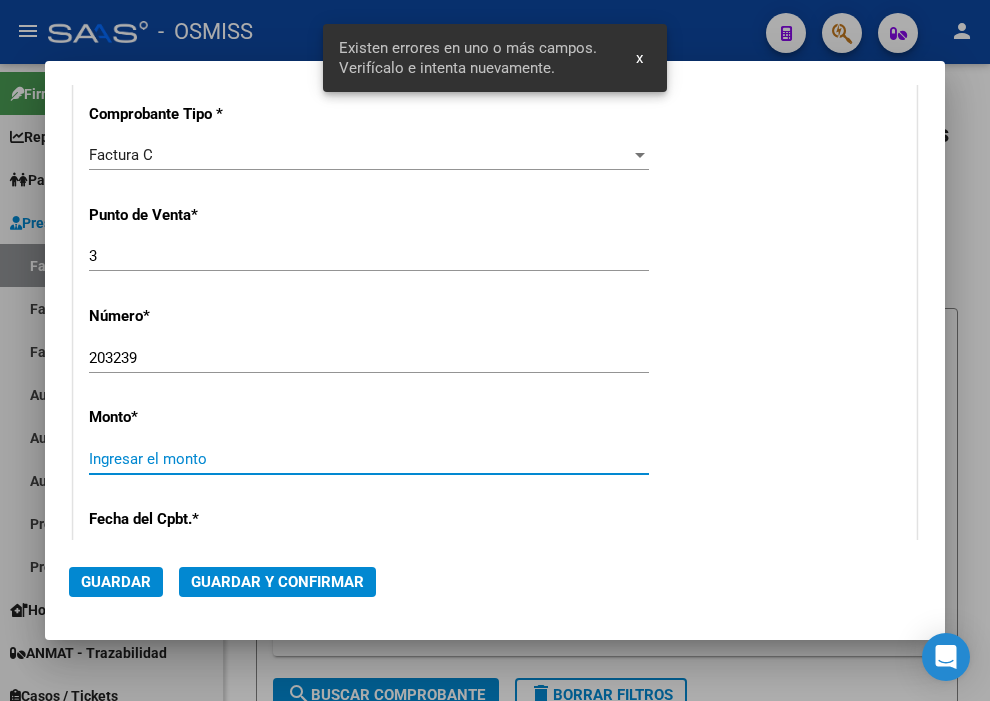 scroll, scrollTop: 691, scrollLeft: 0, axis: vertical 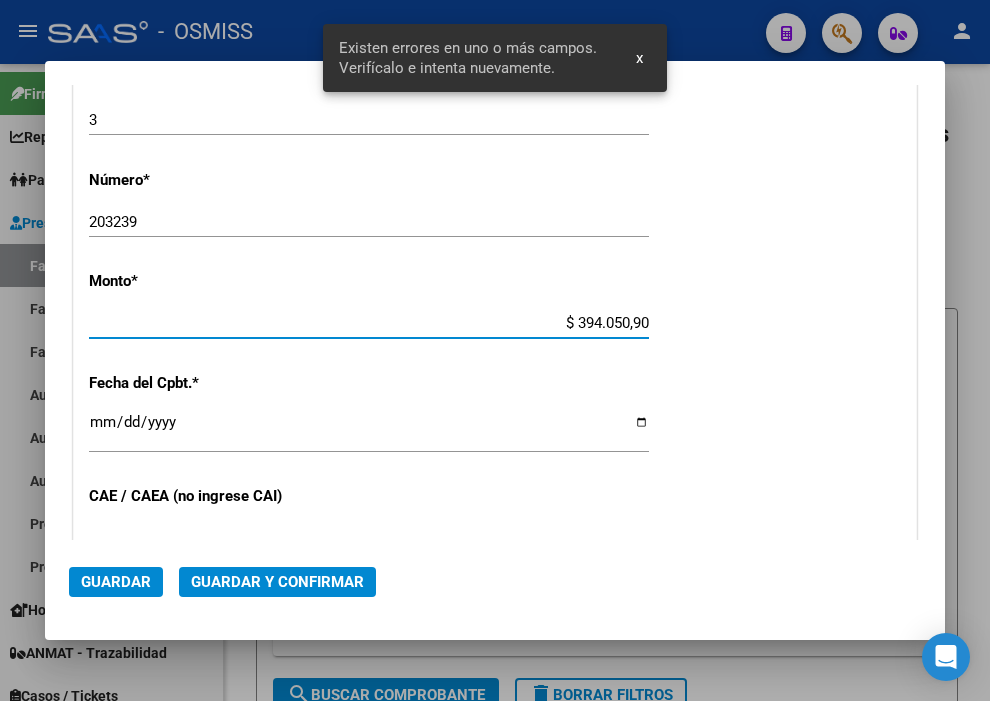 type on "$ 3.940.509,00" 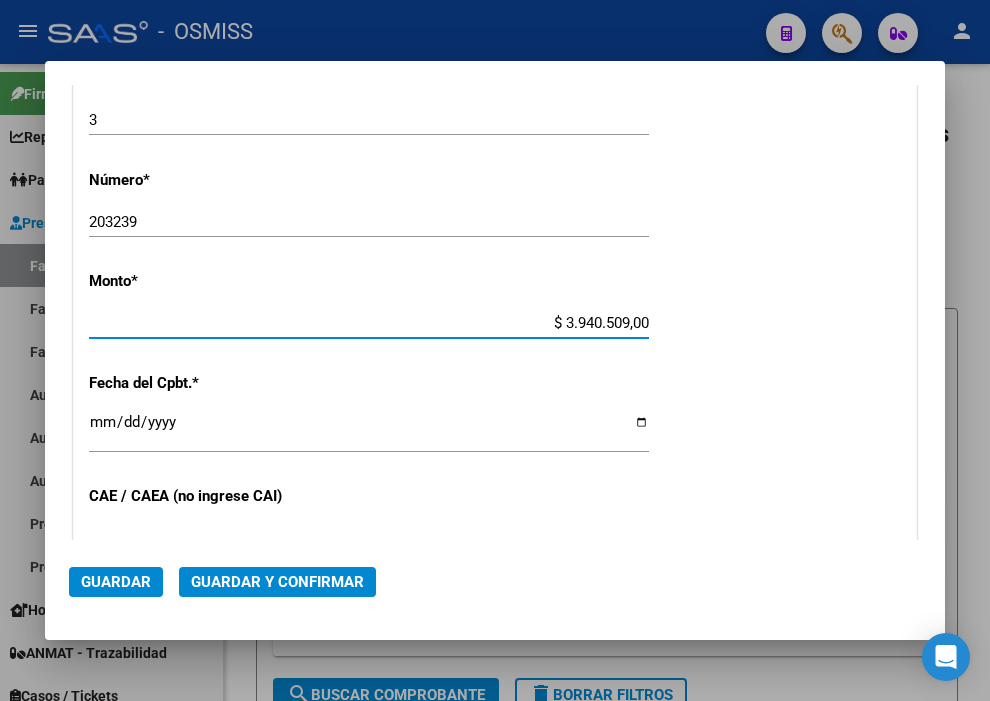 click on "Ingresar la fecha" at bounding box center (369, 430) 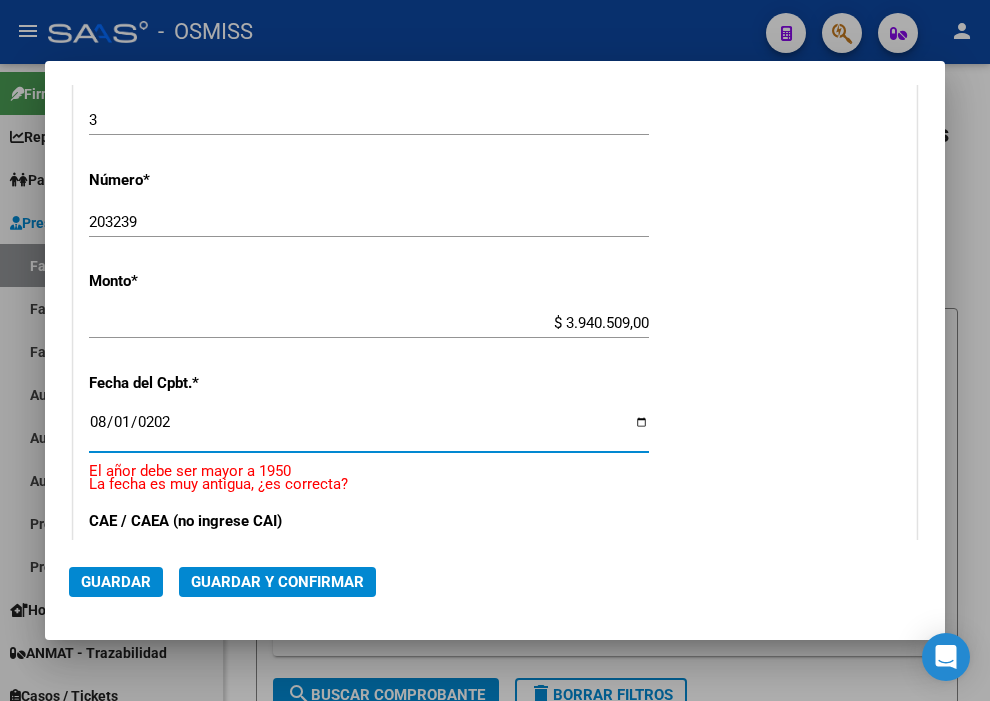 type on "2025-08-01" 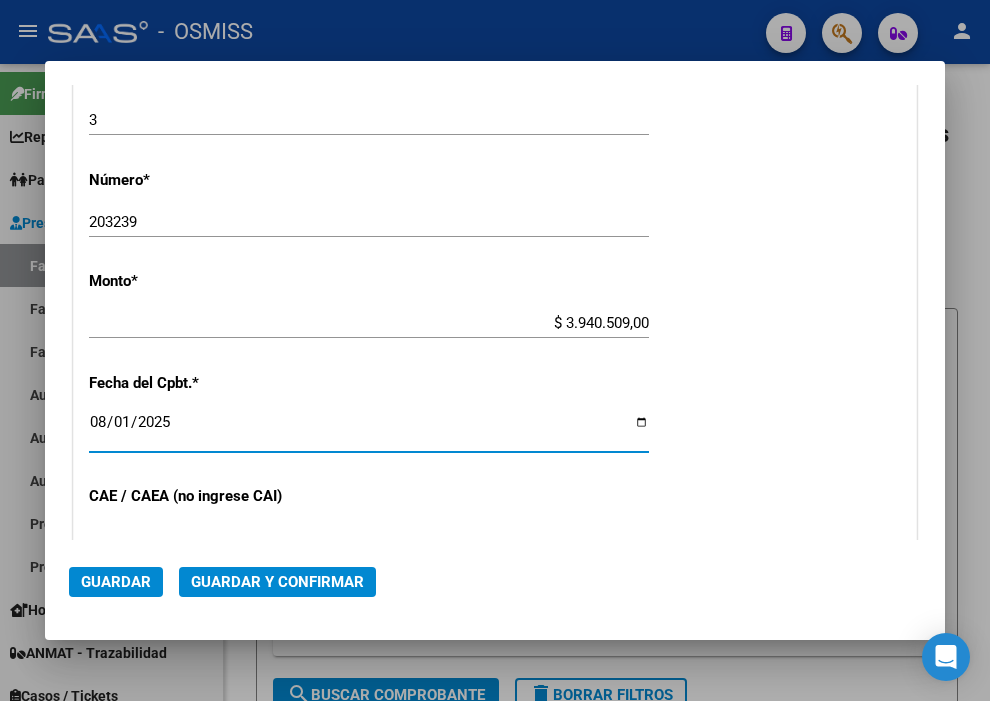 click on "Guardar y Confirmar" 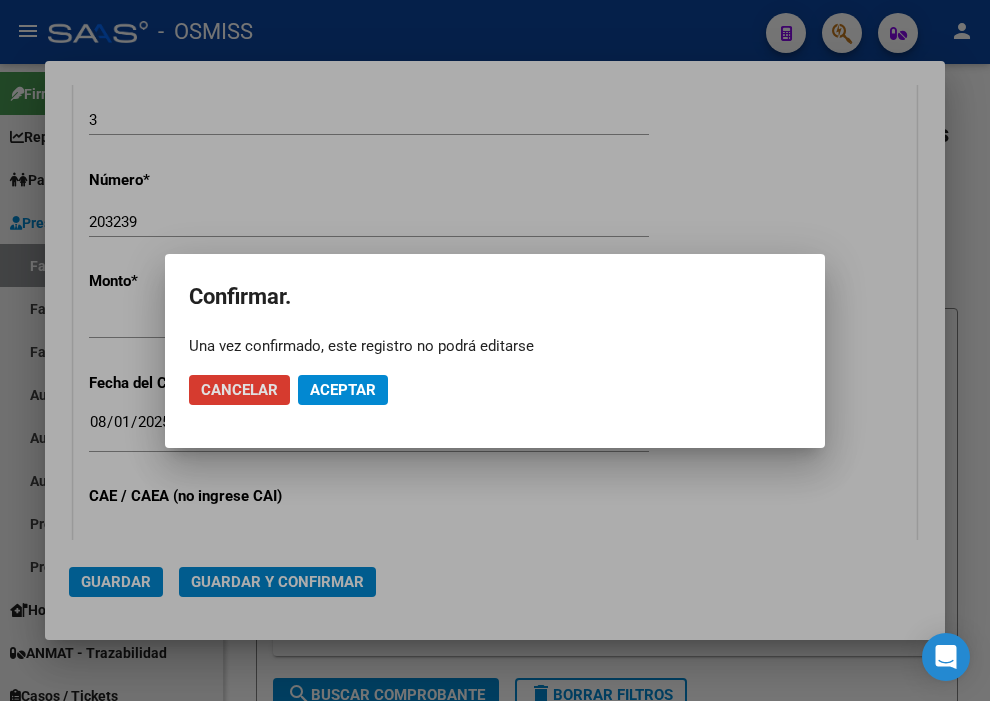 click on "Aceptar" 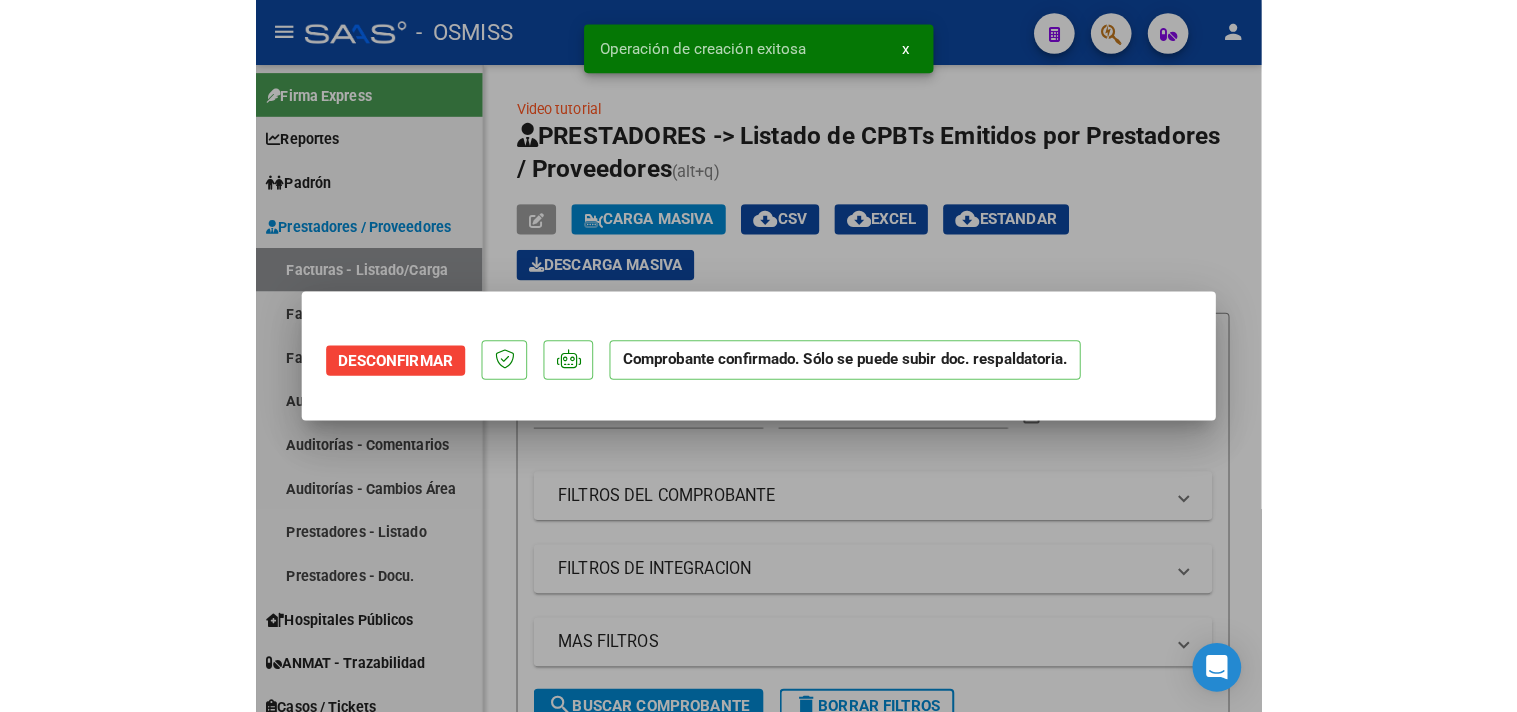 scroll, scrollTop: 0, scrollLeft: 0, axis: both 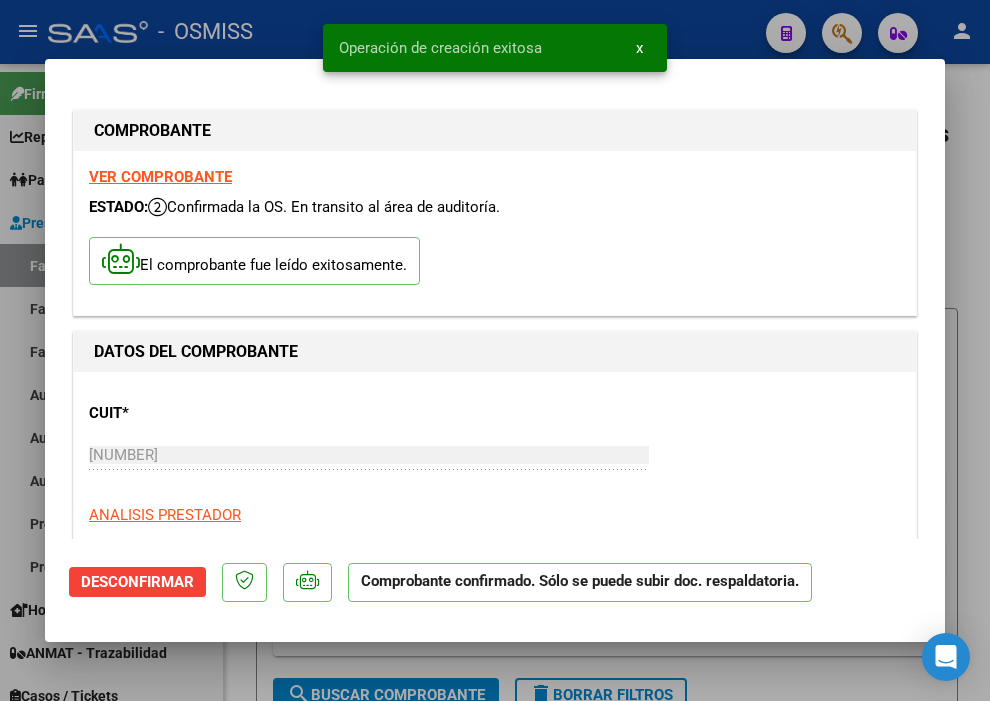 type on "2025-09-30" 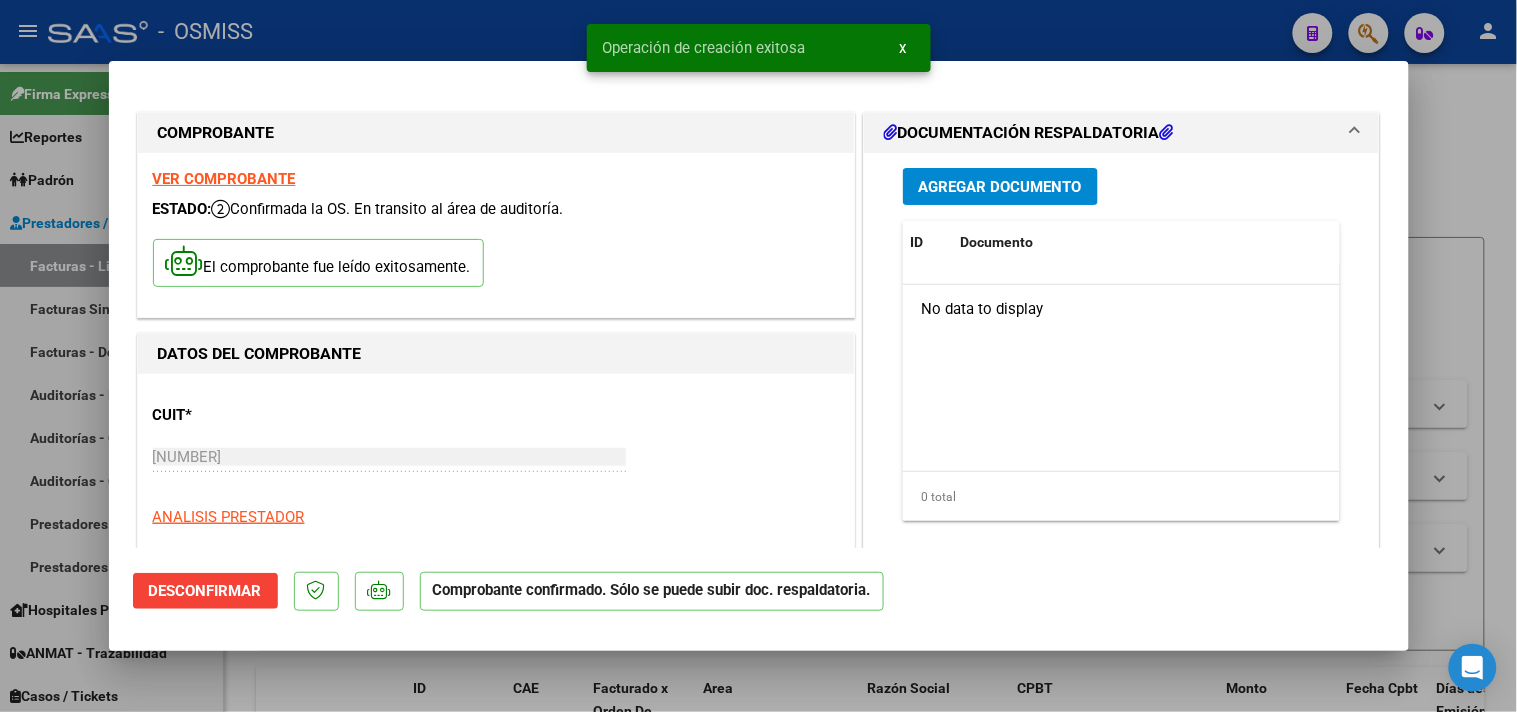 click on "Agregar Documento" at bounding box center (1000, 187) 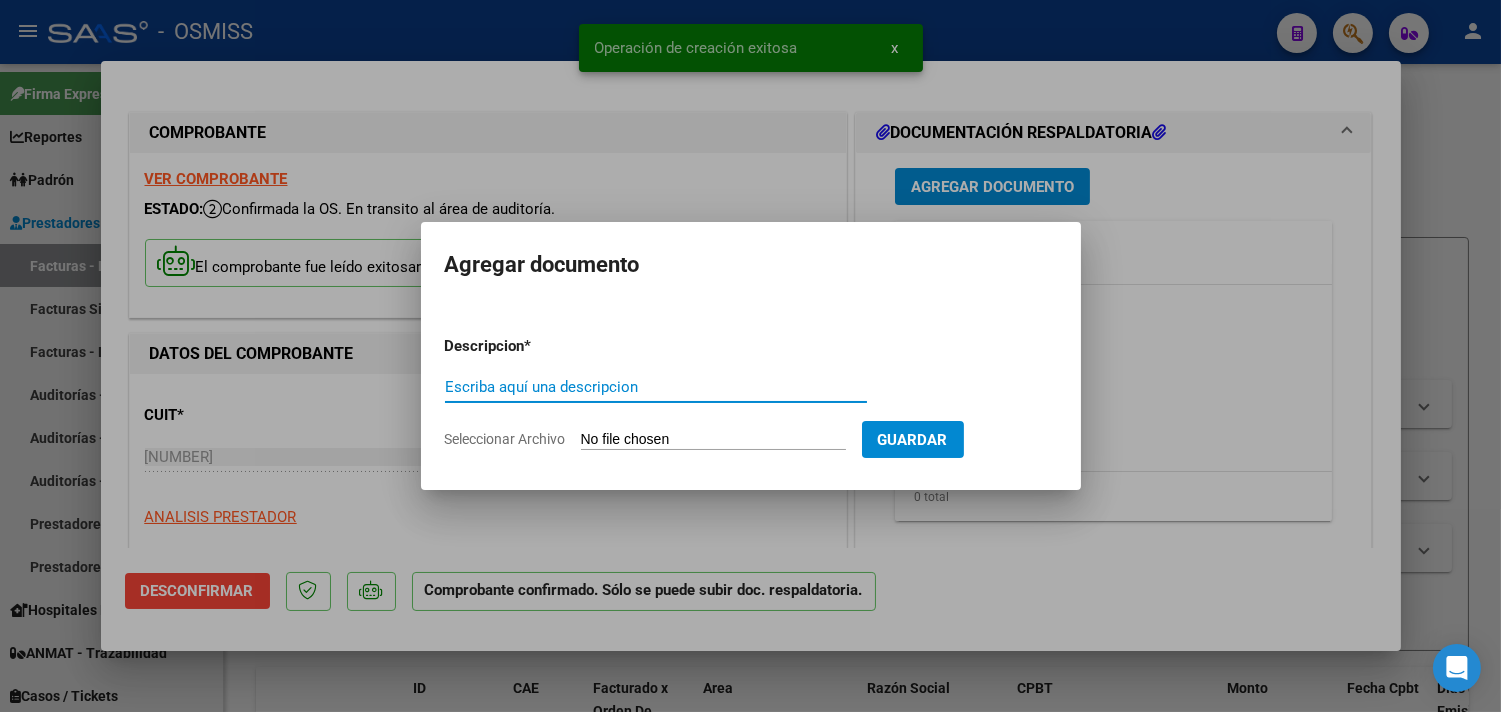 click on "Escriba aquí una descripcion" at bounding box center [656, 387] 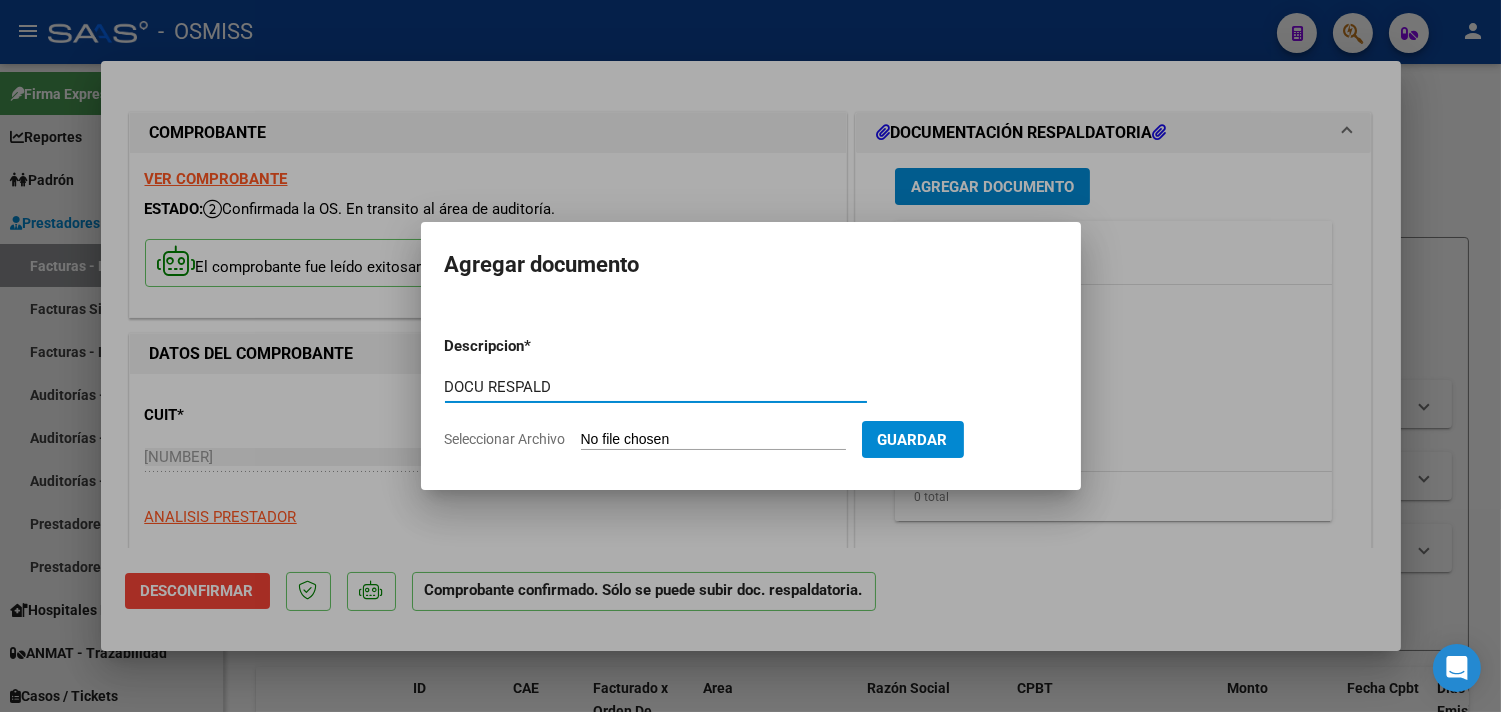 type on "DOCU RESPALD" 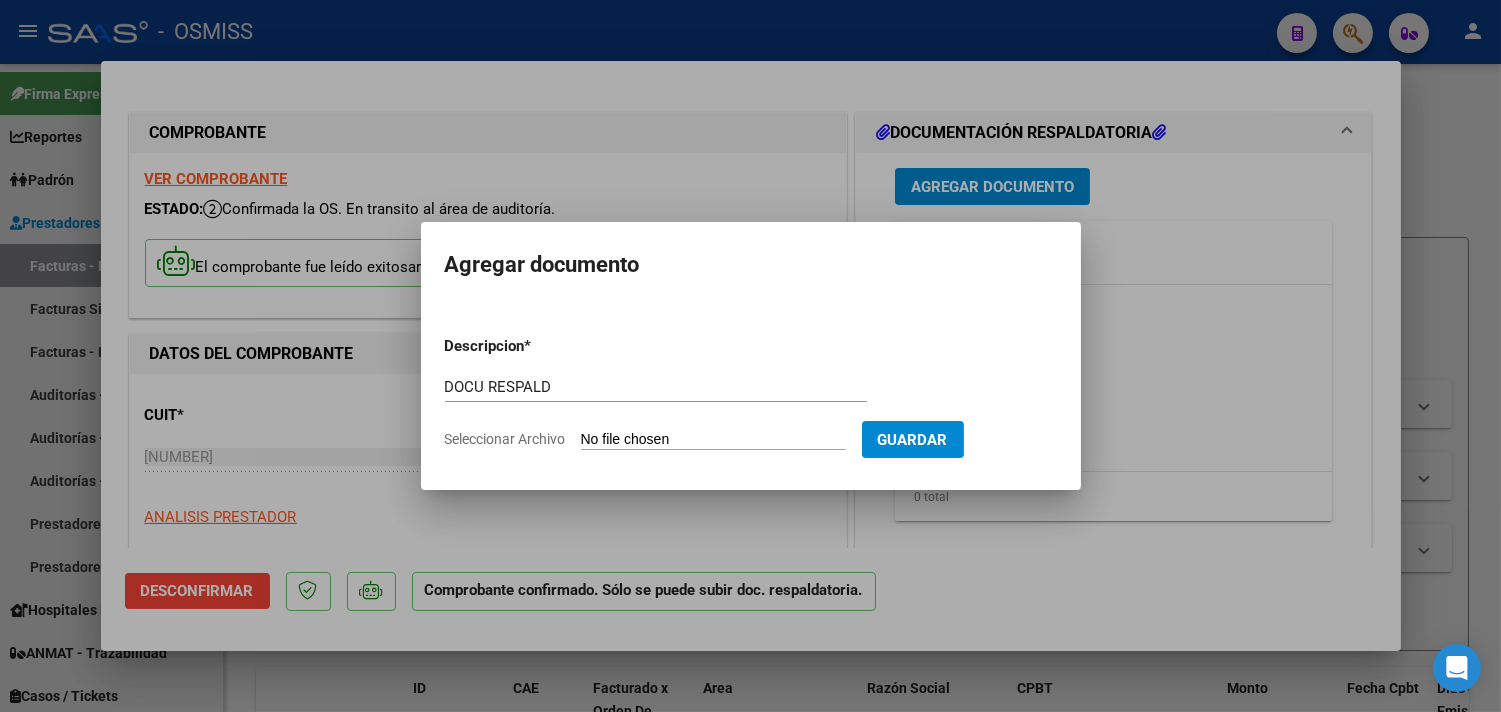 click on "Seleccionar Archivo" at bounding box center [713, 440] 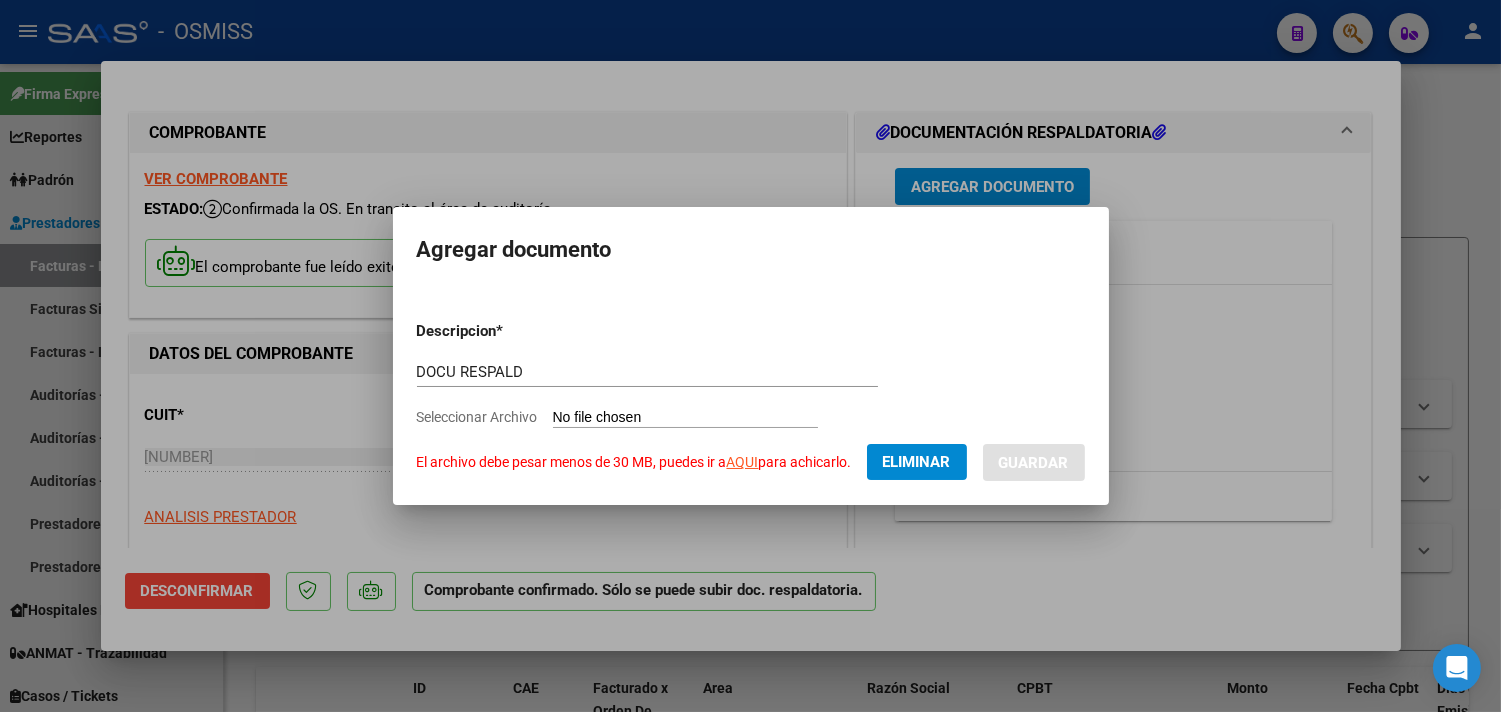 click on "AQUI" 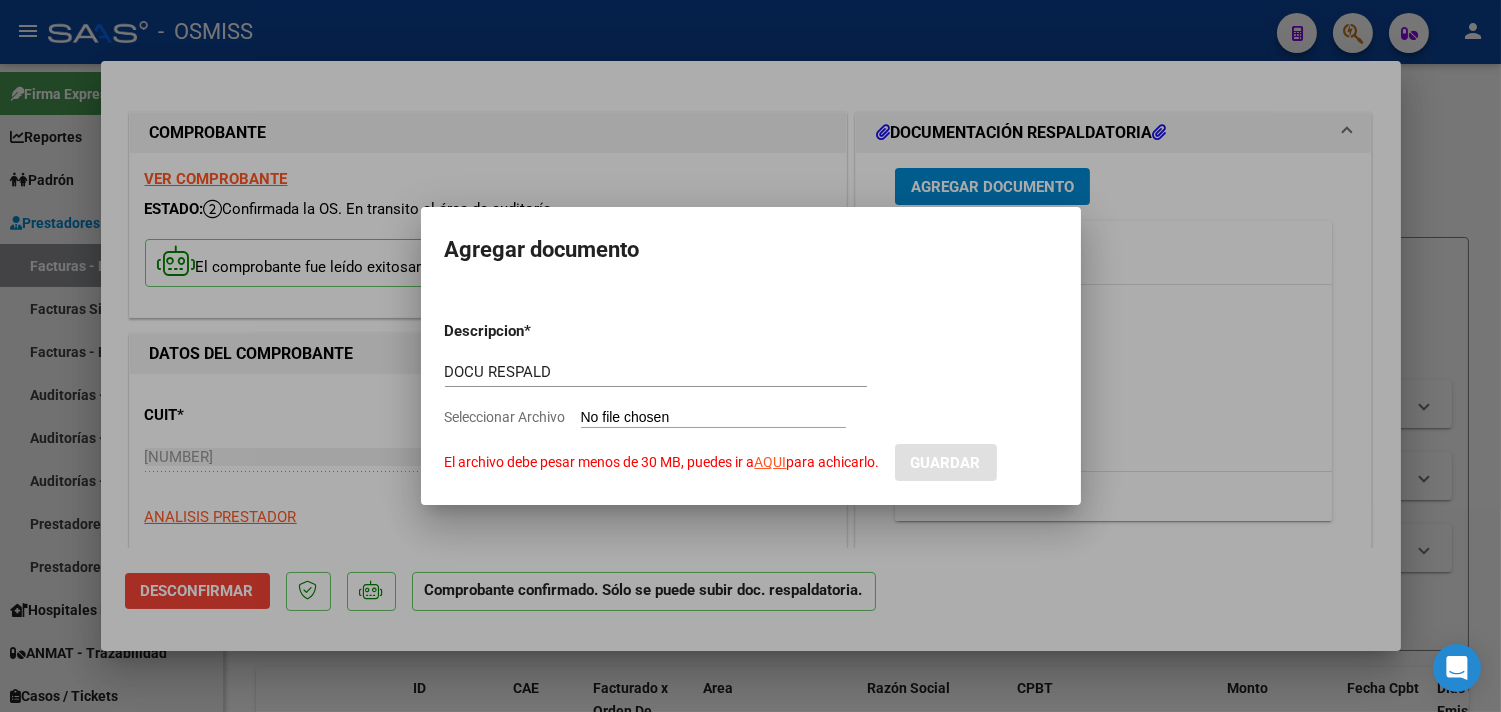 click on "Descripcion  *   DOCU RESPALD Escriba aquí una descripcion  Seleccionar Archivo  El archivo debe pesar menos de 30 MB, puedes ir a  AQUI  para achicarlo.  Guardar" at bounding box center (751, 393) 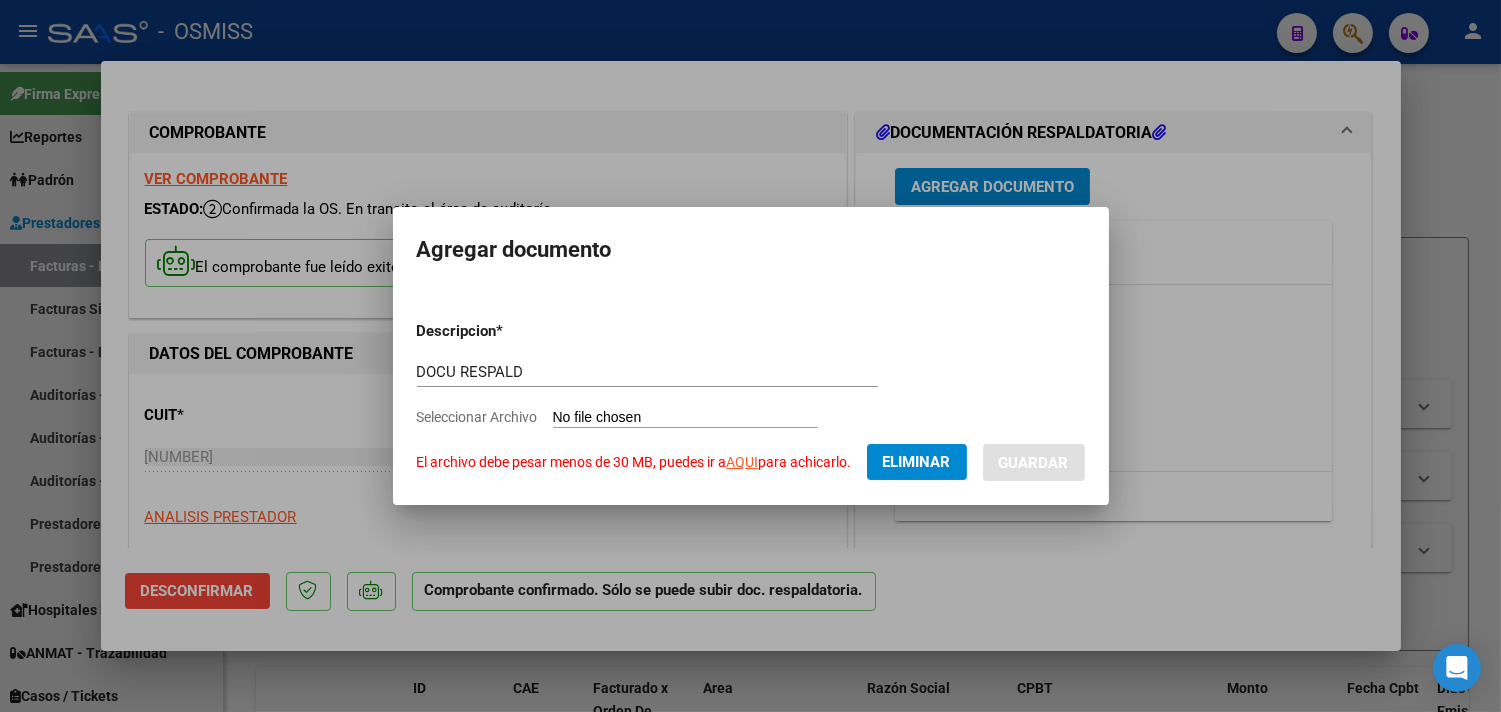 click on "Eliminar" 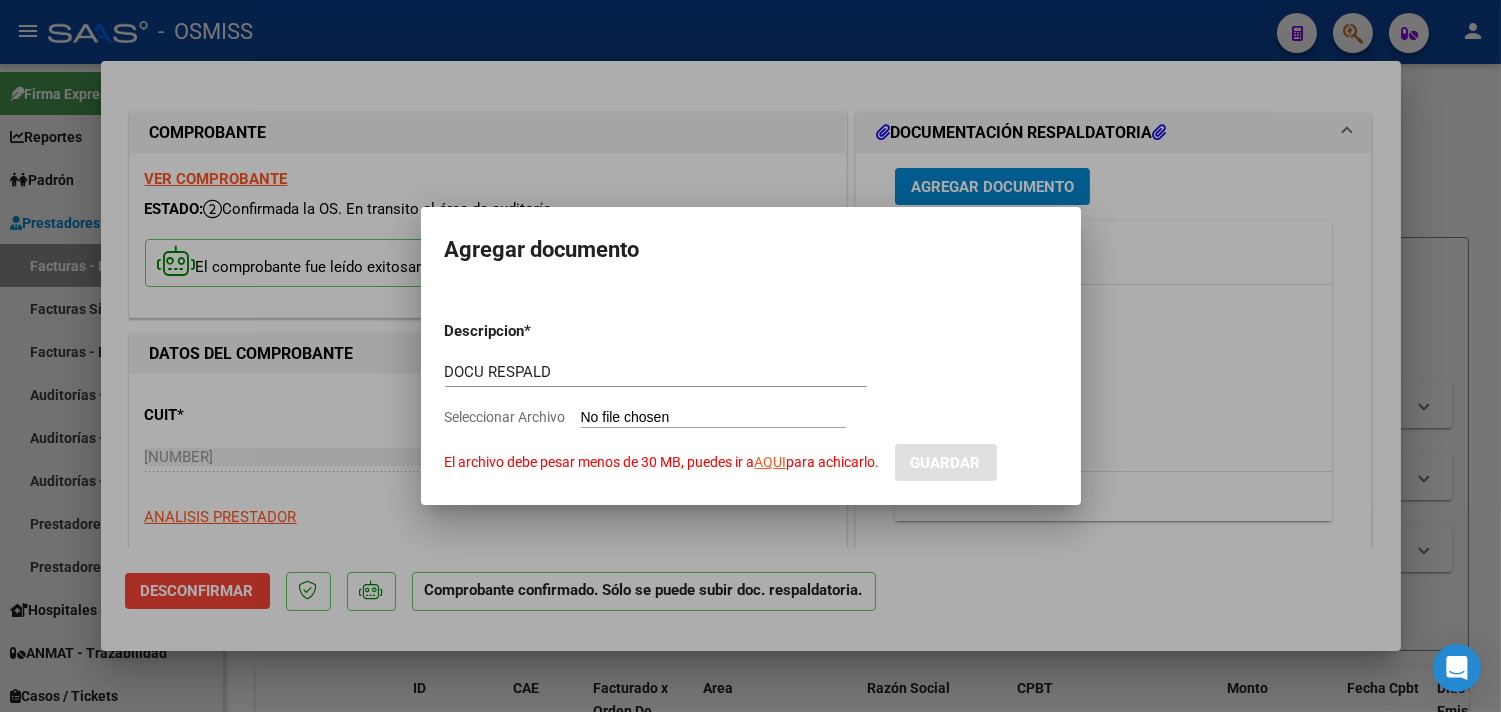click at bounding box center [750, 356] 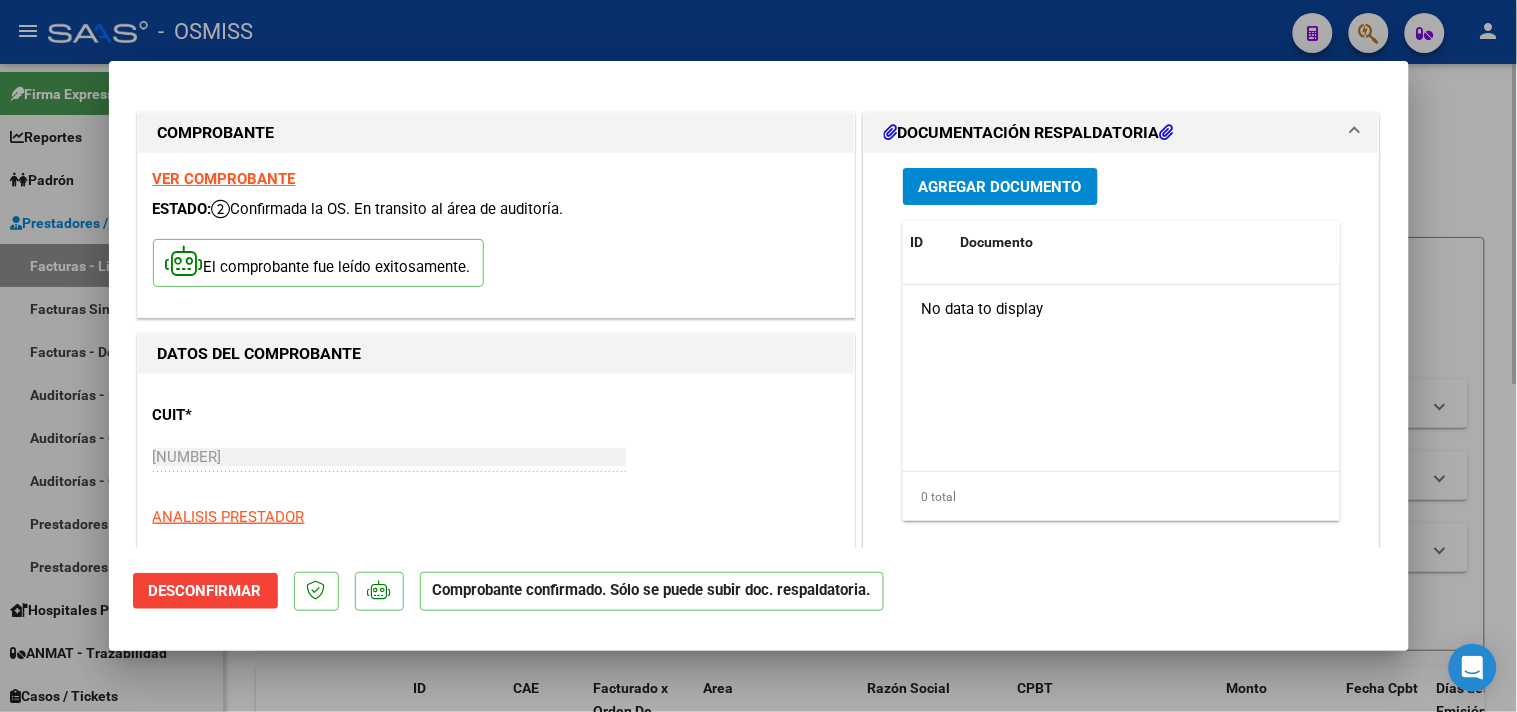 click at bounding box center (758, 356) 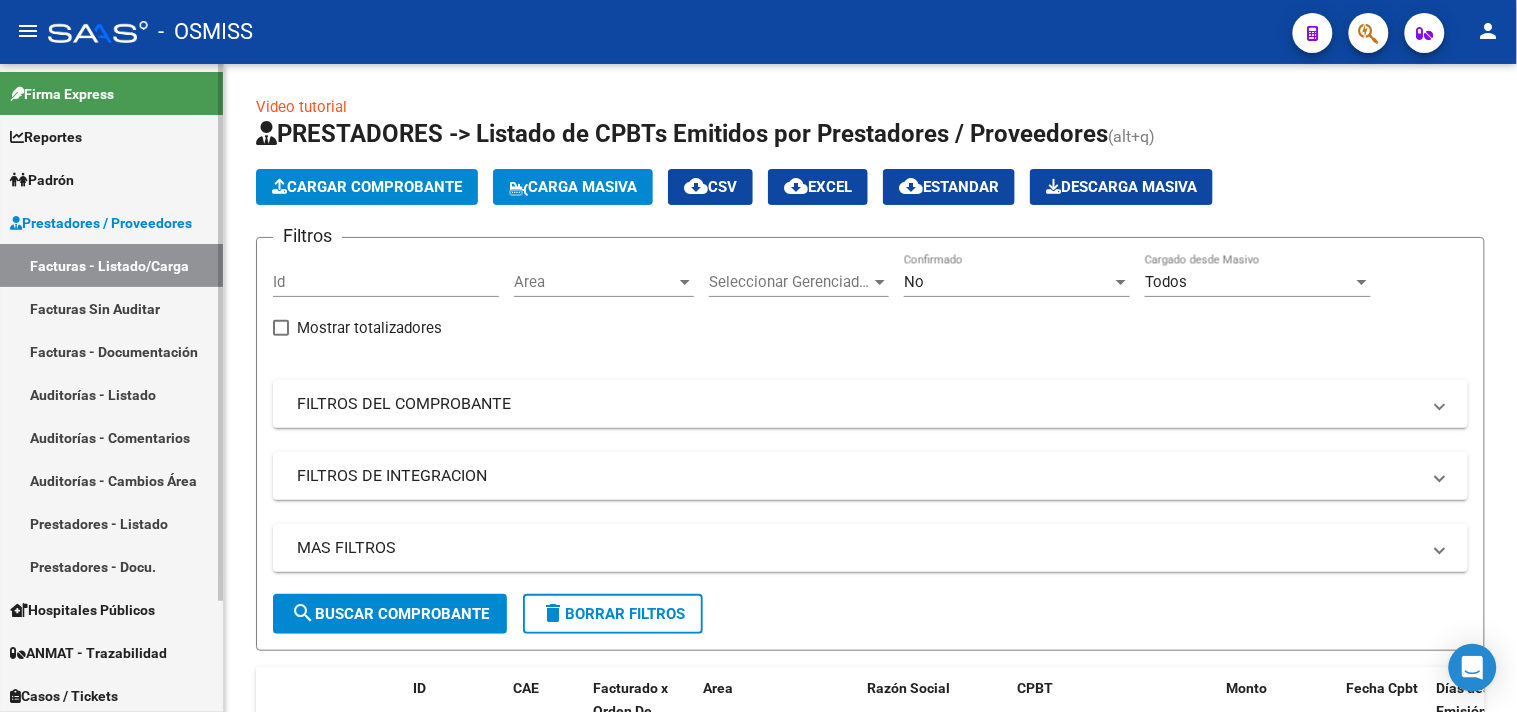click on "Facturas - Listado/Carga" at bounding box center [111, 265] 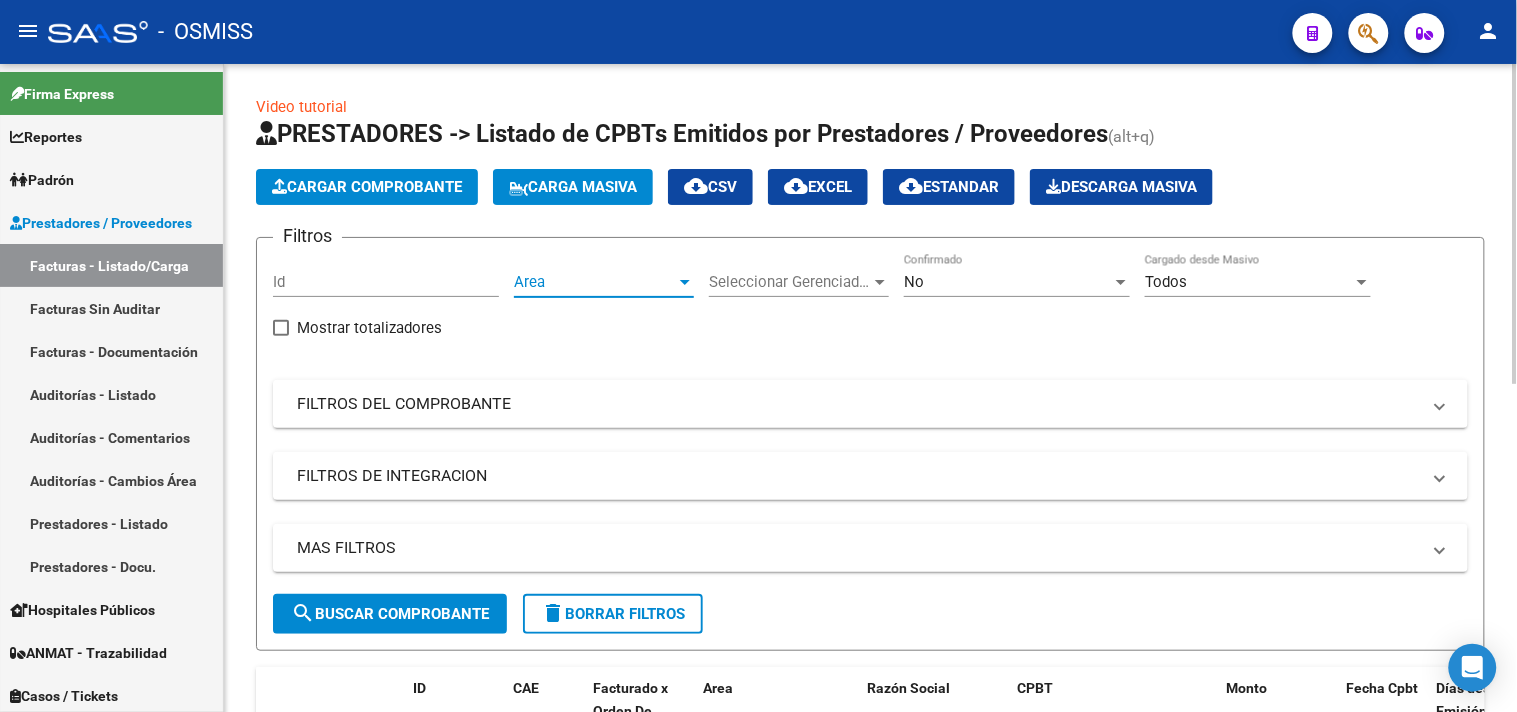 click on "Area" at bounding box center [595, 282] 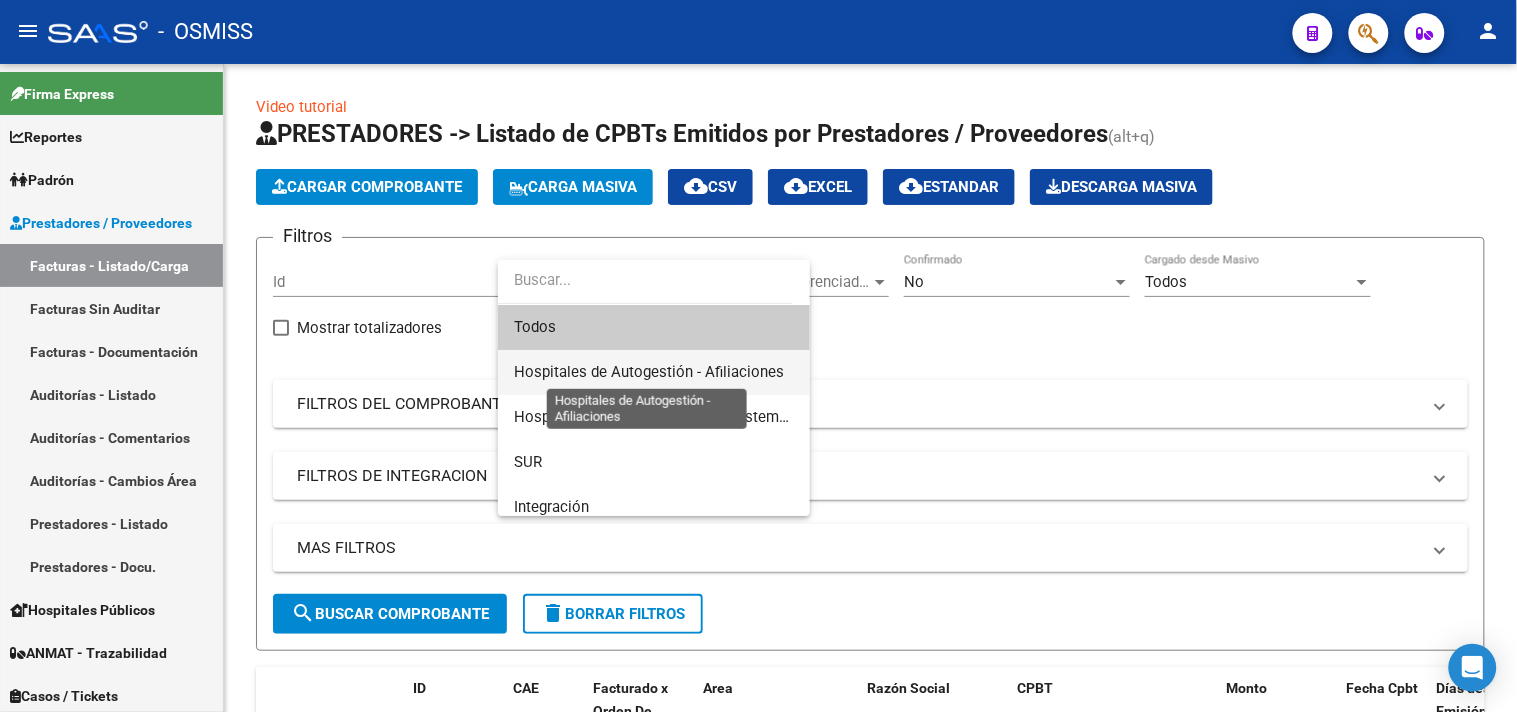 click on "Hospitales de Autogestión - Afiliaciones" at bounding box center [649, 372] 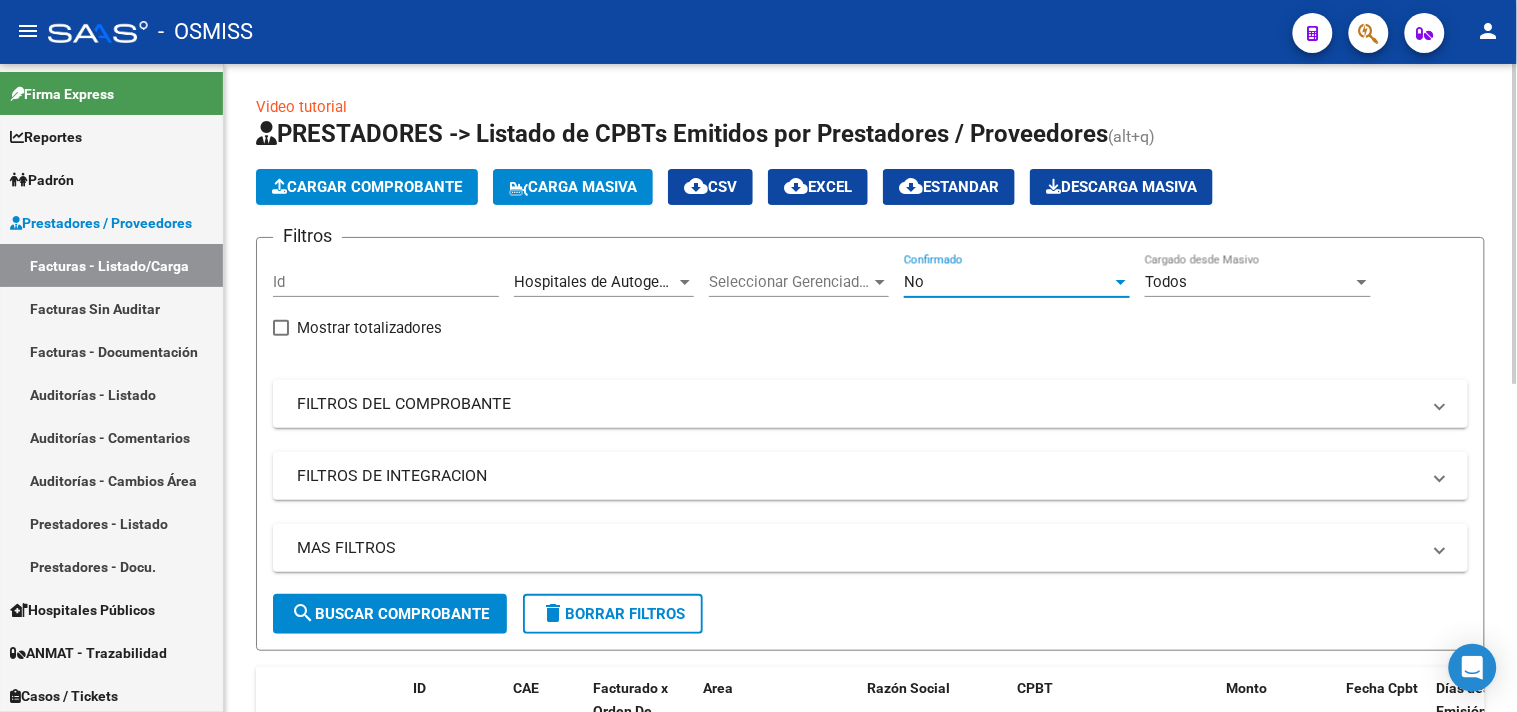 click on "No" at bounding box center [1008, 282] 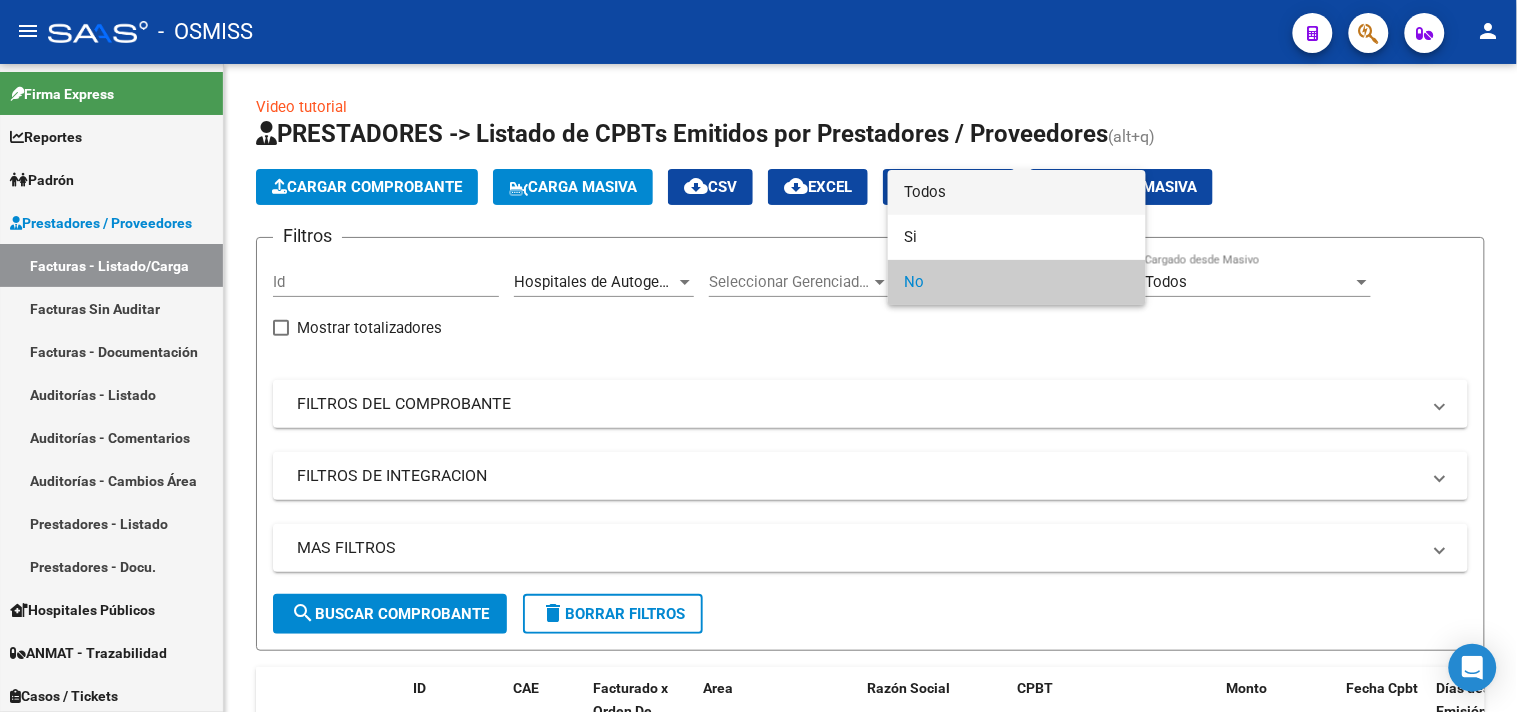 click on "Todos" at bounding box center [1017, 192] 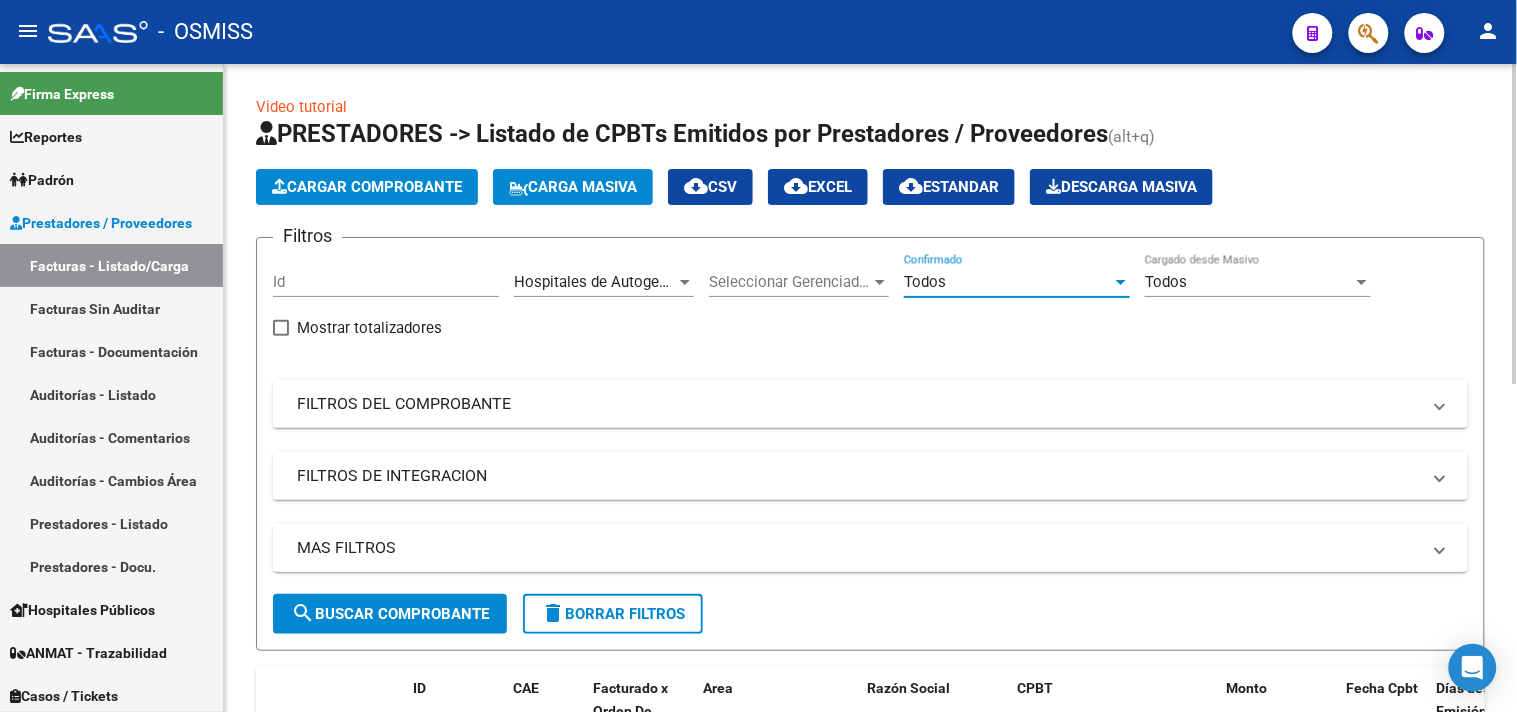 click on "MAS FILTROS" at bounding box center (858, 548) 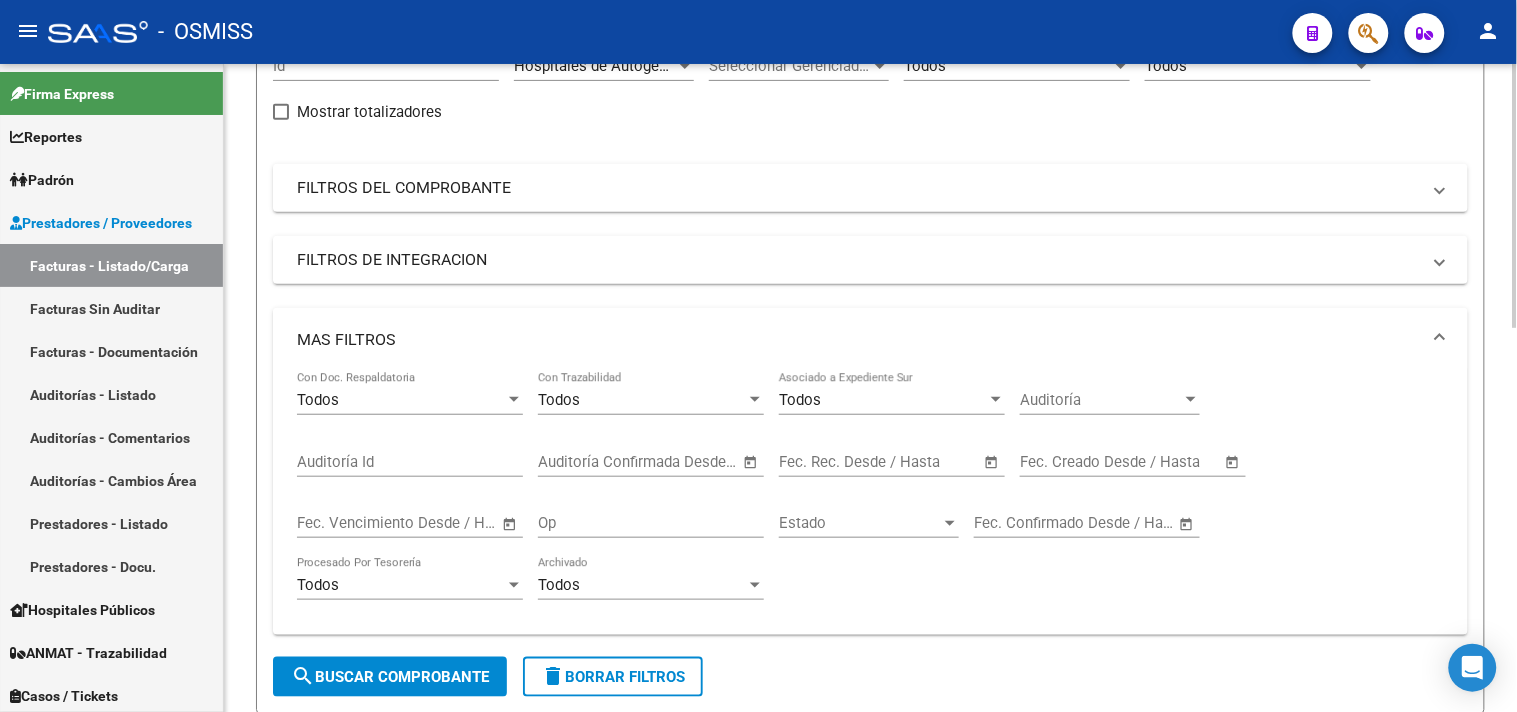 scroll, scrollTop: 222, scrollLeft: 0, axis: vertical 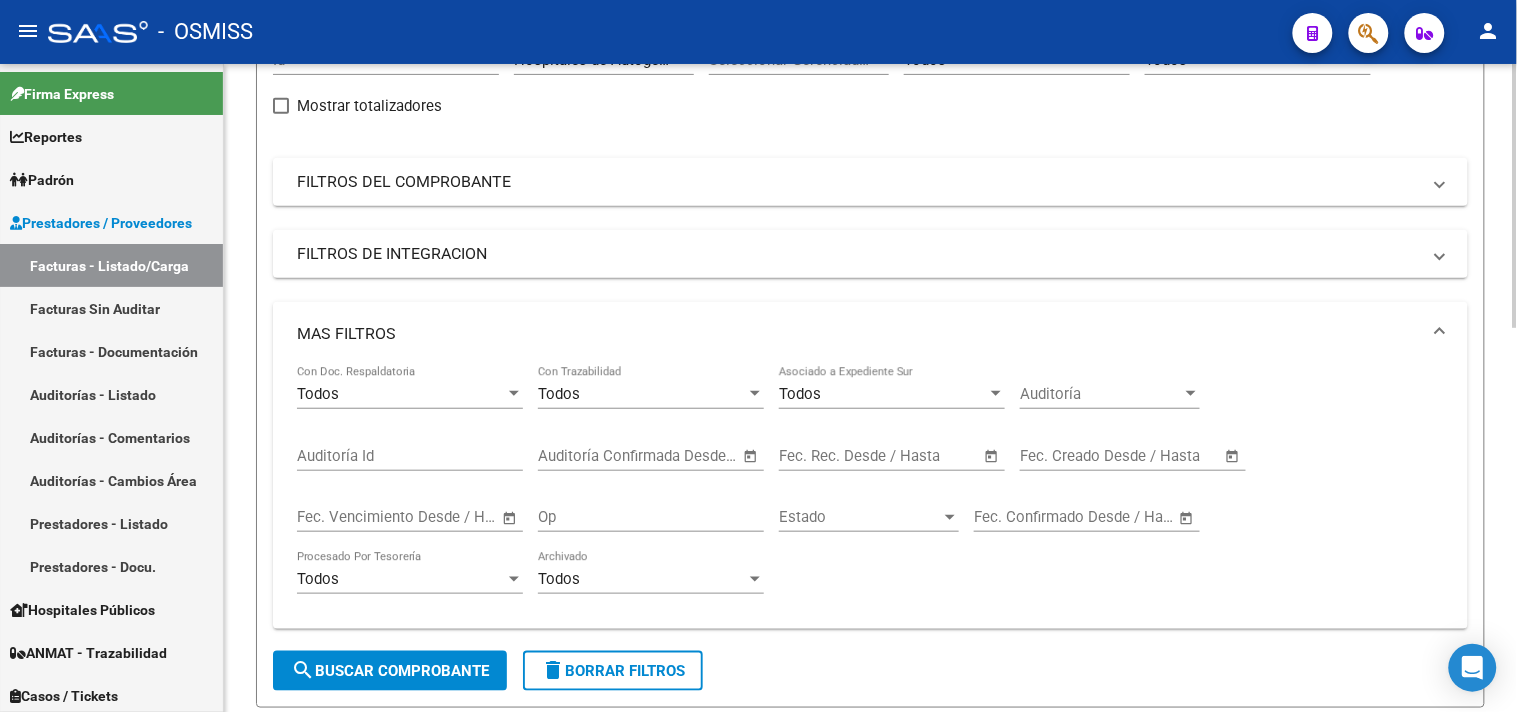 click at bounding box center (1105, 517) 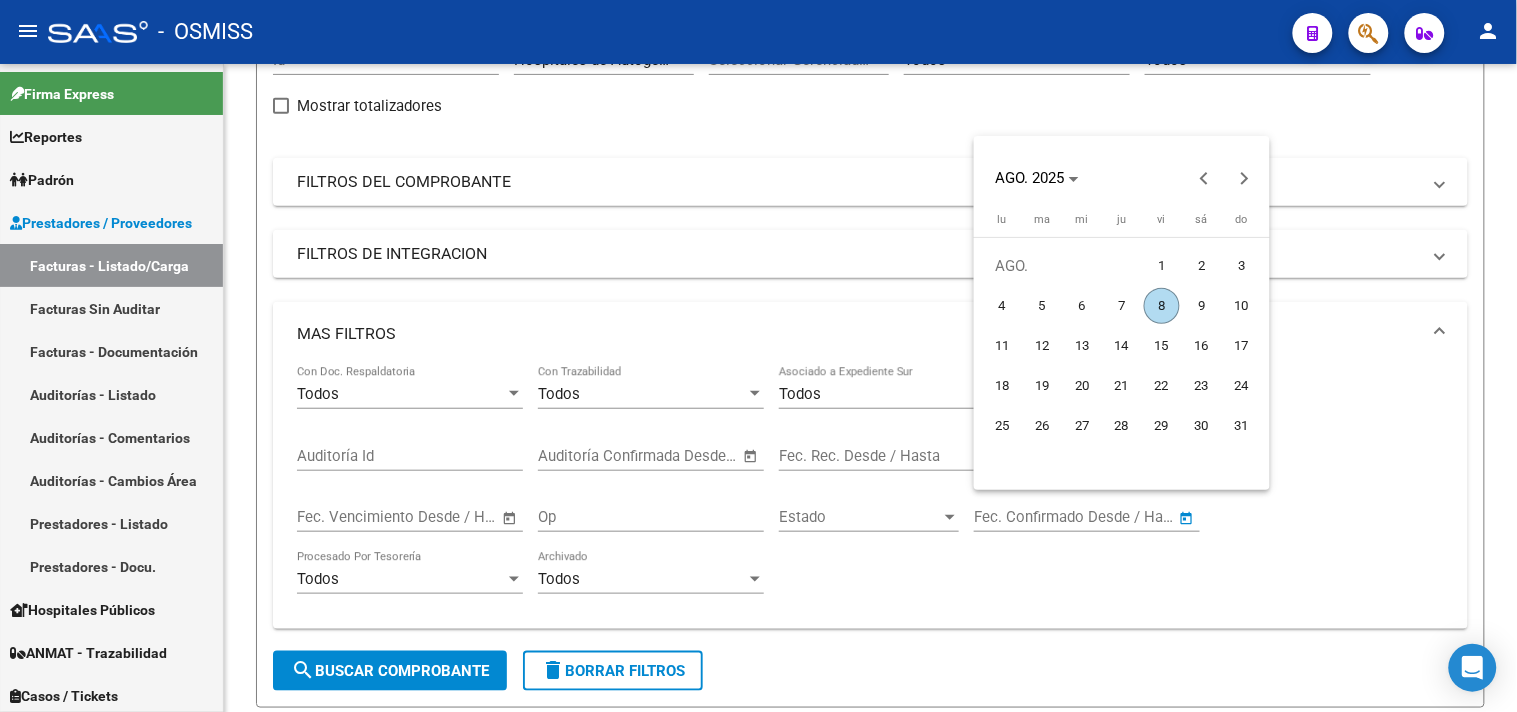 click at bounding box center (758, 356) 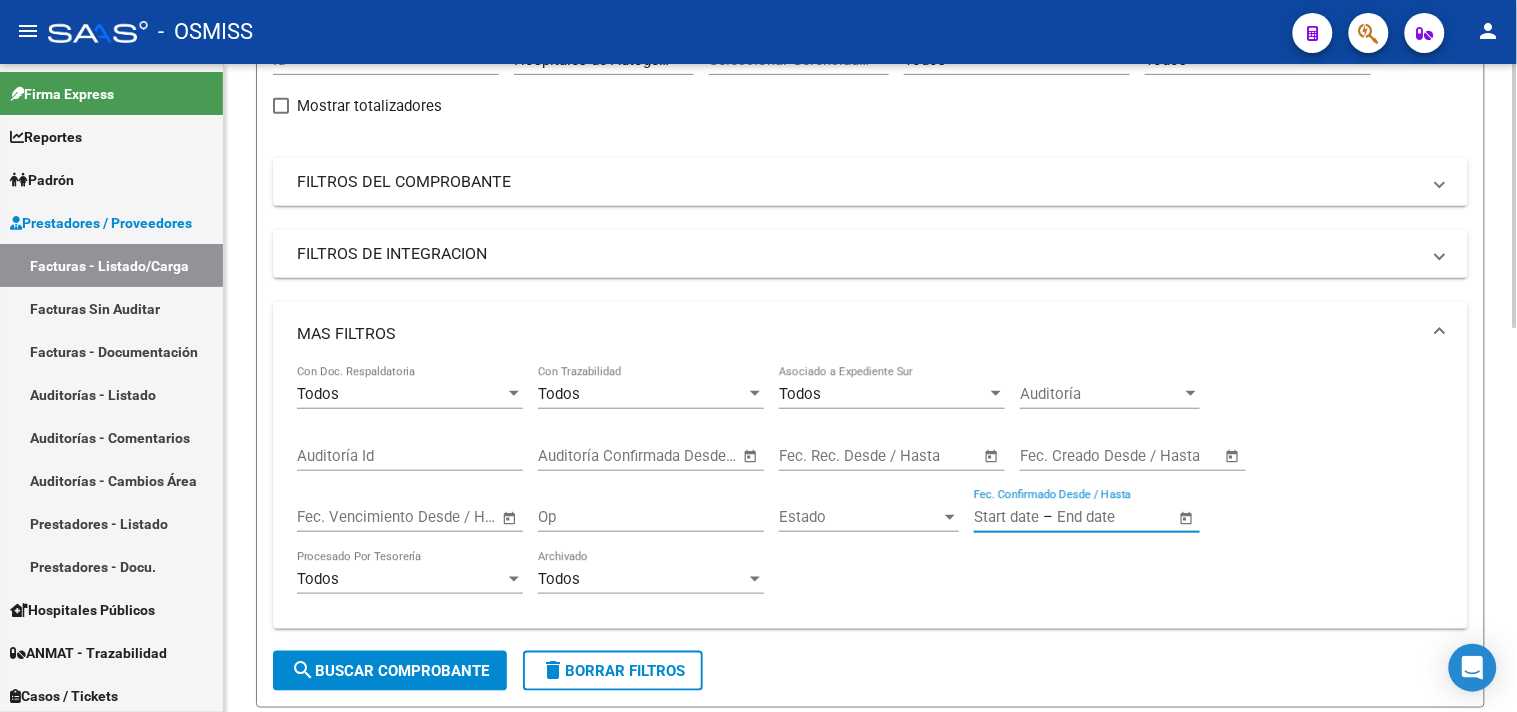 click at bounding box center (1151, 456) 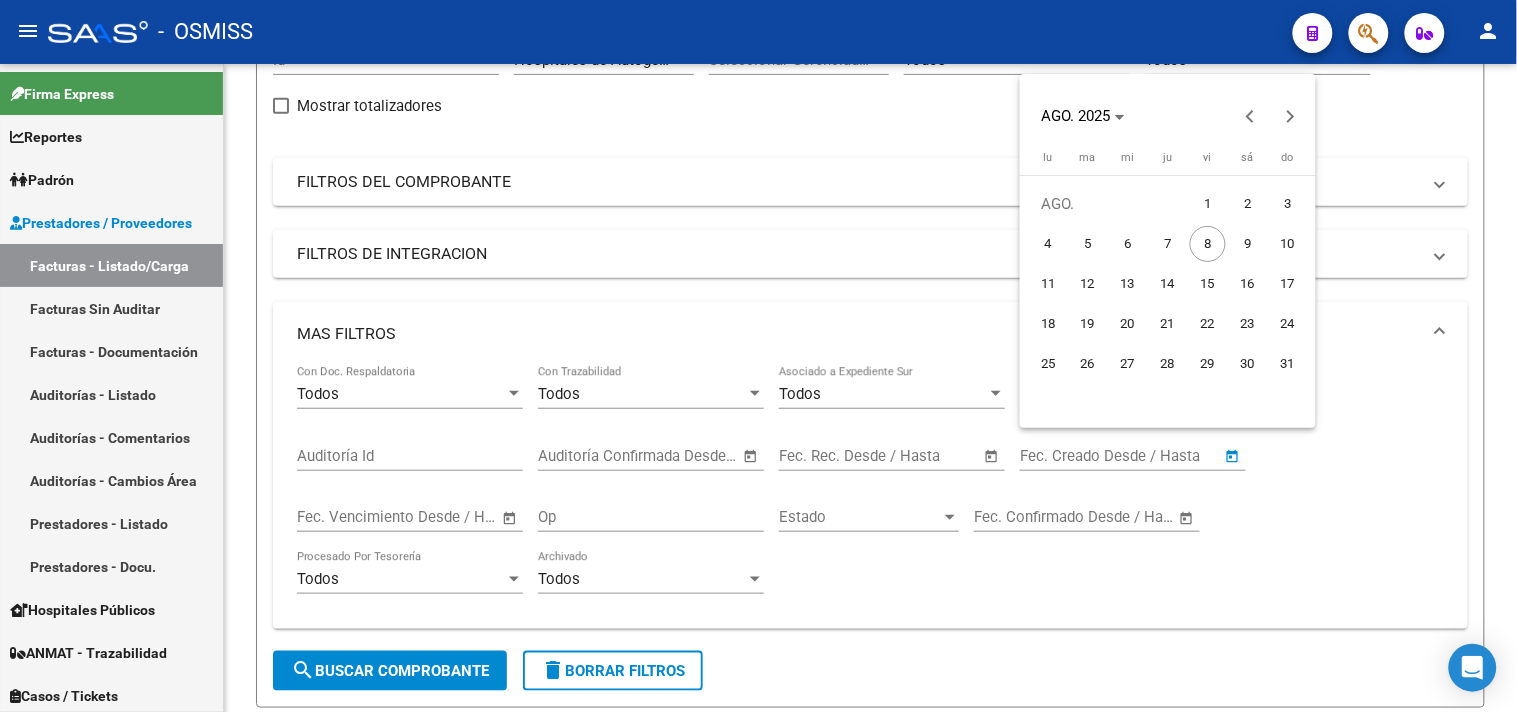 click on "8" at bounding box center (1208, 244) 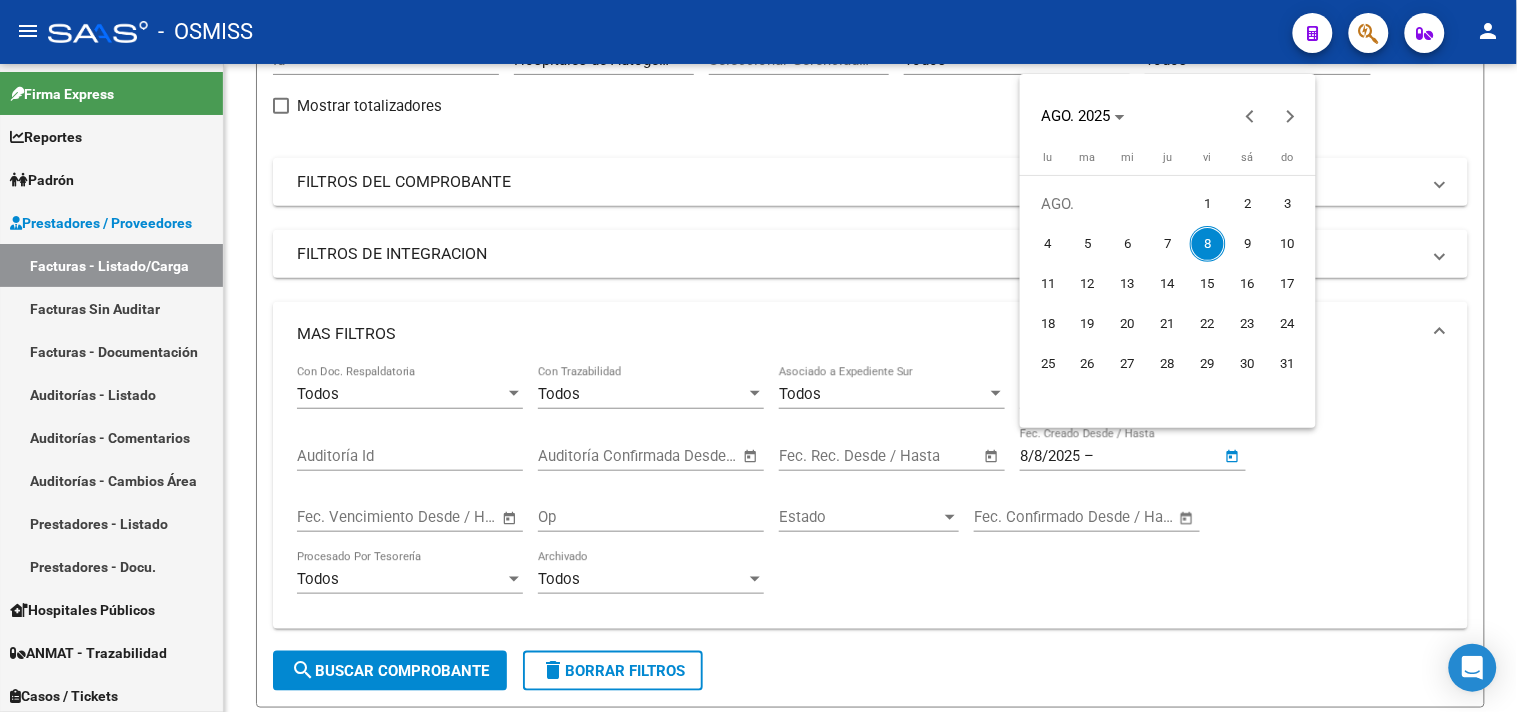click on "8" at bounding box center [1208, 244] 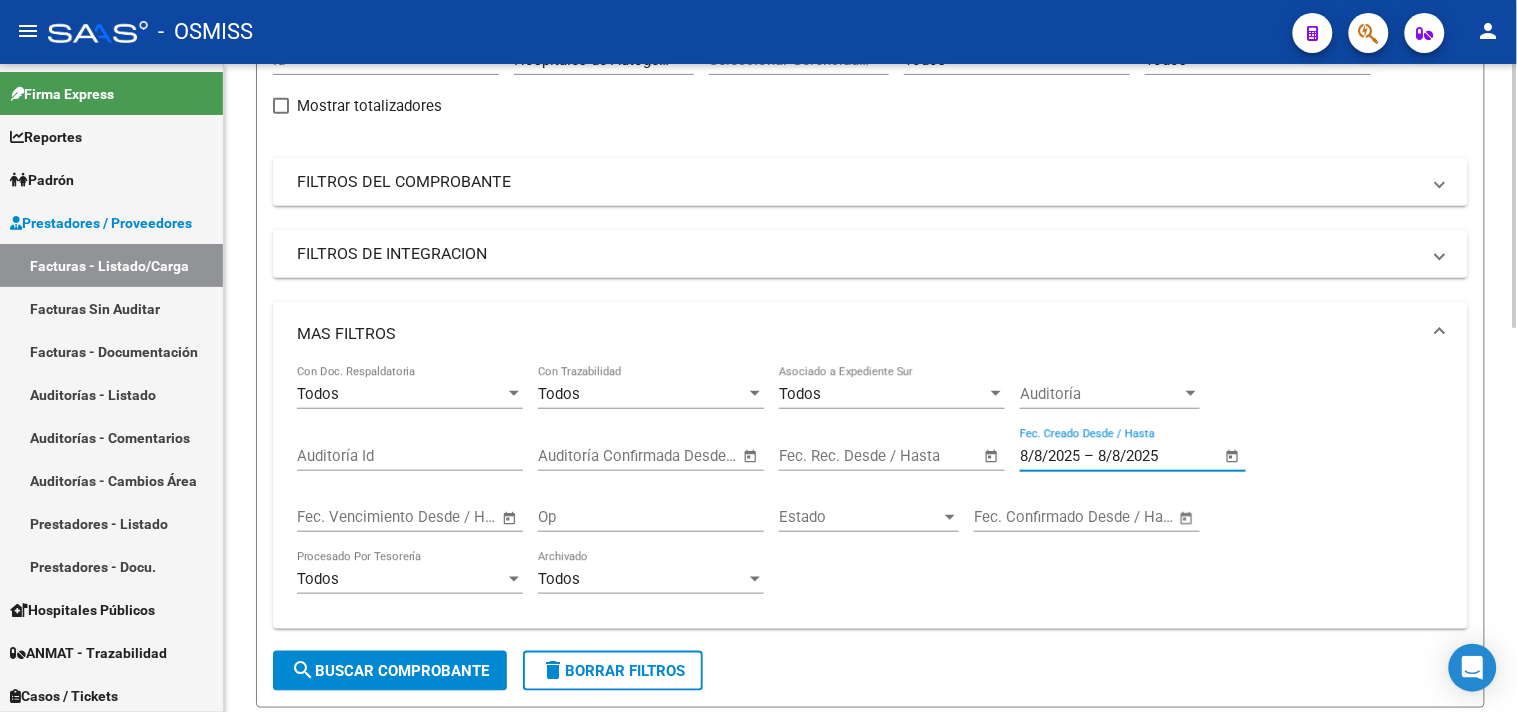 click on "search  Buscar Comprobante" 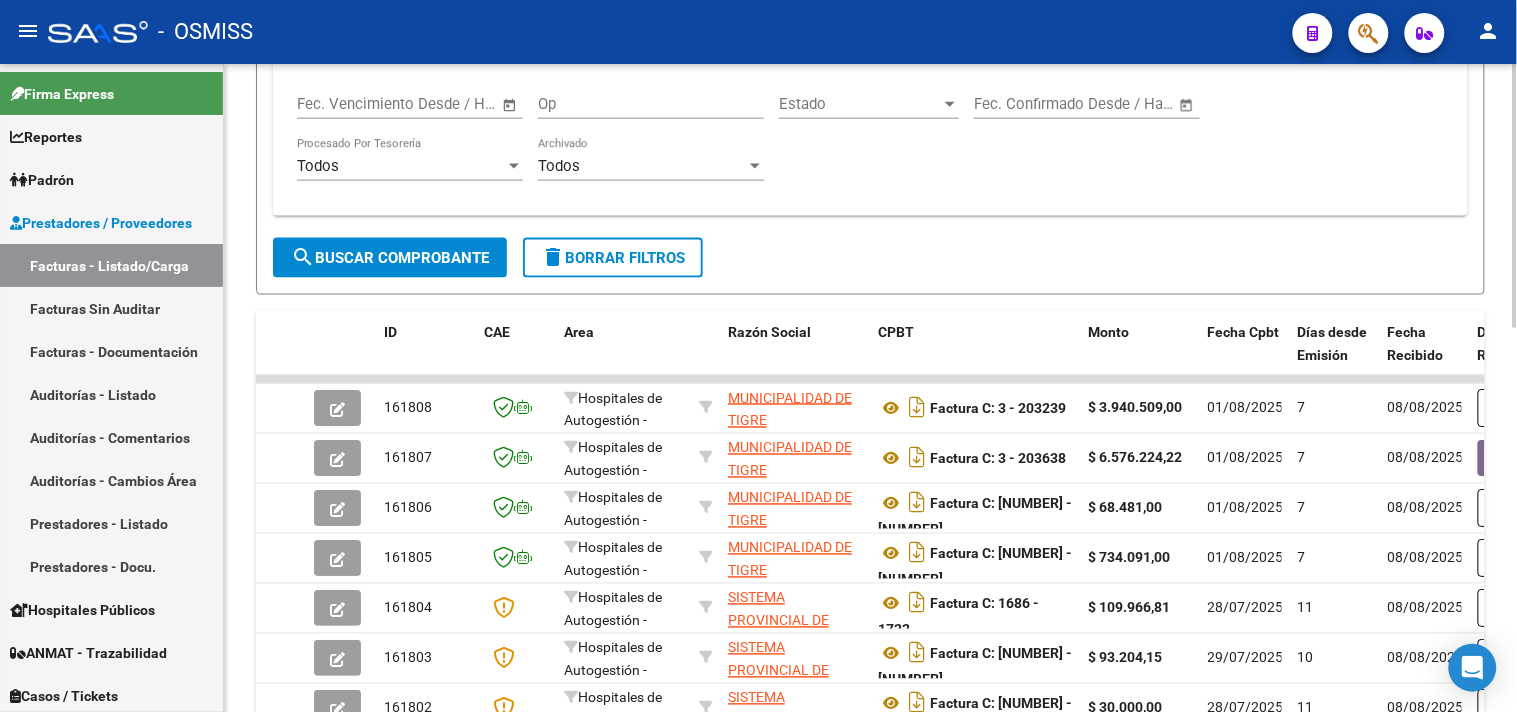 scroll, scrollTop: 944, scrollLeft: 0, axis: vertical 